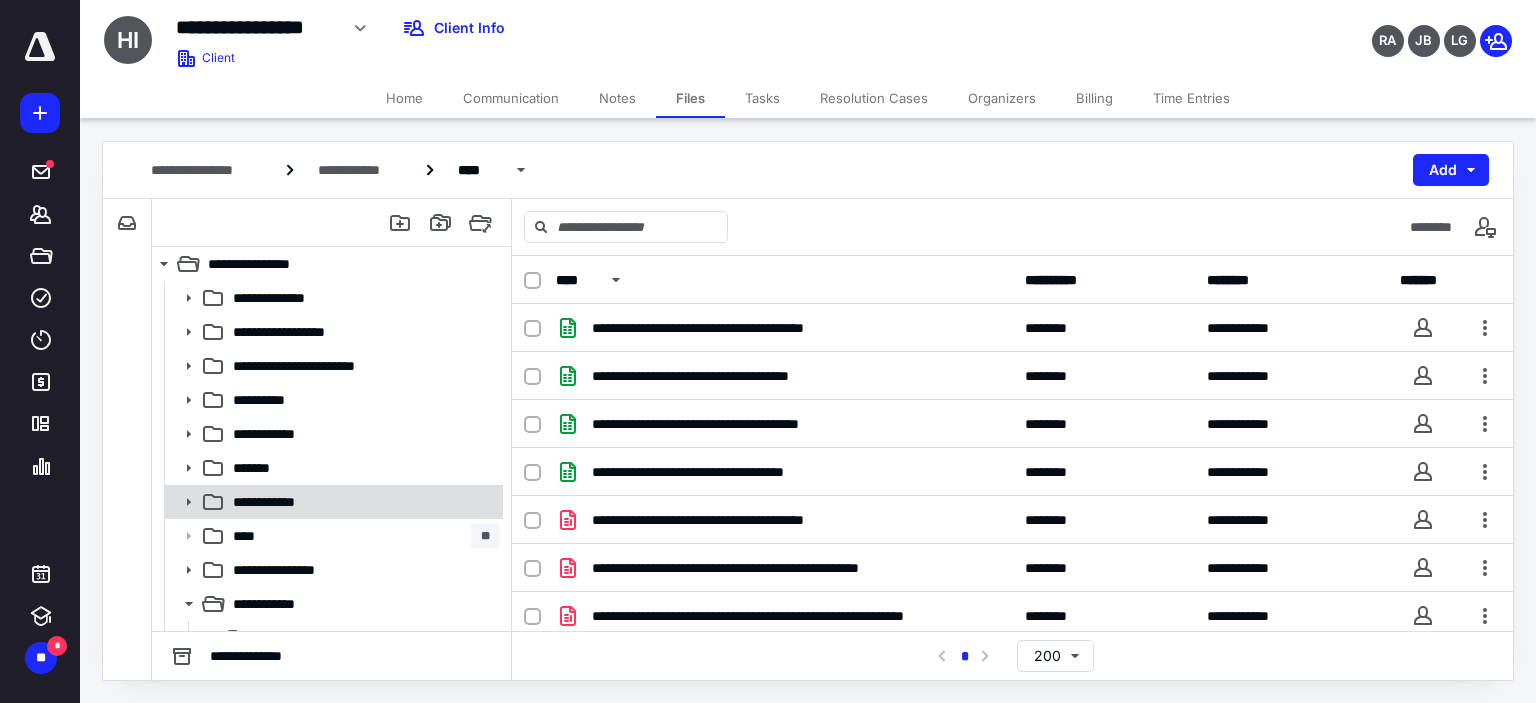 scroll, scrollTop: 0, scrollLeft: 0, axis: both 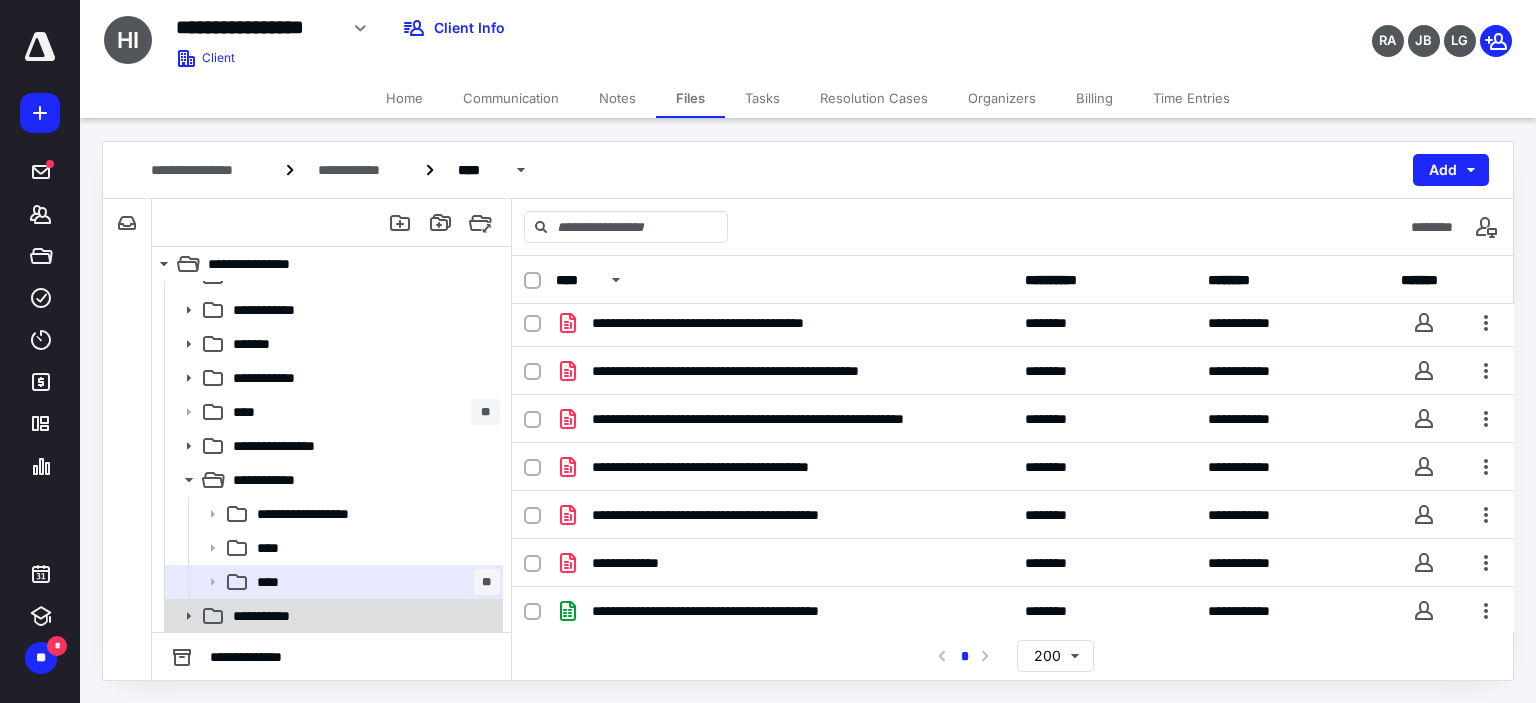click 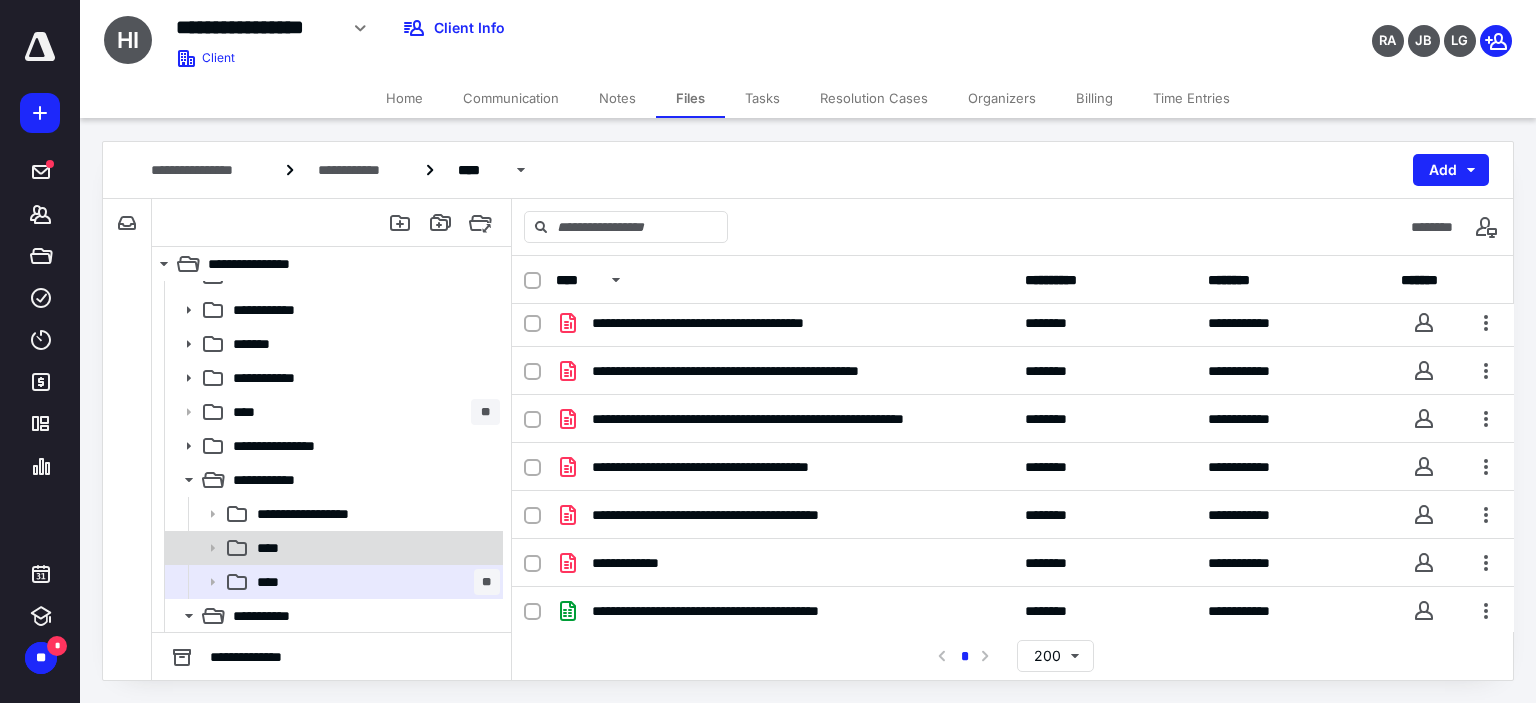 scroll, scrollTop: 260, scrollLeft: 0, axis: vertical 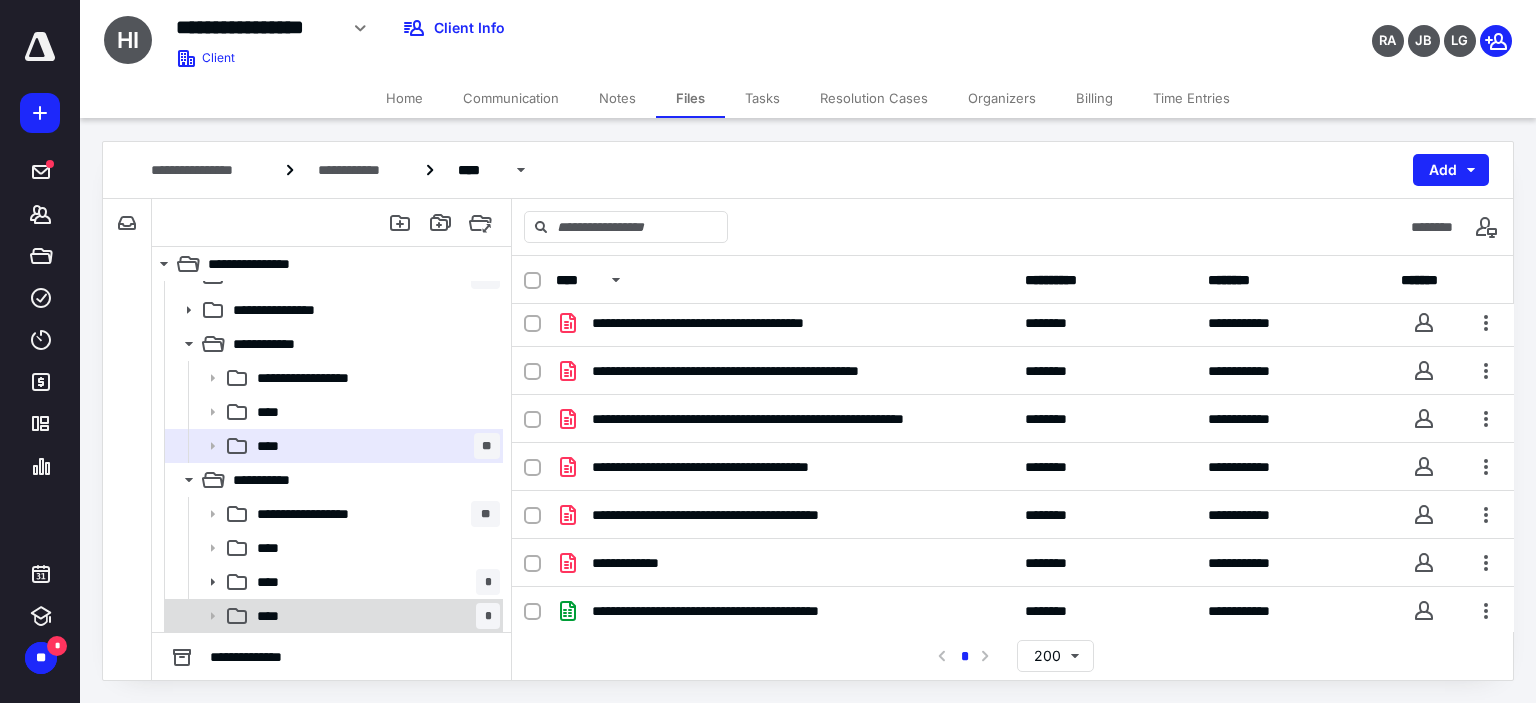 click on "**** *" at bounding box center [374, 616] 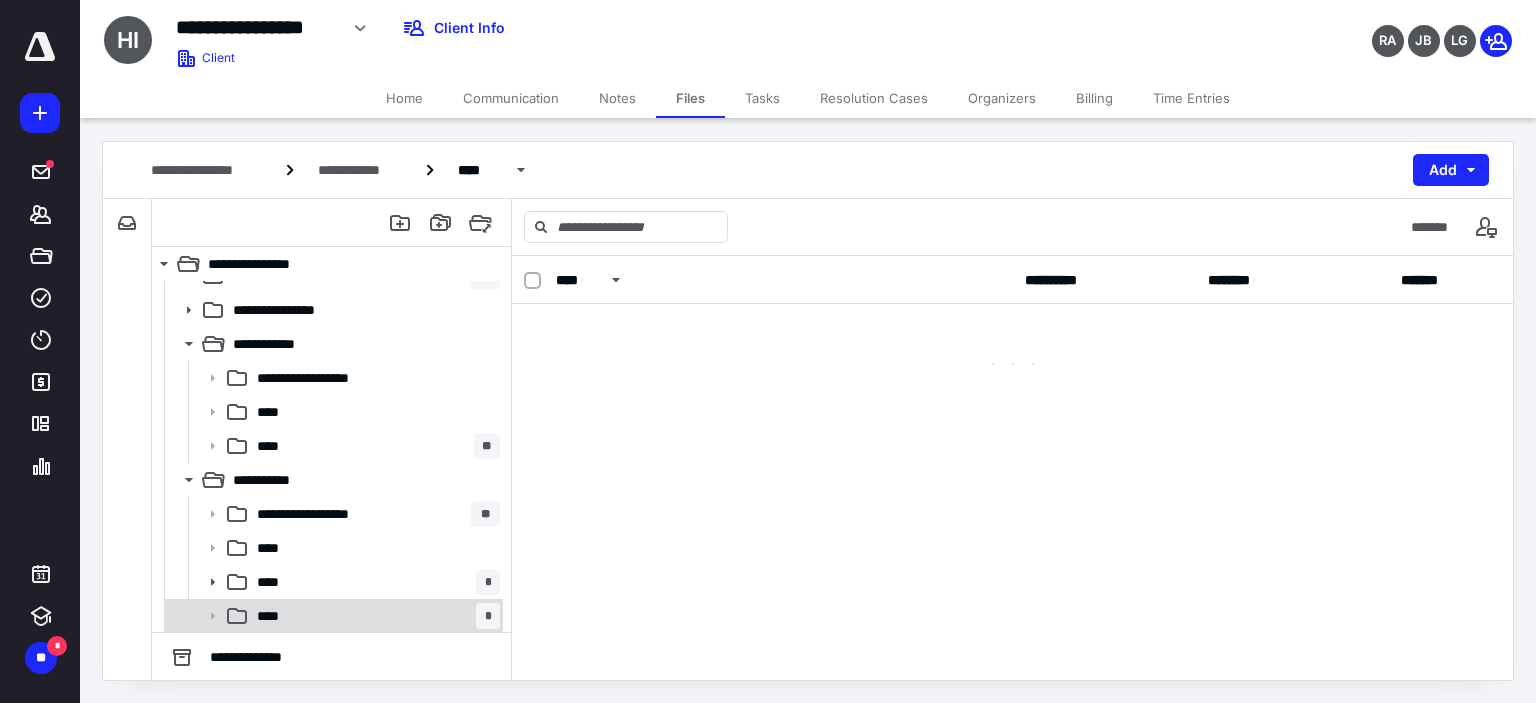 scroll, scrollTop: 0, scrollLeft: 0, axis: both 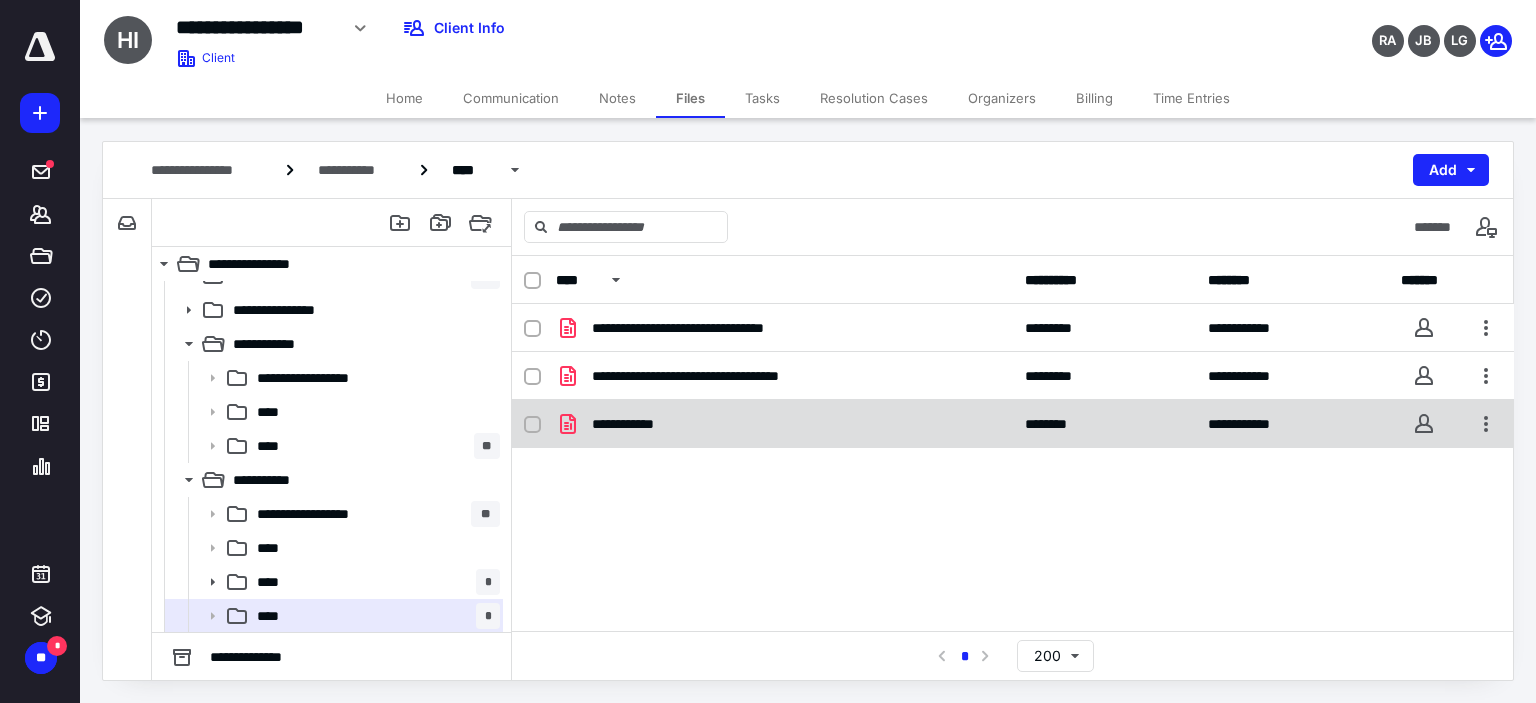 click on "**********" at bounding box center [784, 424] 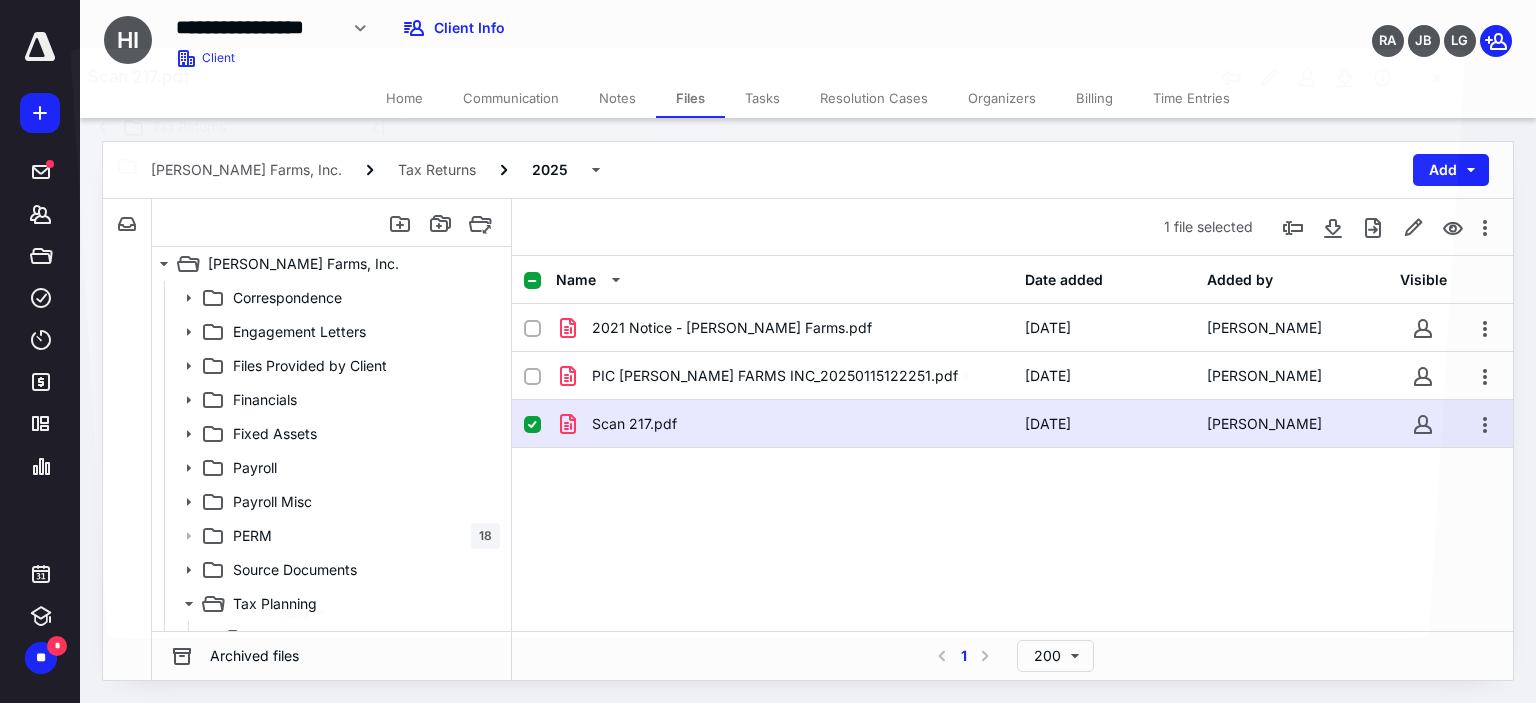 scroll, scrollTop: 260, scrollLeft: 0, axis: vertical 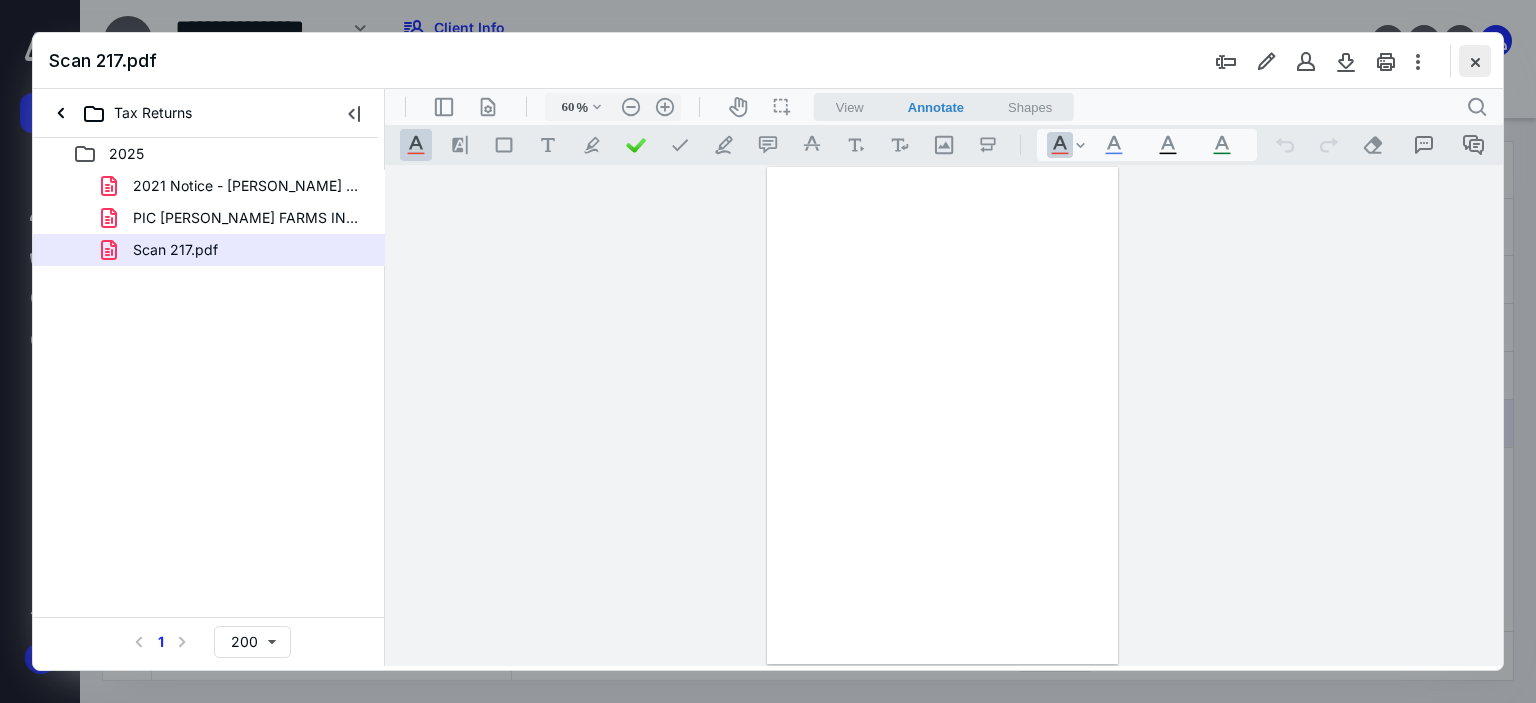 type on "184" 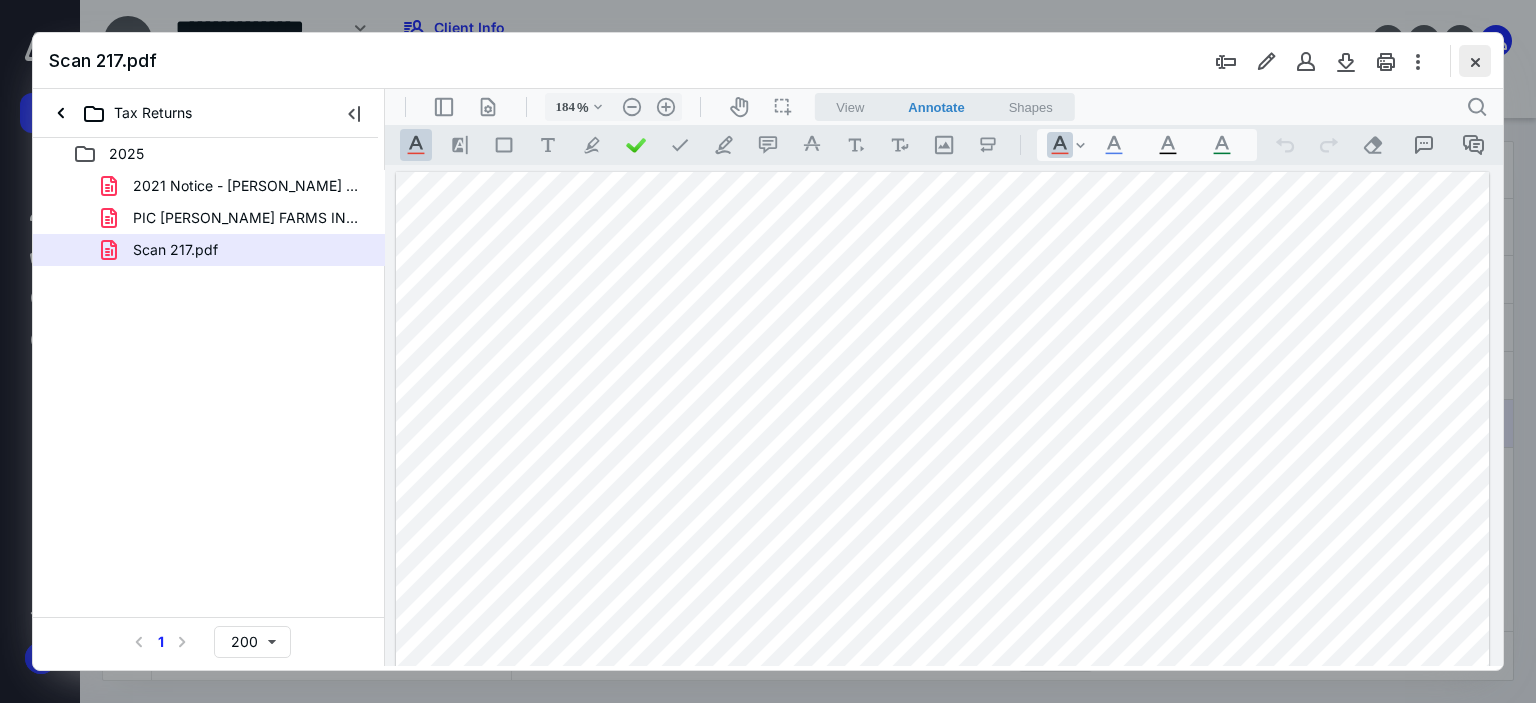 click at bounding box center (1475, 61) 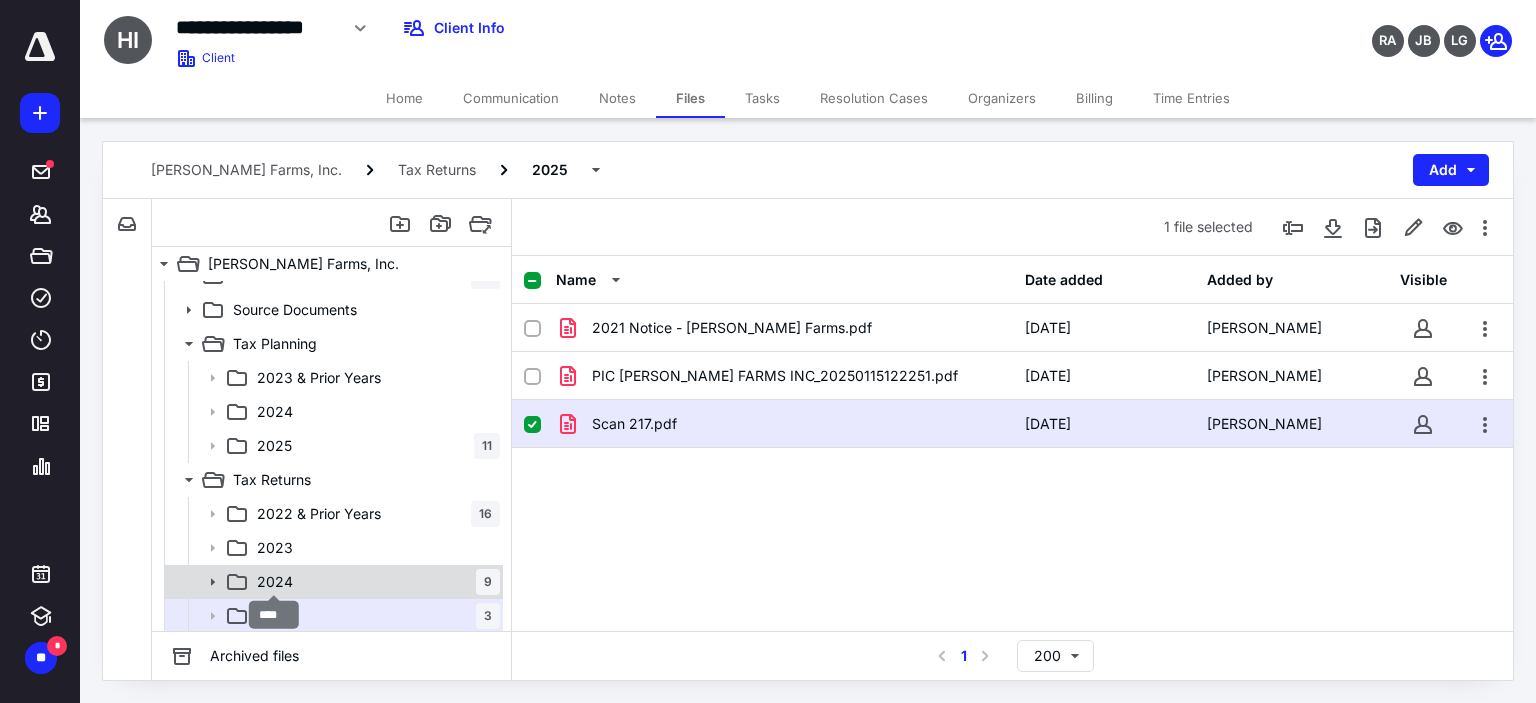 click on "2024" at bounding box center [275, 582] 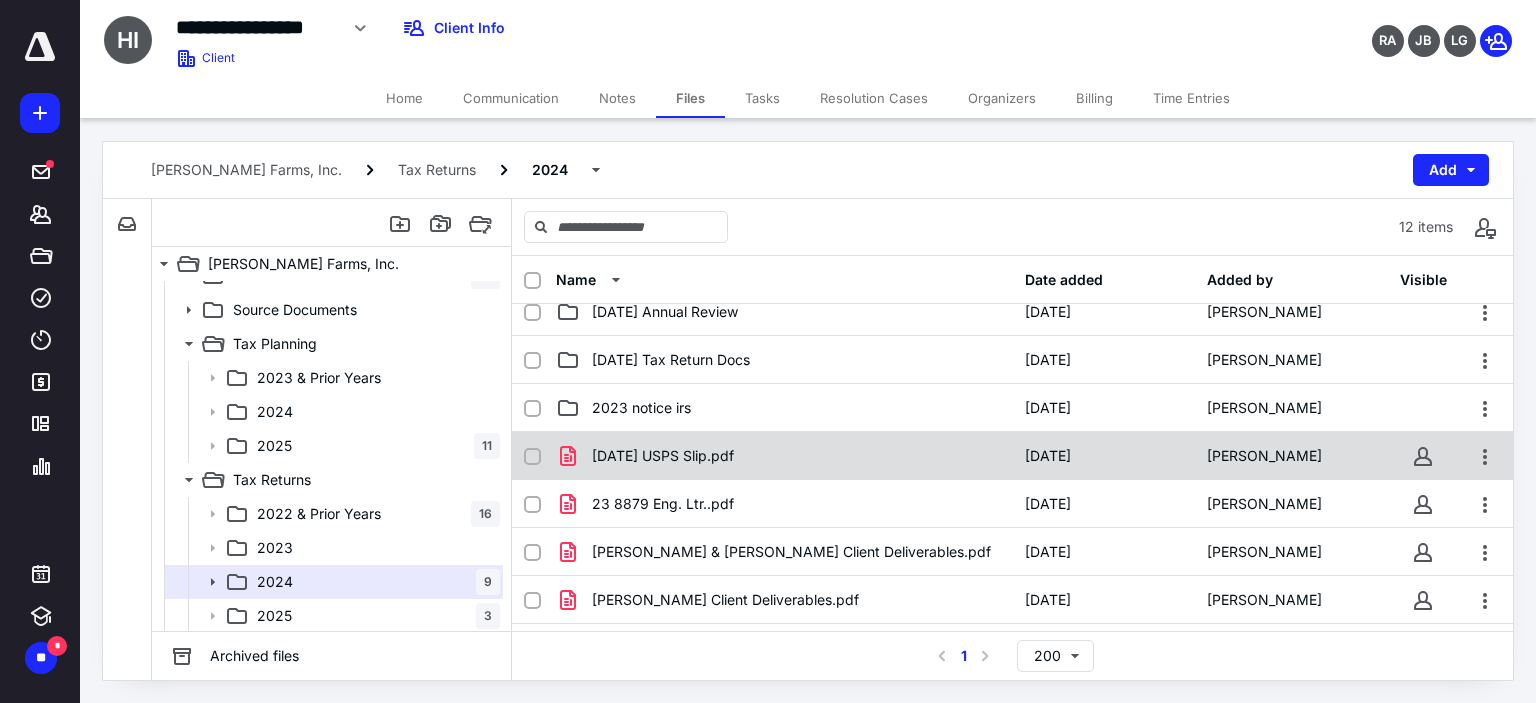 scroll, scrollTop: 0, scrollLeft: 0, axis: both 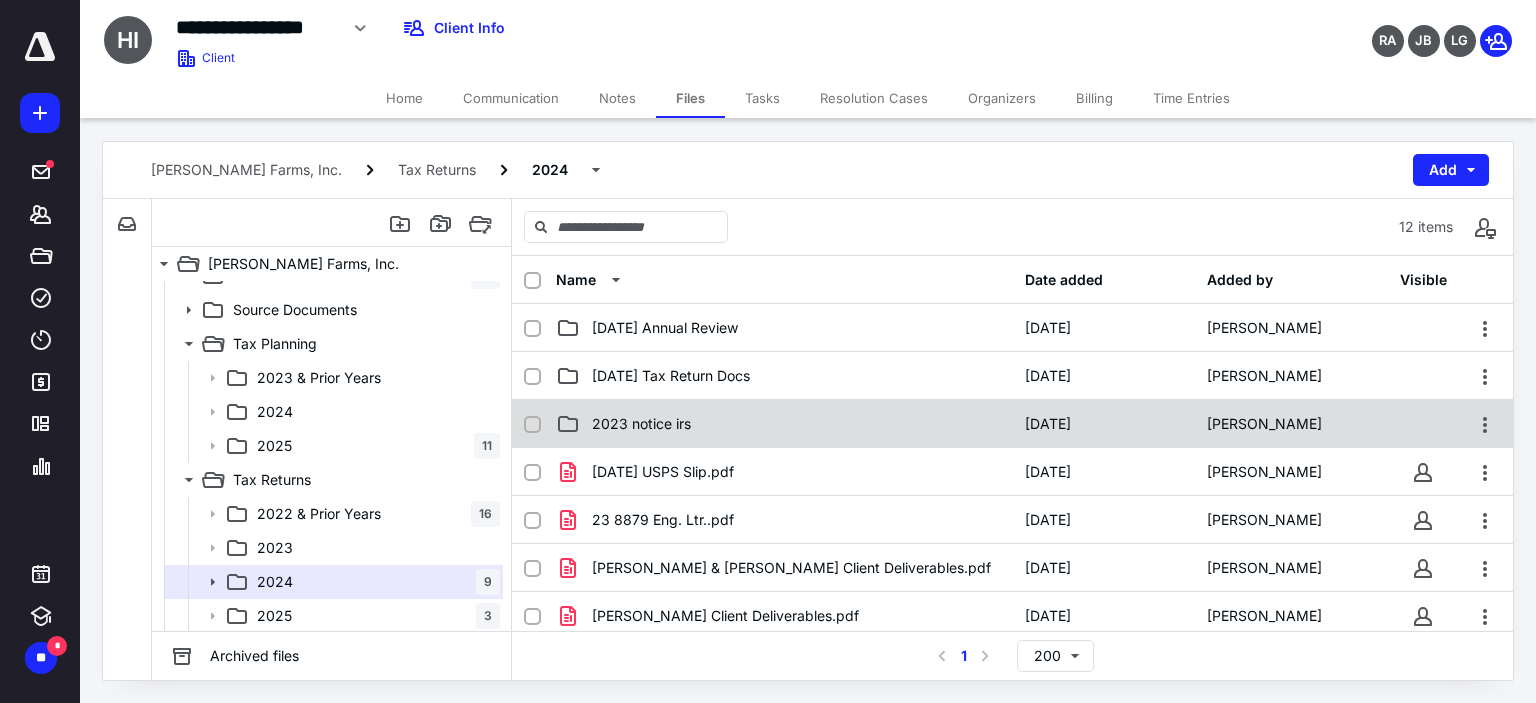 click on "2023 notice irs" at bounding box center [784, 424] 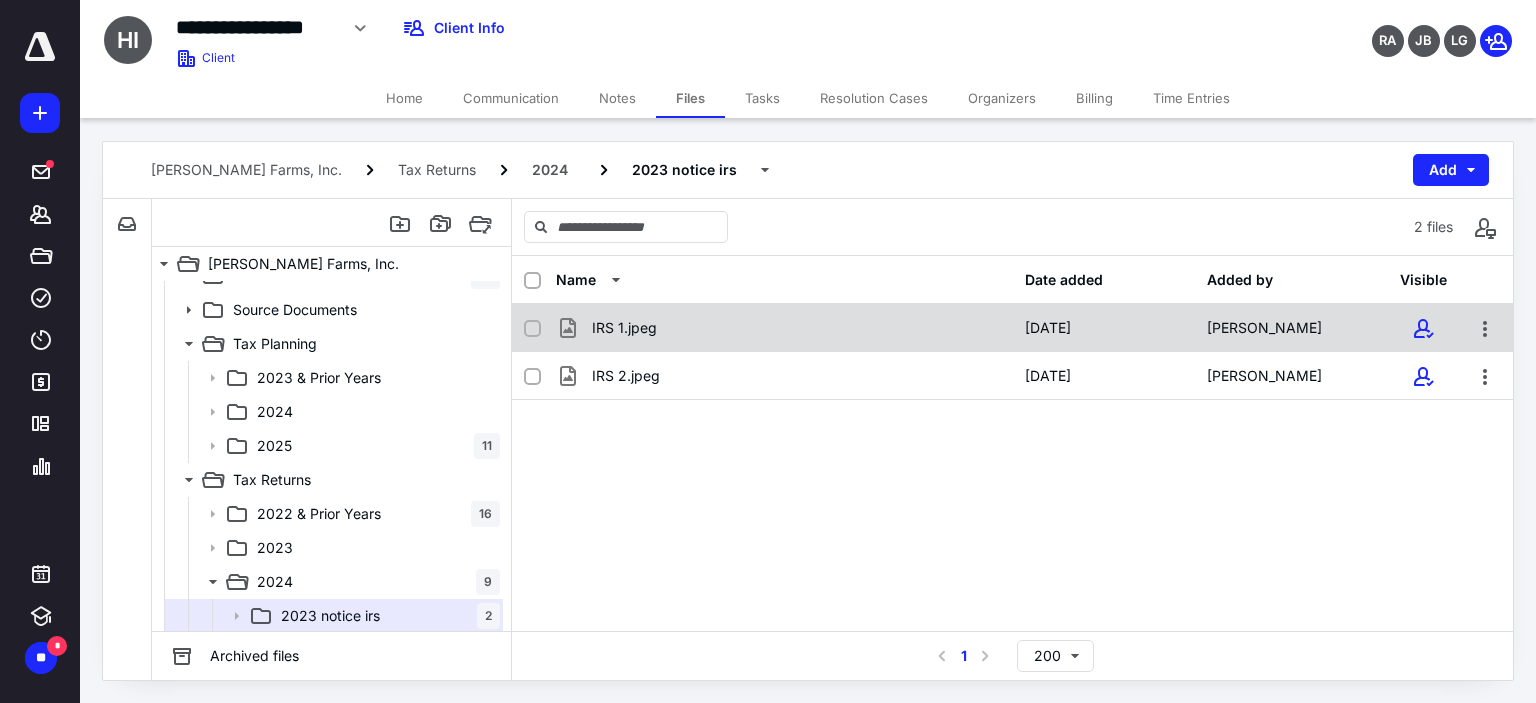 click on "IRS 1.jpeg" at bounding box center (624, 328) 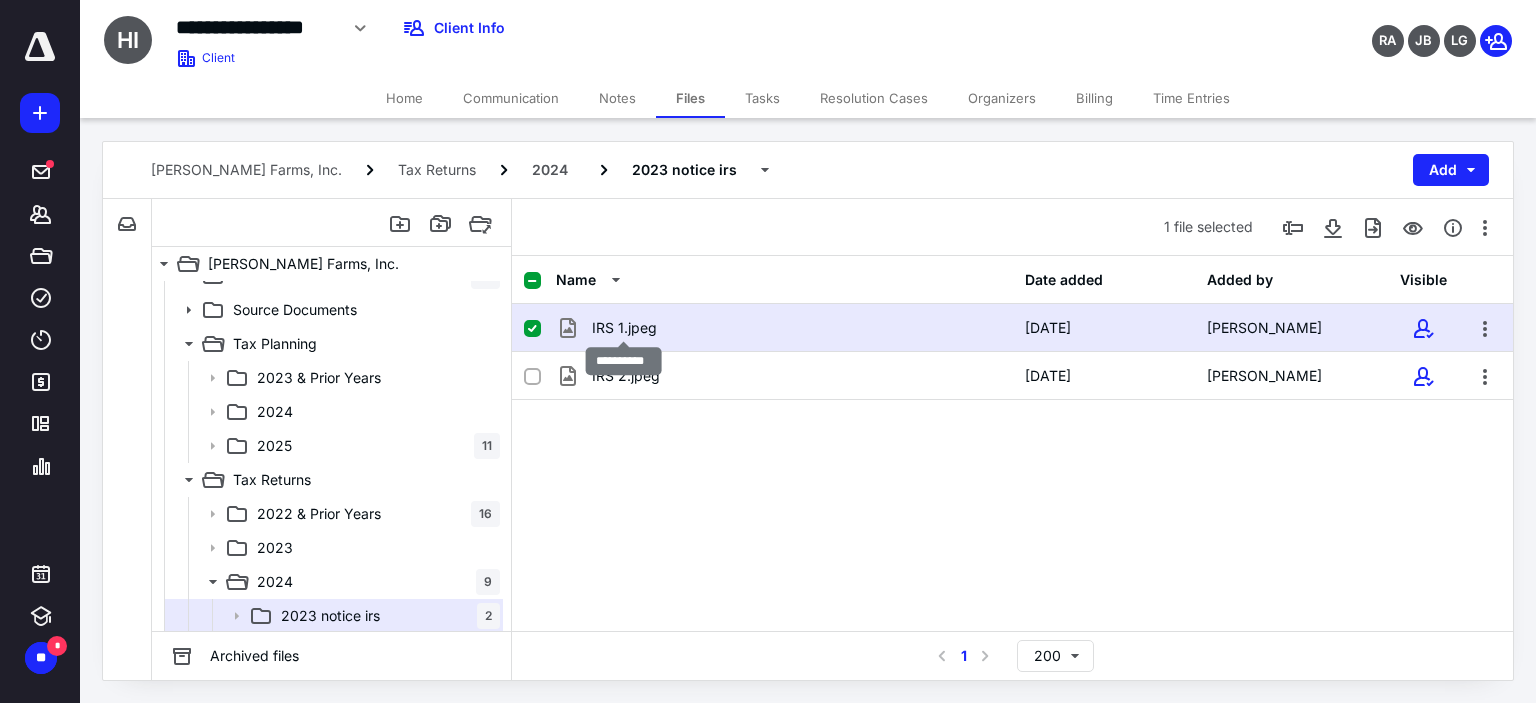 click on "IRS 1.jpeg" at bounding box center [624, 328] 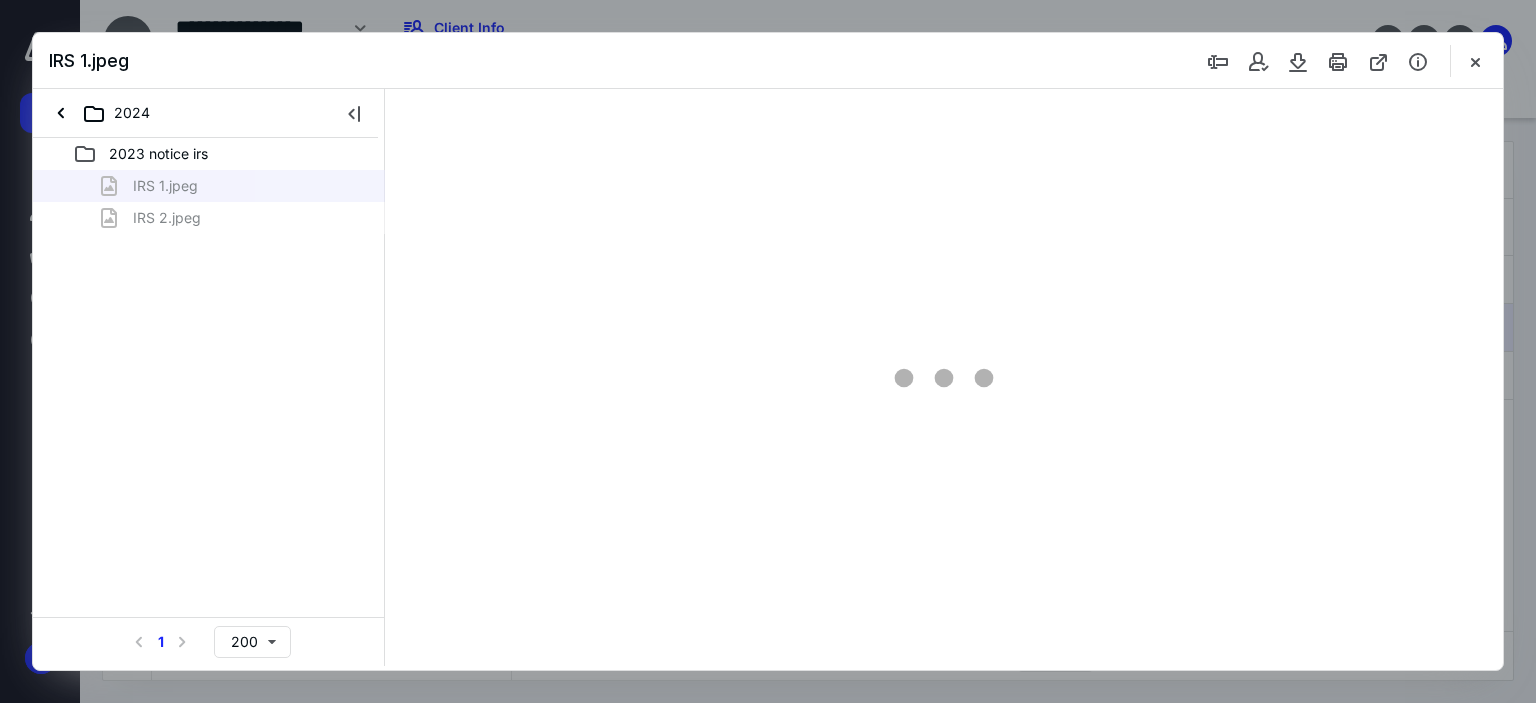 click at bounding box center (944, 377) 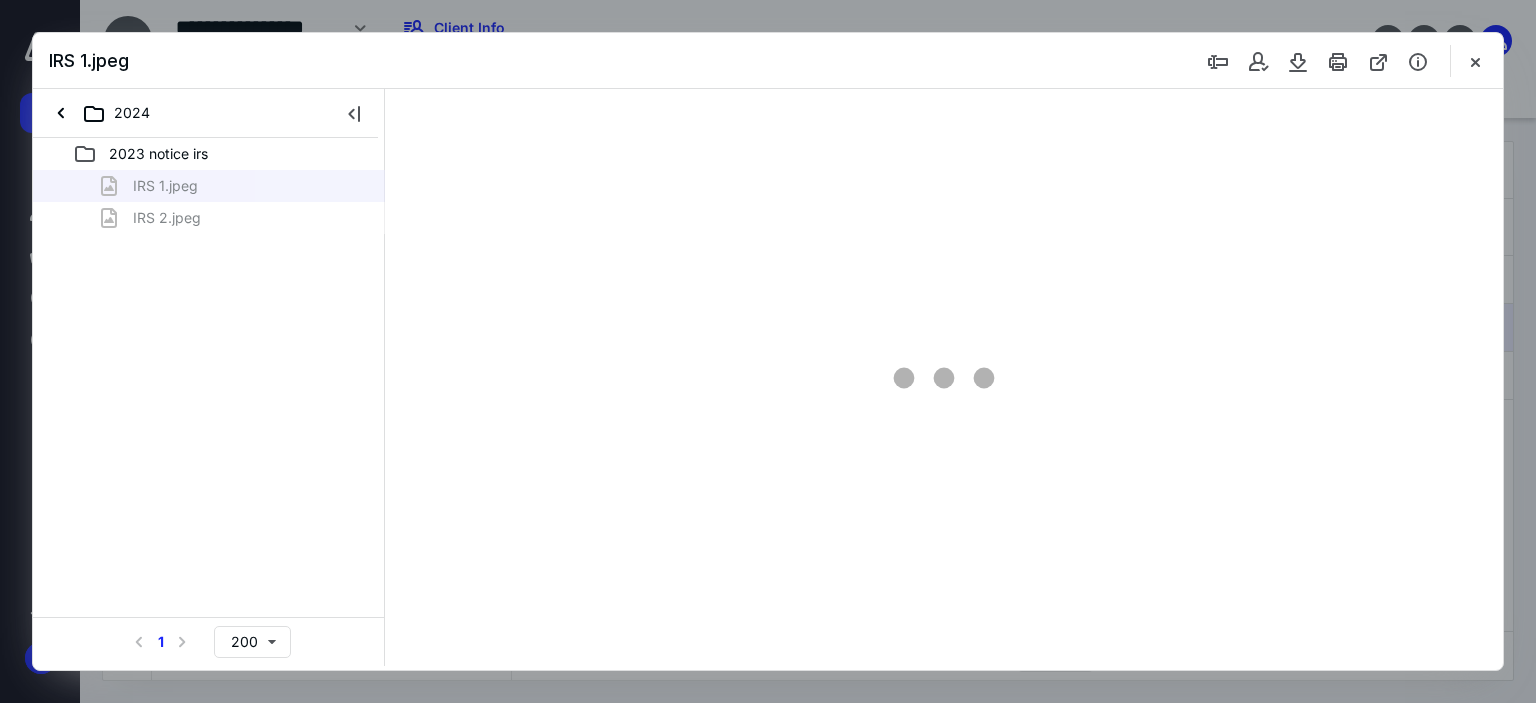 scroll, scrollTop: 0, scrollLeft: 0, axis: both 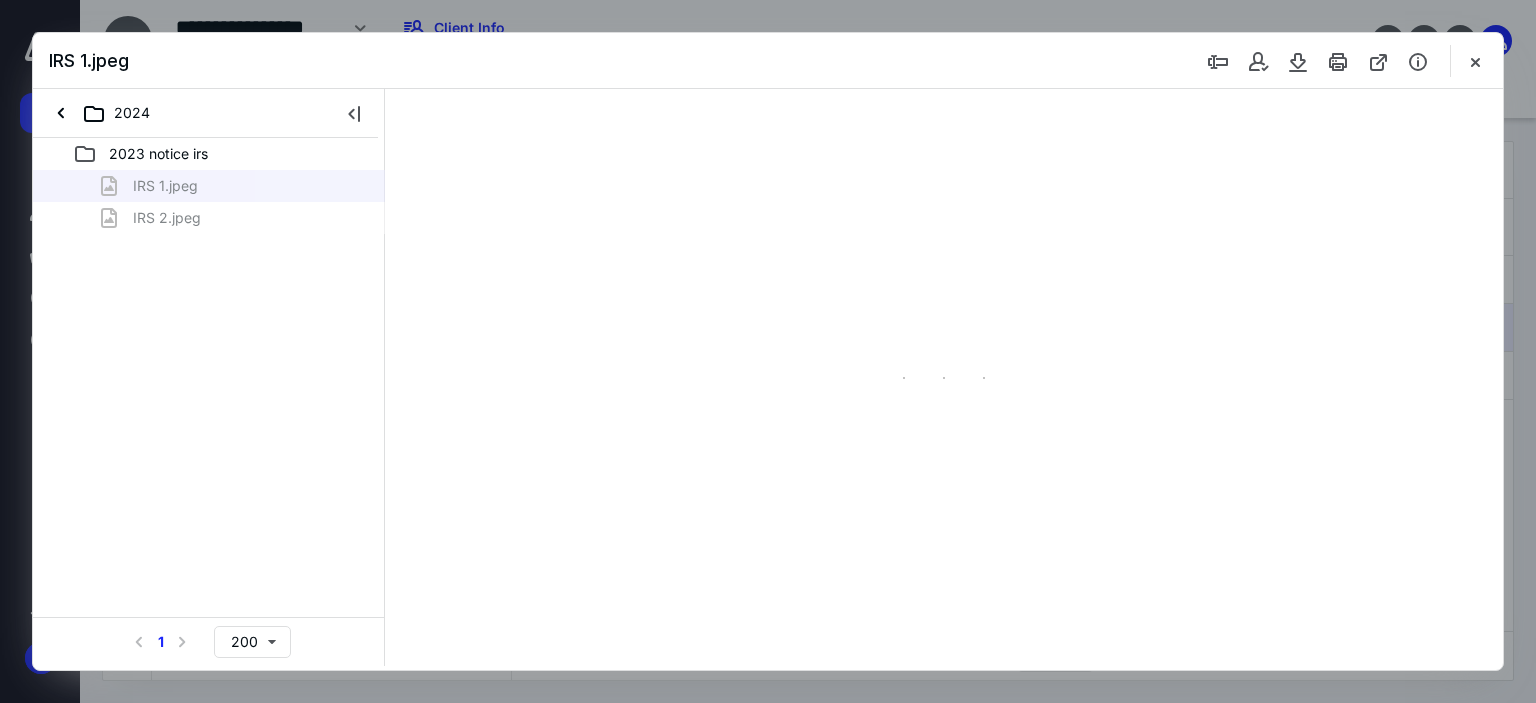click at bounding box center [944, 377] 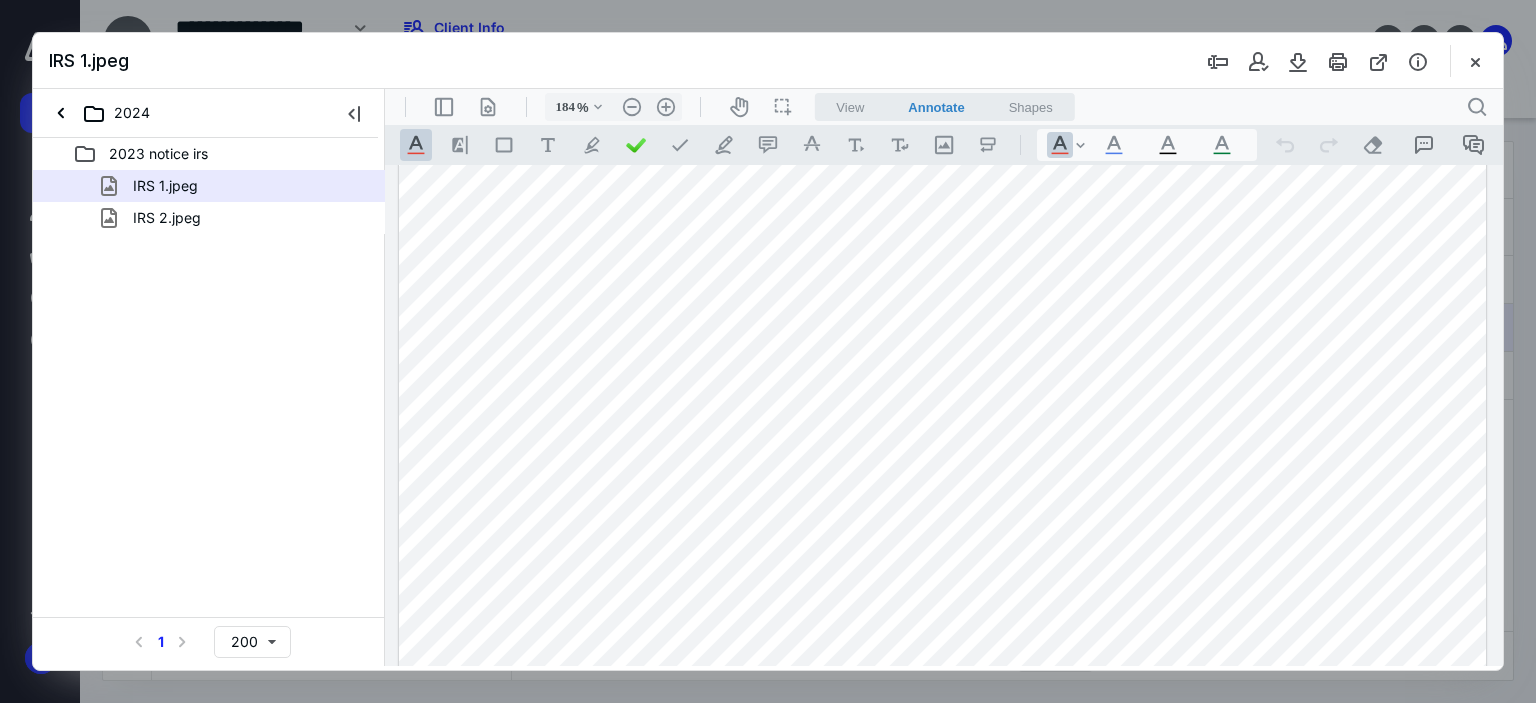 scroll, scrollTop: 962, scrollLeft: 0, axis: vertical 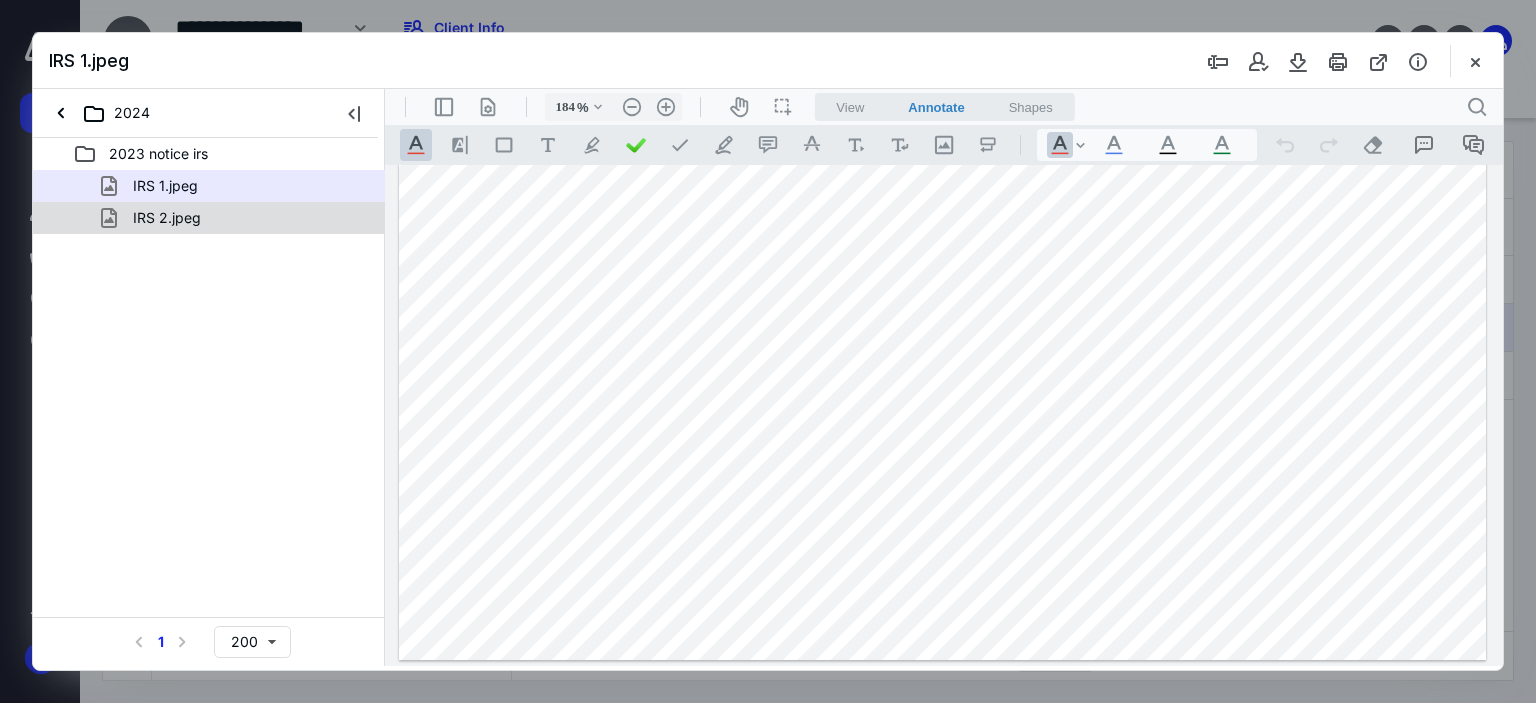 click on "IRS 2.jpeg" at bounding box center (167, 218) 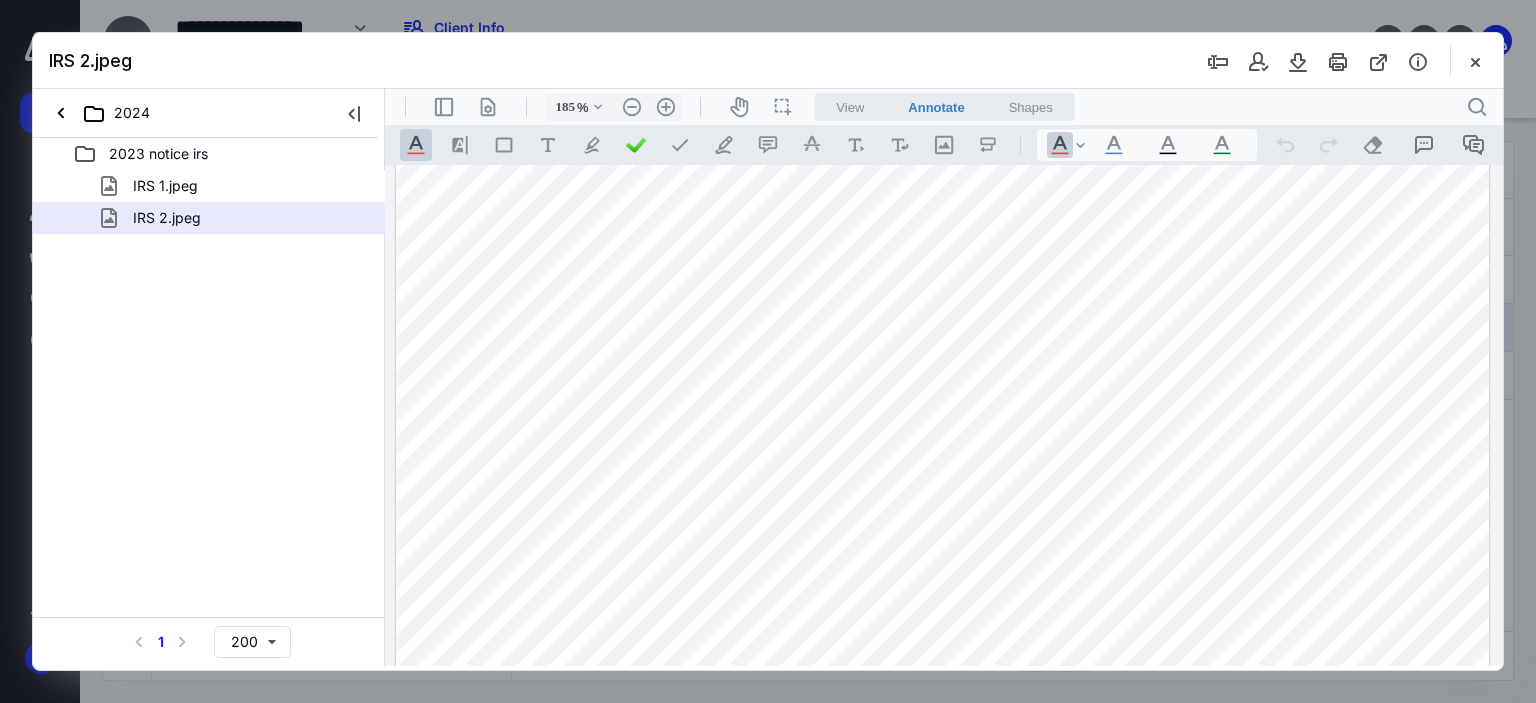 scroll, scrollTop: 445, scrollLeft: 0, axis: vertical 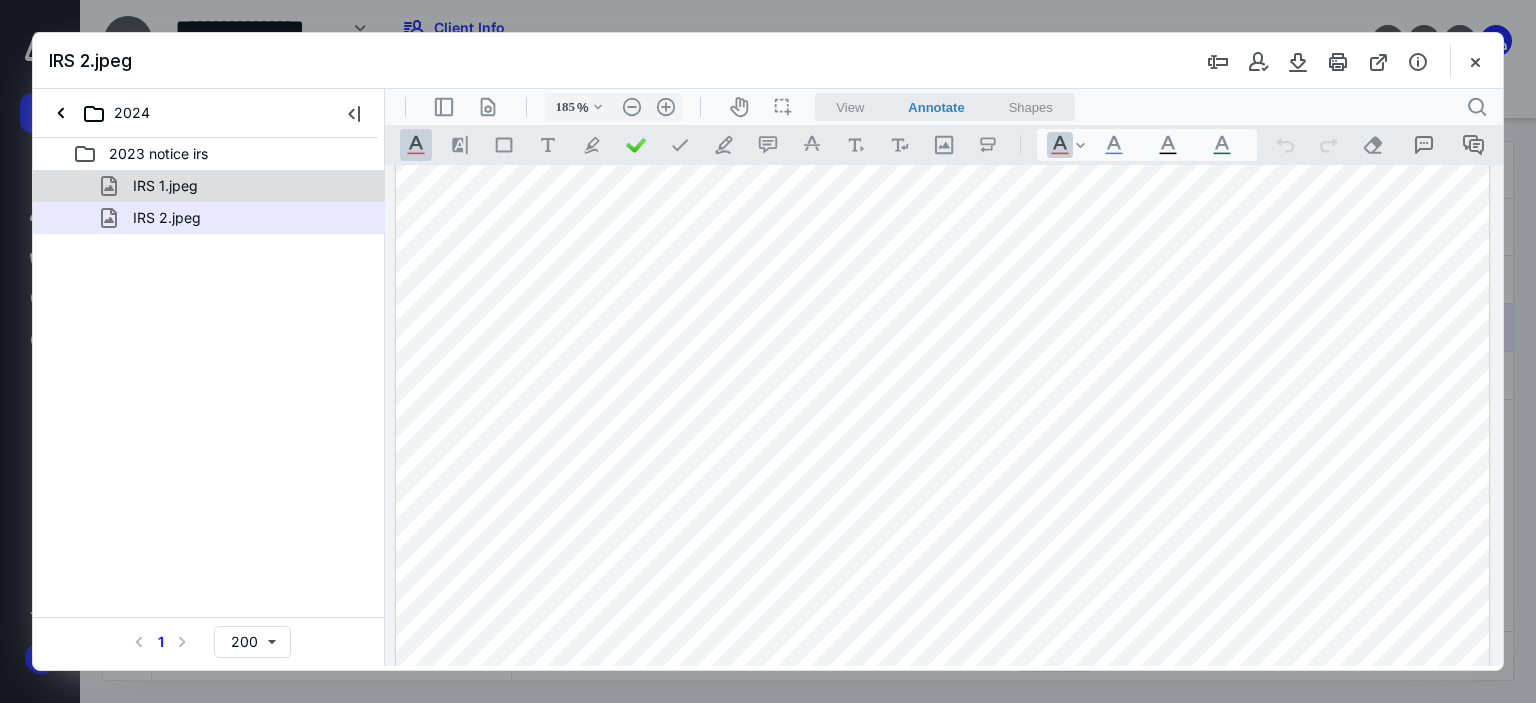 click on "IRS 1.jpeg" at bounding box center (165, 186) 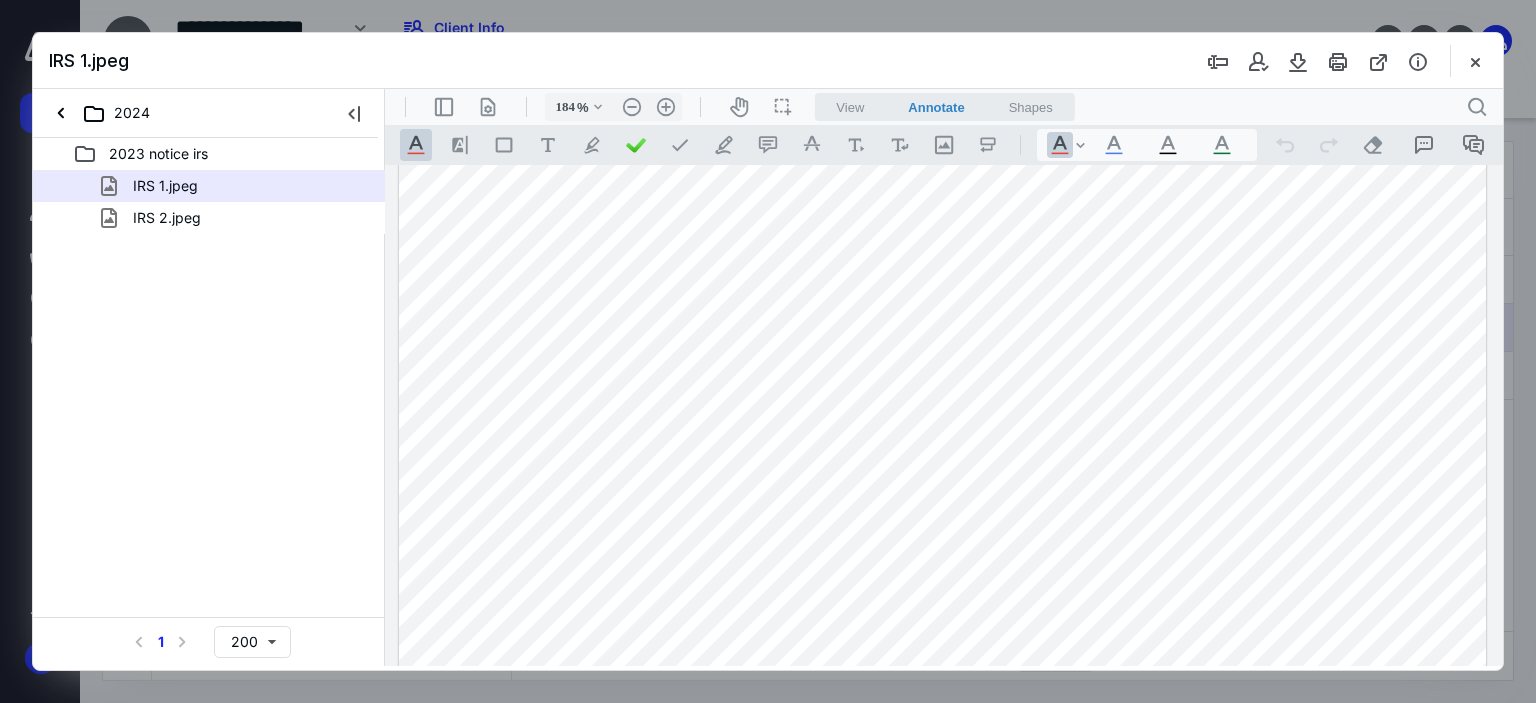 scroll, scrollTop: 370, scrollLeft: 0, axis: vertical 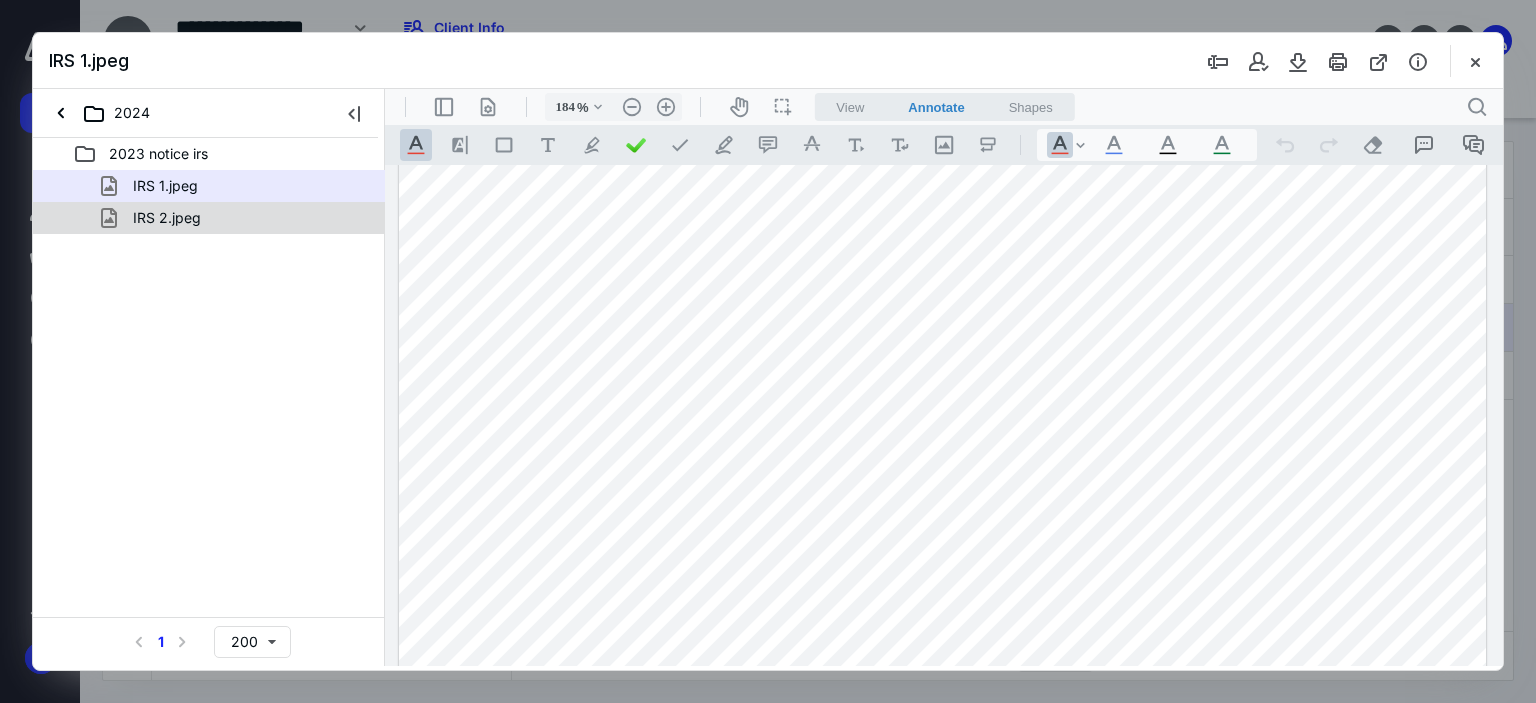 click on "IRS 2.jpeg" at bounding box center (167, 218) 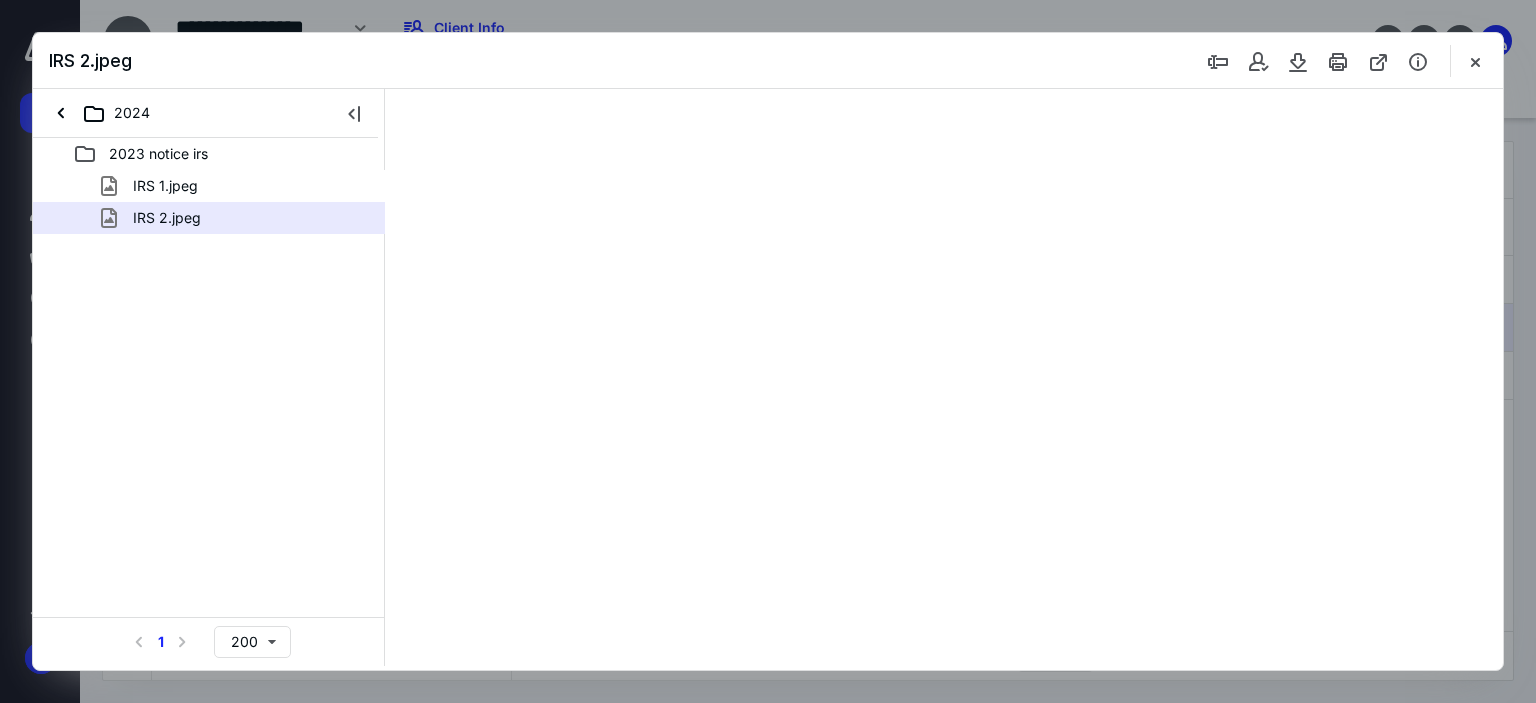 type on "185" 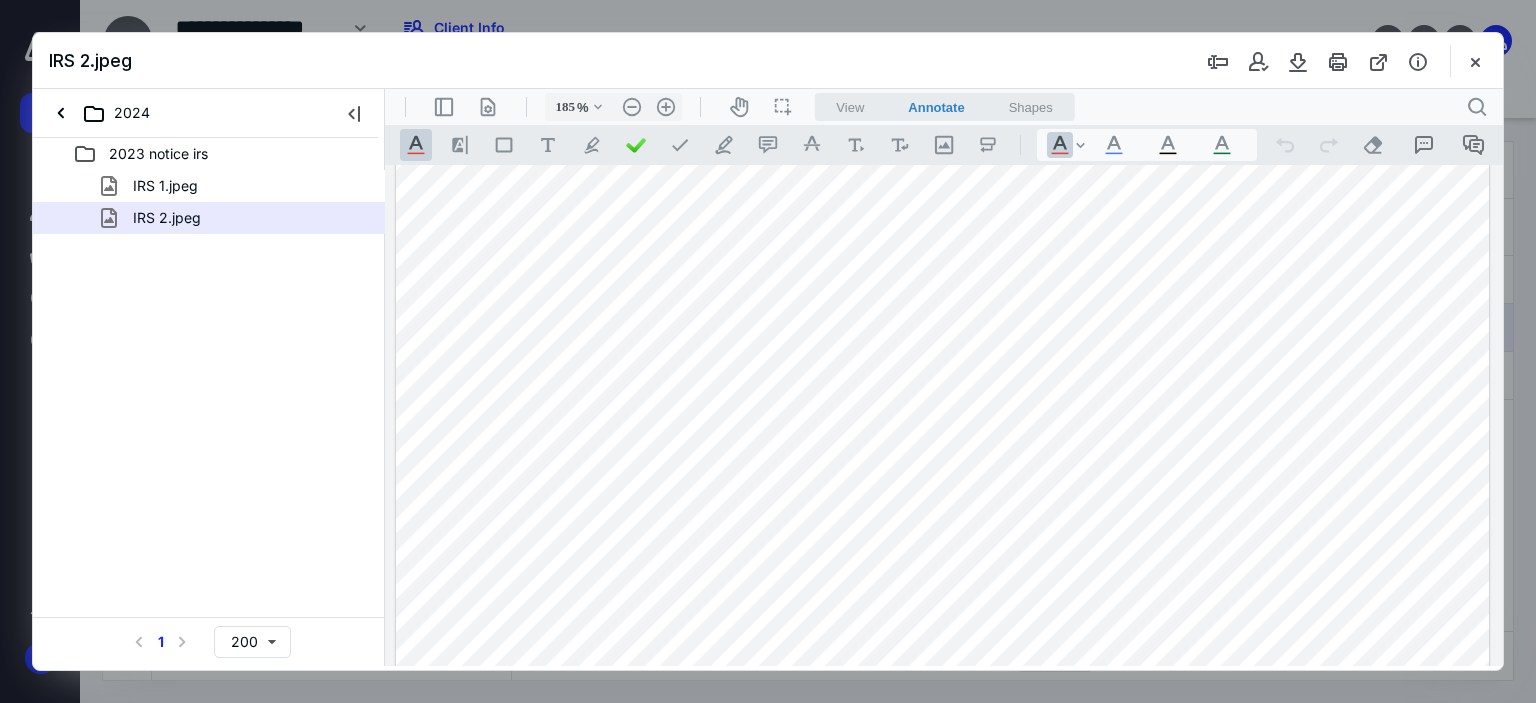 scroll, scrollTop: 552, scrollLeft: 0, axis: vertical 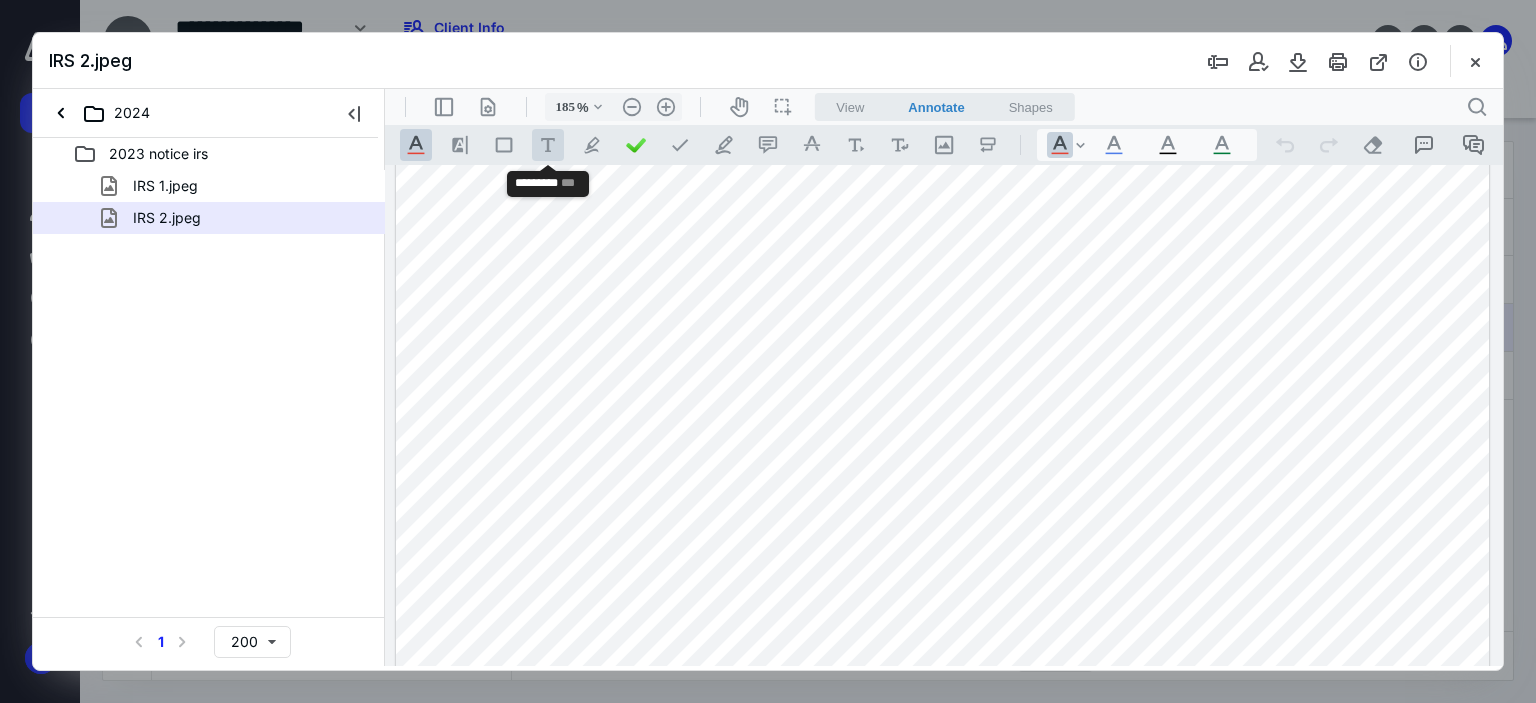 click on ".cls-1{fill:#abb0c4;} icon - tool - text - free text" at bounding box center [548, 145] 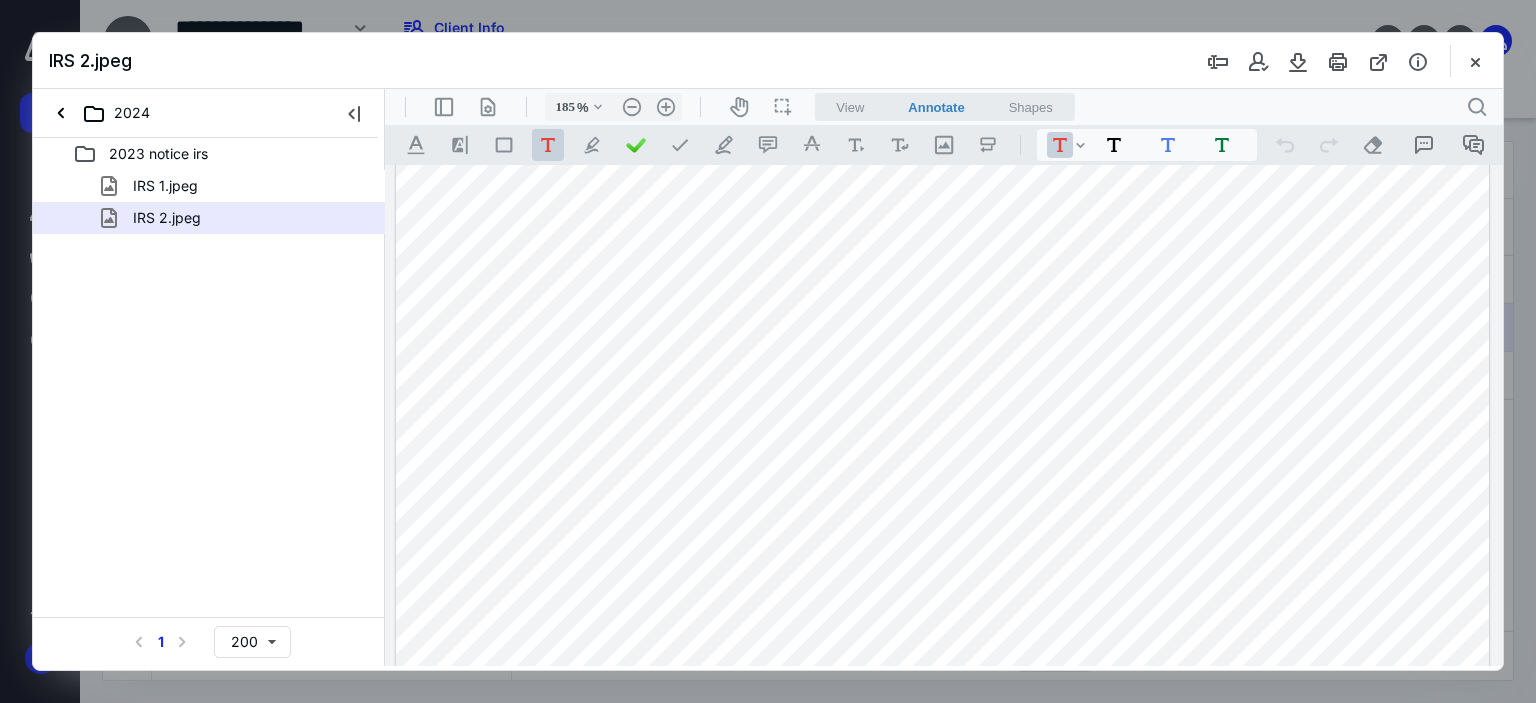 drag, startPoint x: 920, startPoint y: 361, endPoint x: 1378, endPoint y: 522, distance: 485.474 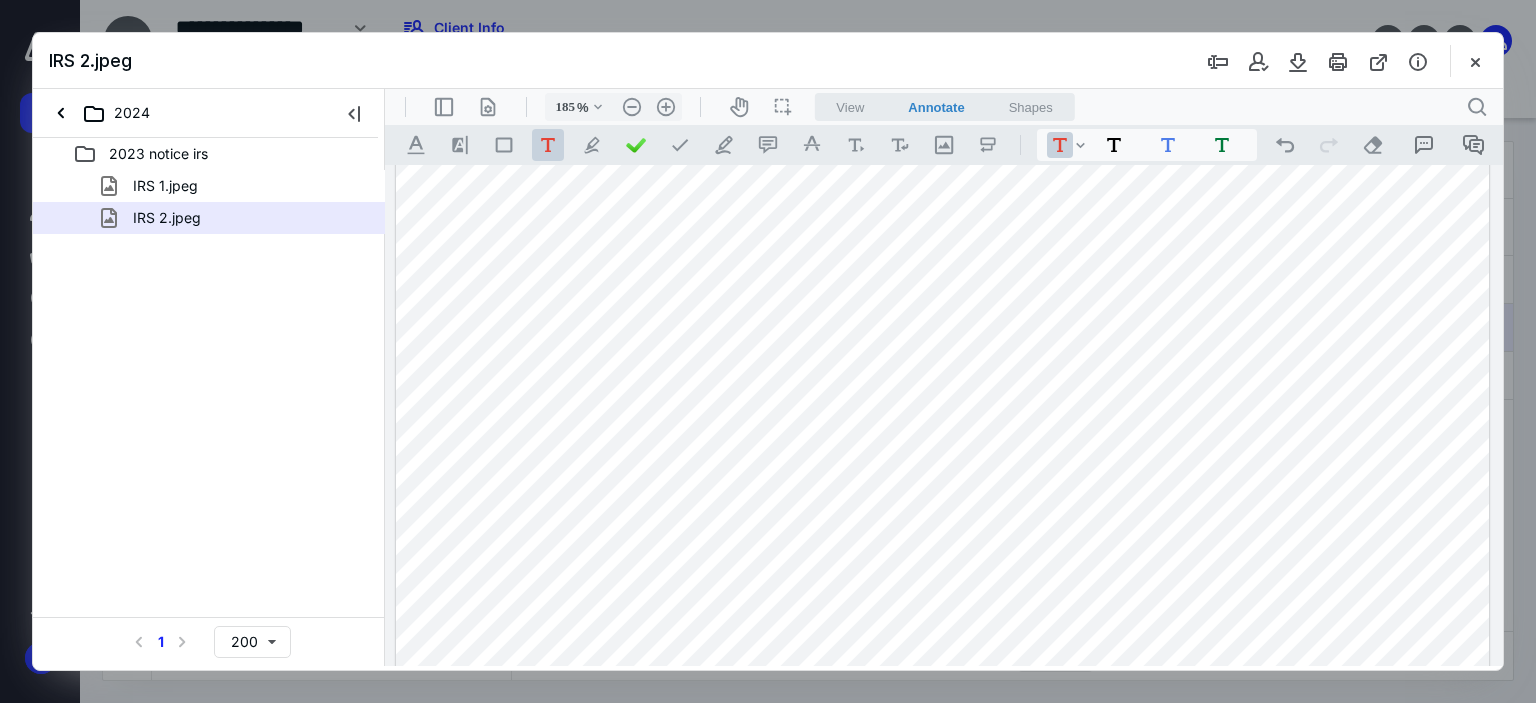 click on "**********" at bounding box center [942, 789] 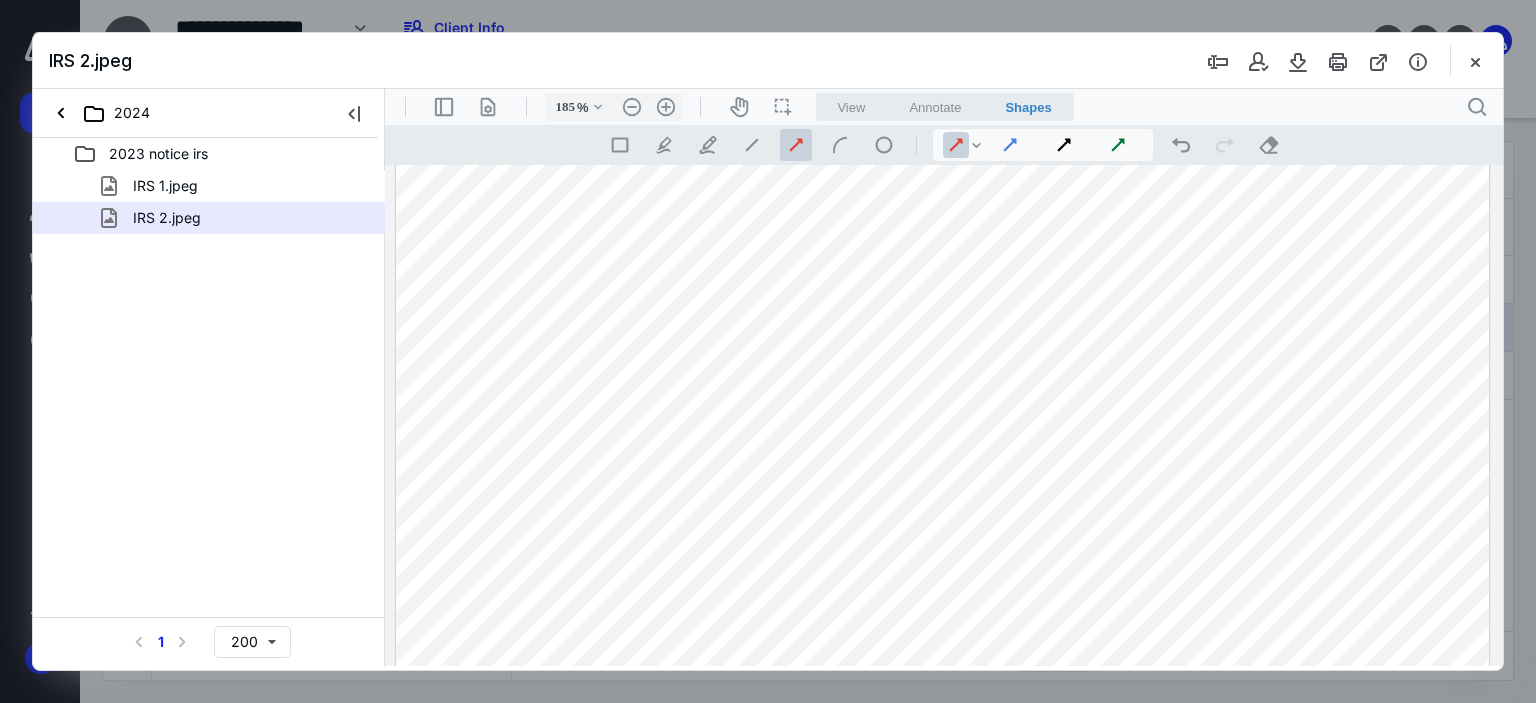 scroll, scrollTop: 0, scrollLeft: 0, axis: both 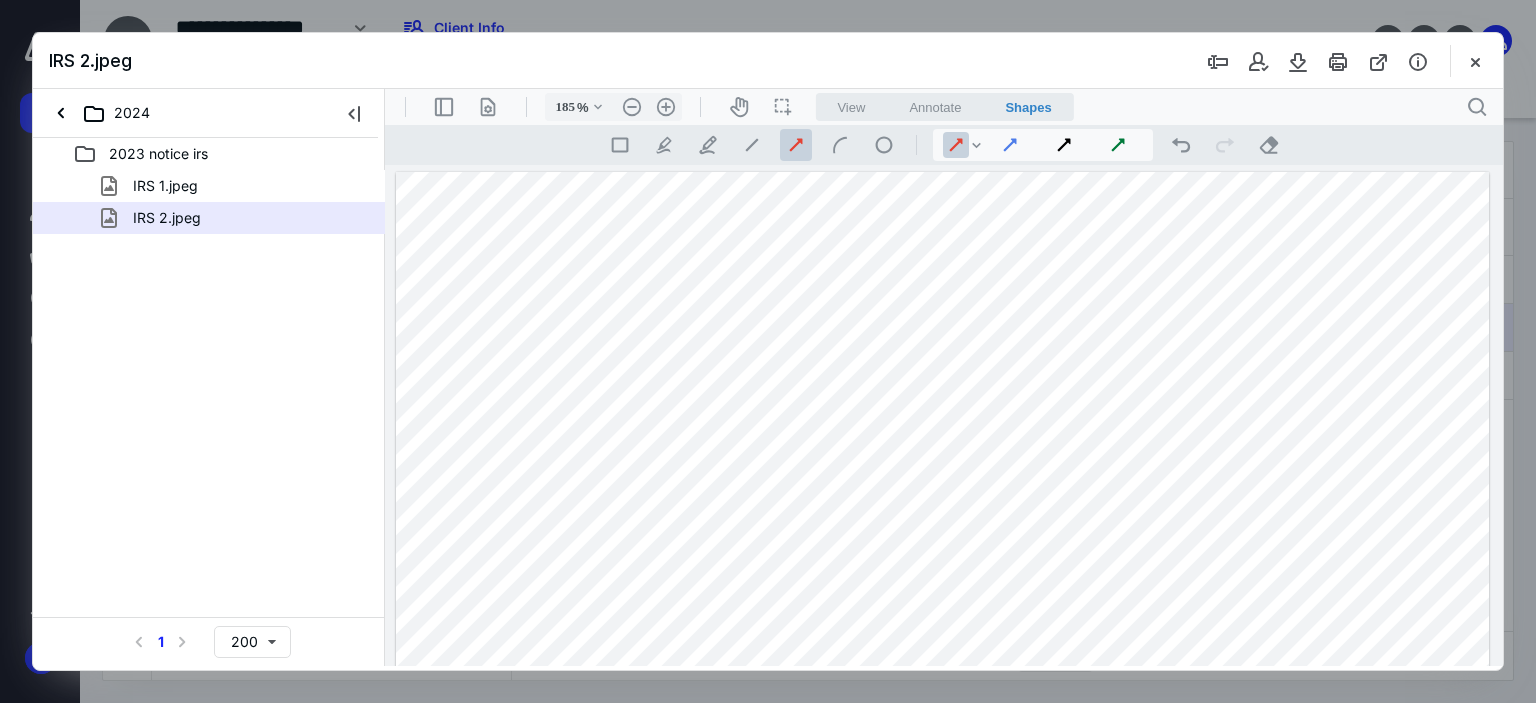click on "**********" at bounding box center (942, 901) 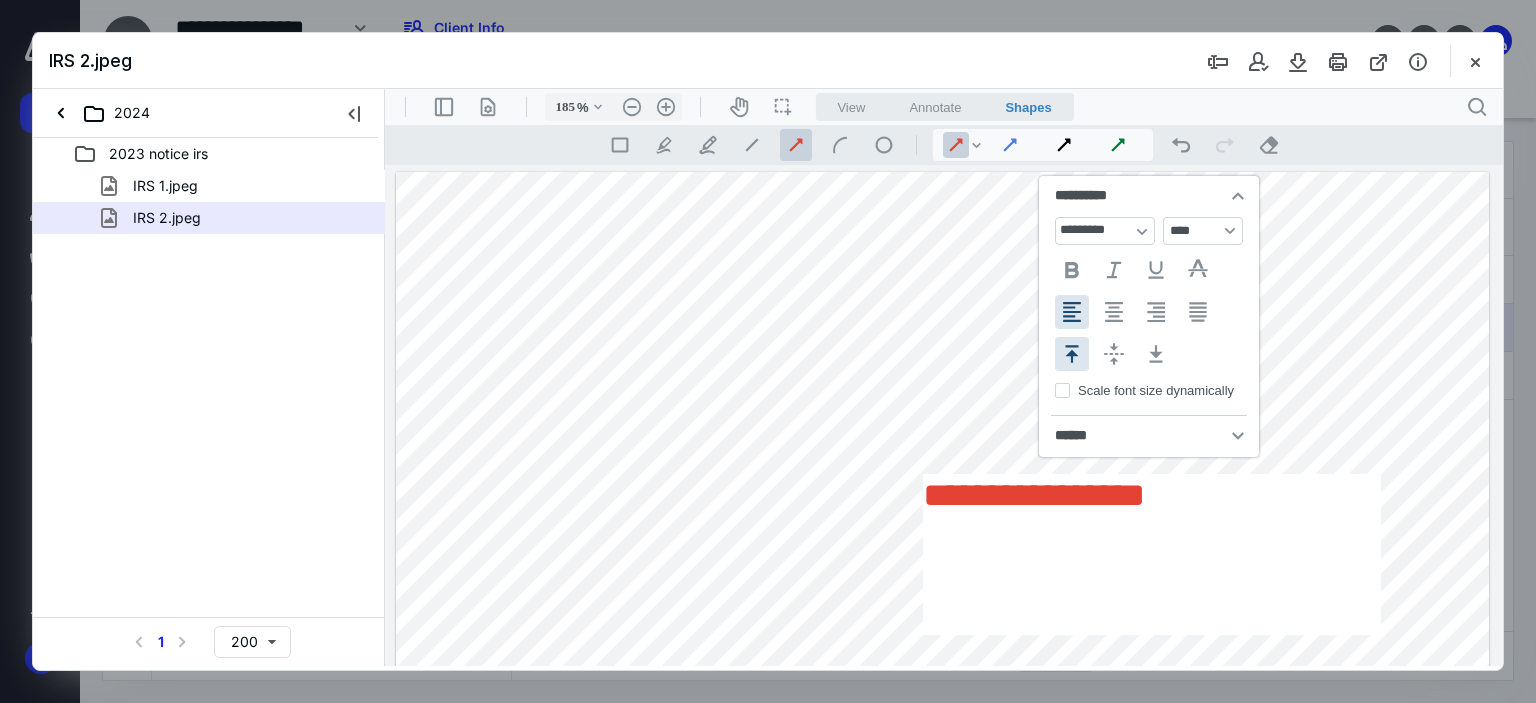 type 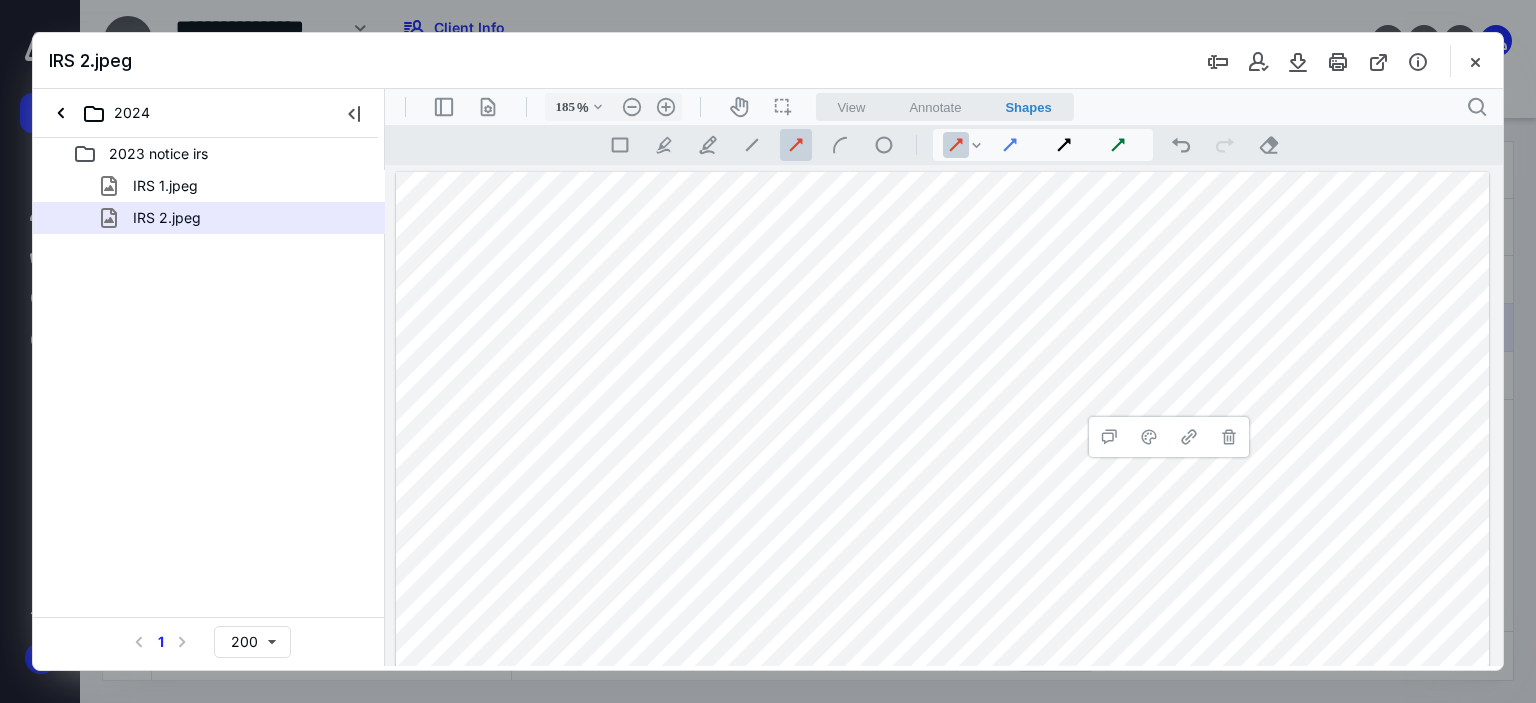 click on "**********" at bounding box center [942, 901] 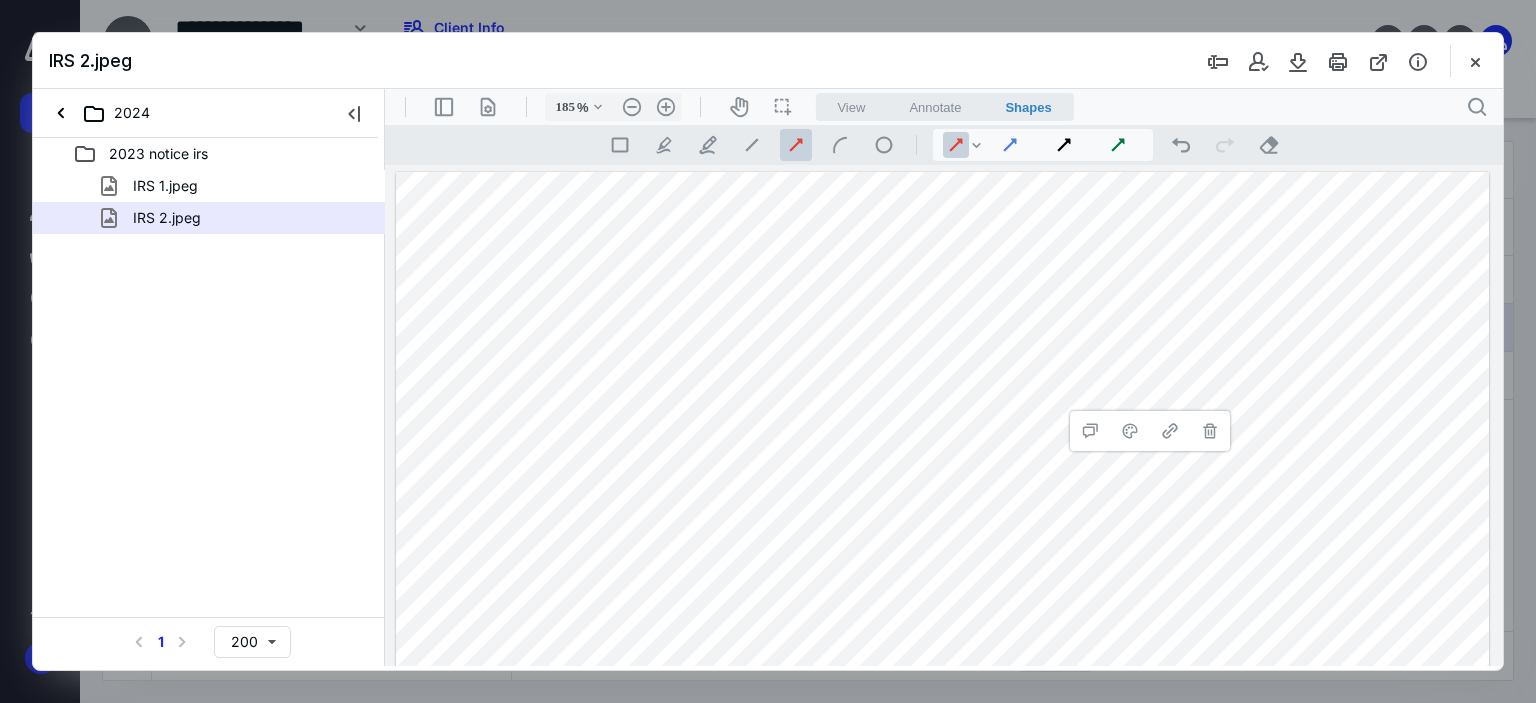 scroll, scrollTop: 7, scrollLeft: 0, axis: vertical 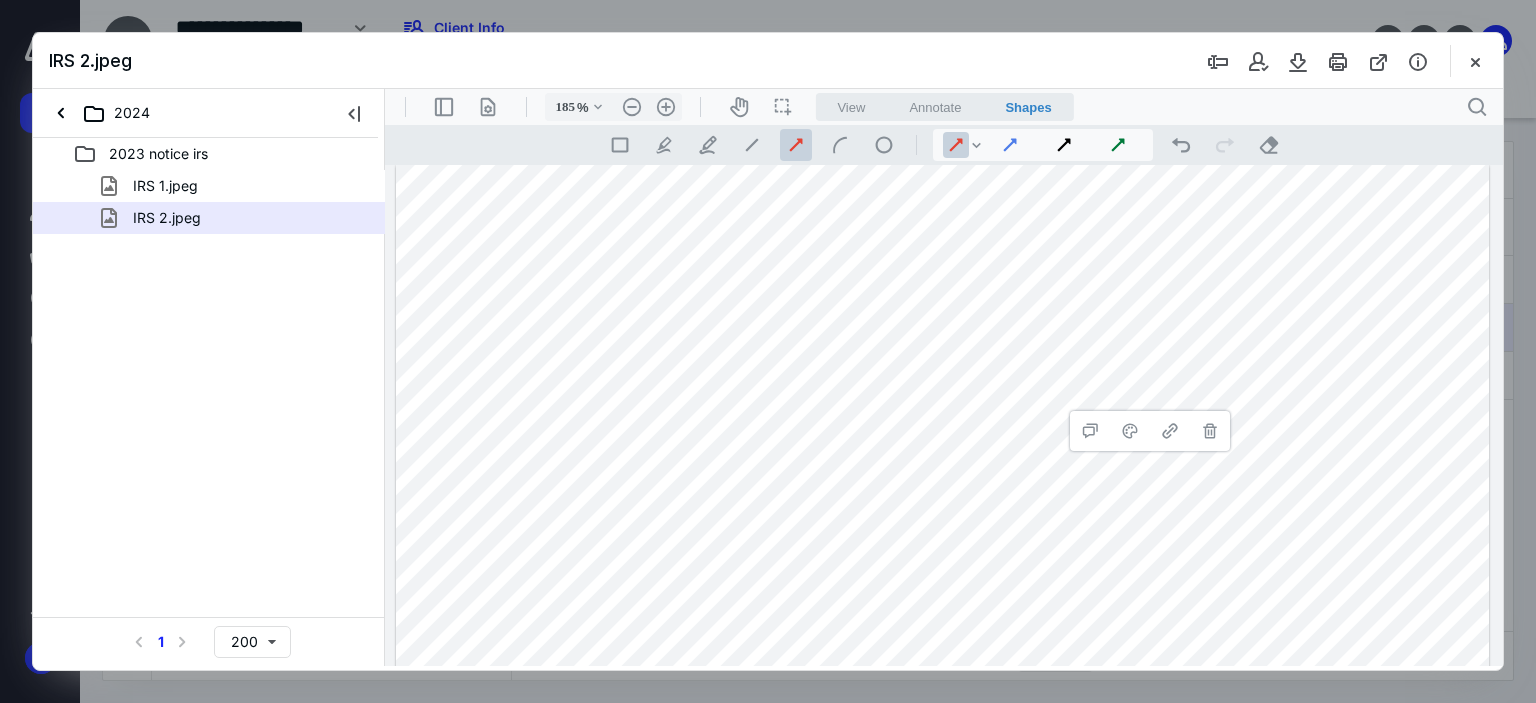 click on "**********" at bounding box center (942, 894) 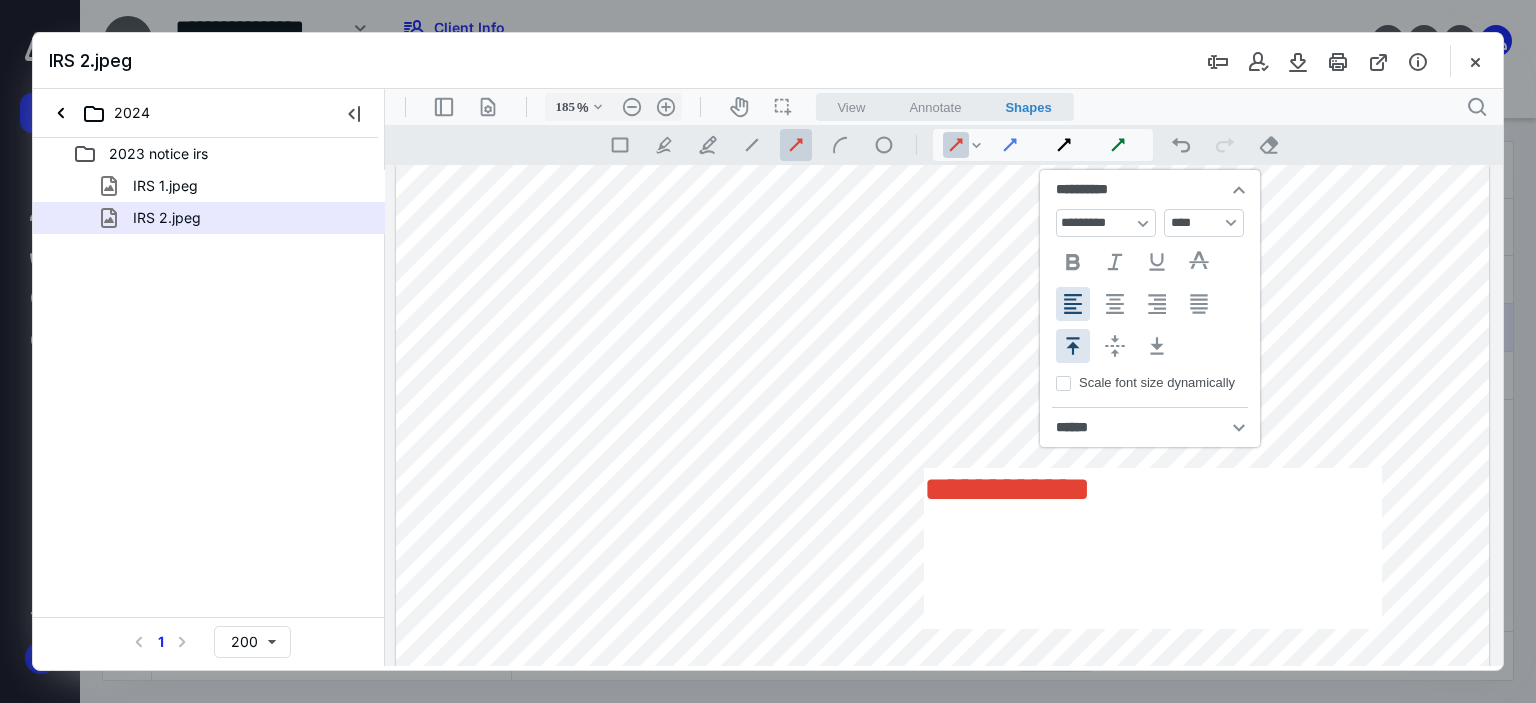 click on "**********" at bounding box center [1153, 489] 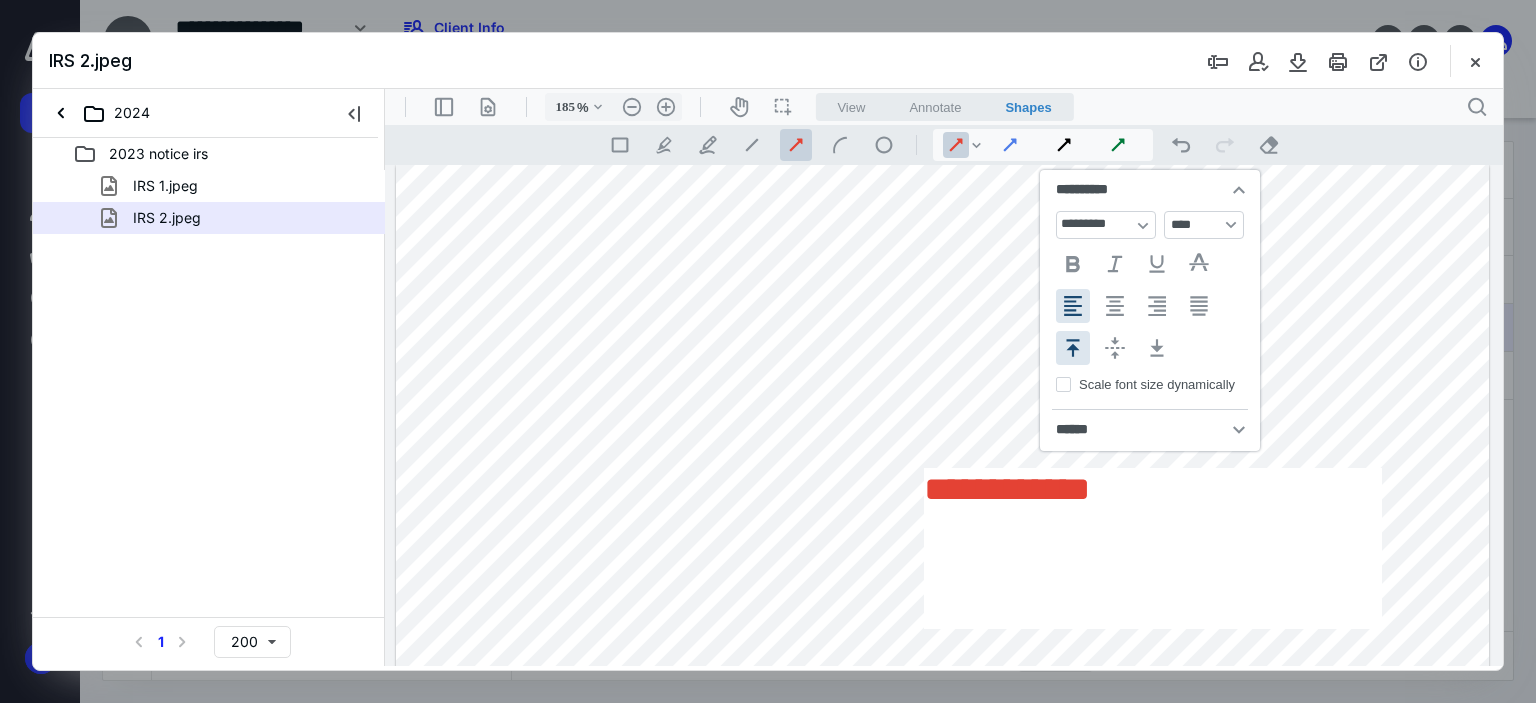 click on "**********" at bounding box center (1153, 489) 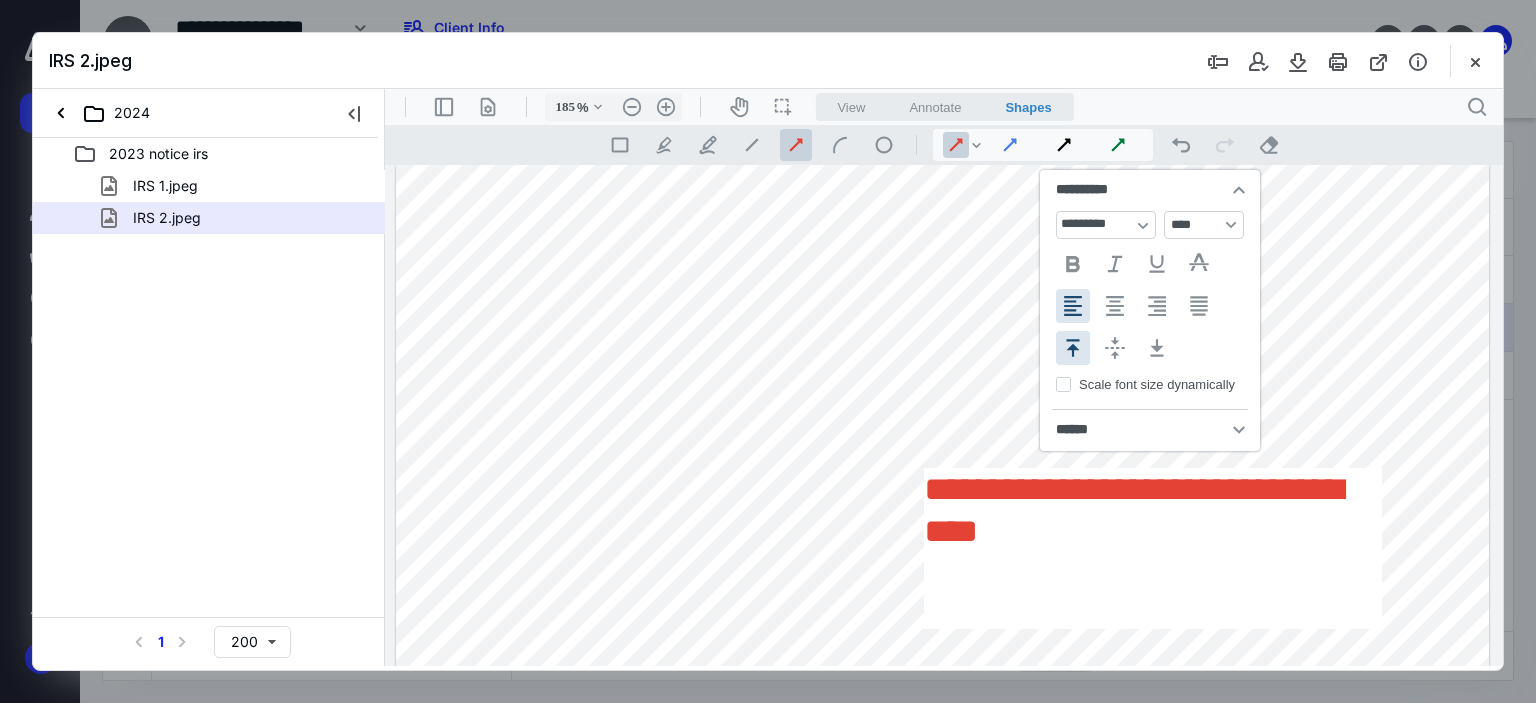 click on "**********" at bounding box center [942, 894] 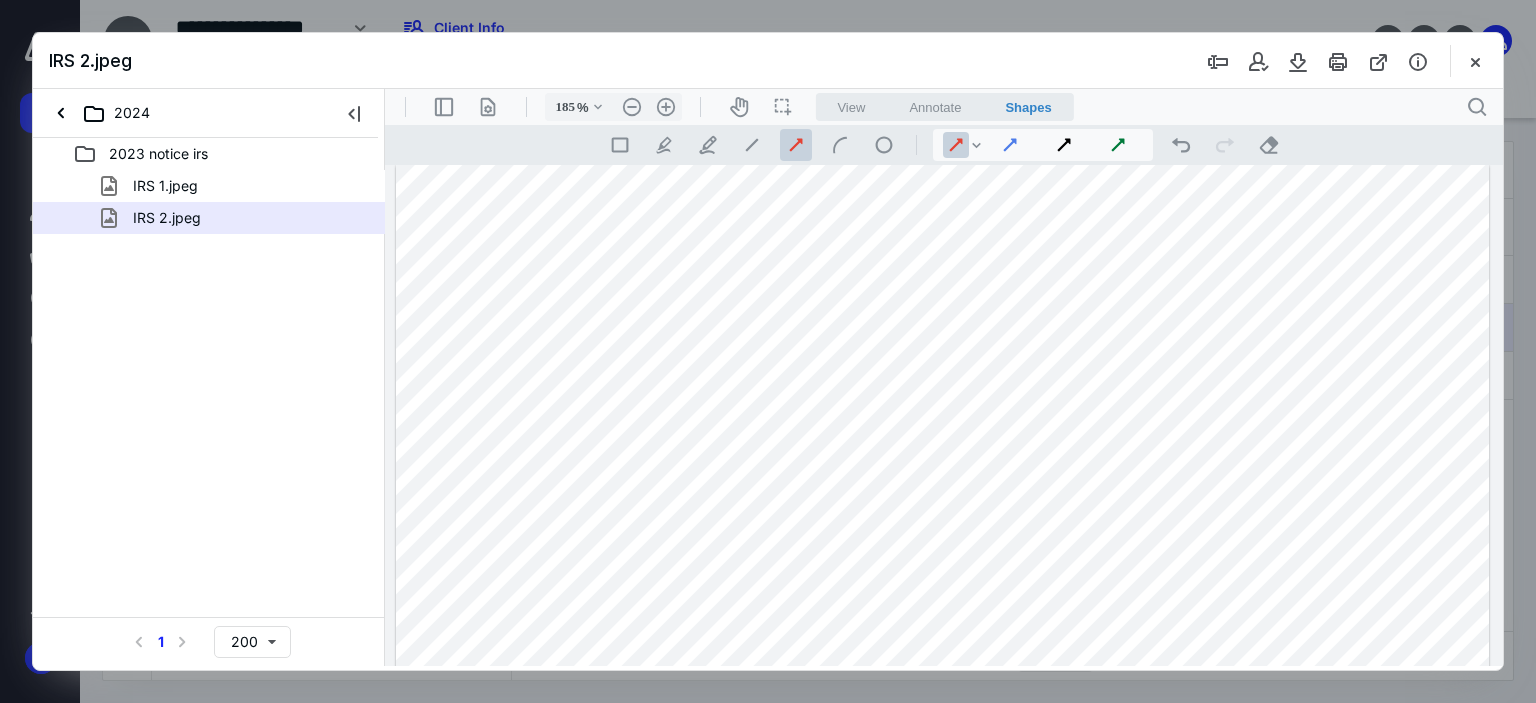 click on "**********" at bounding box center (942, 894) 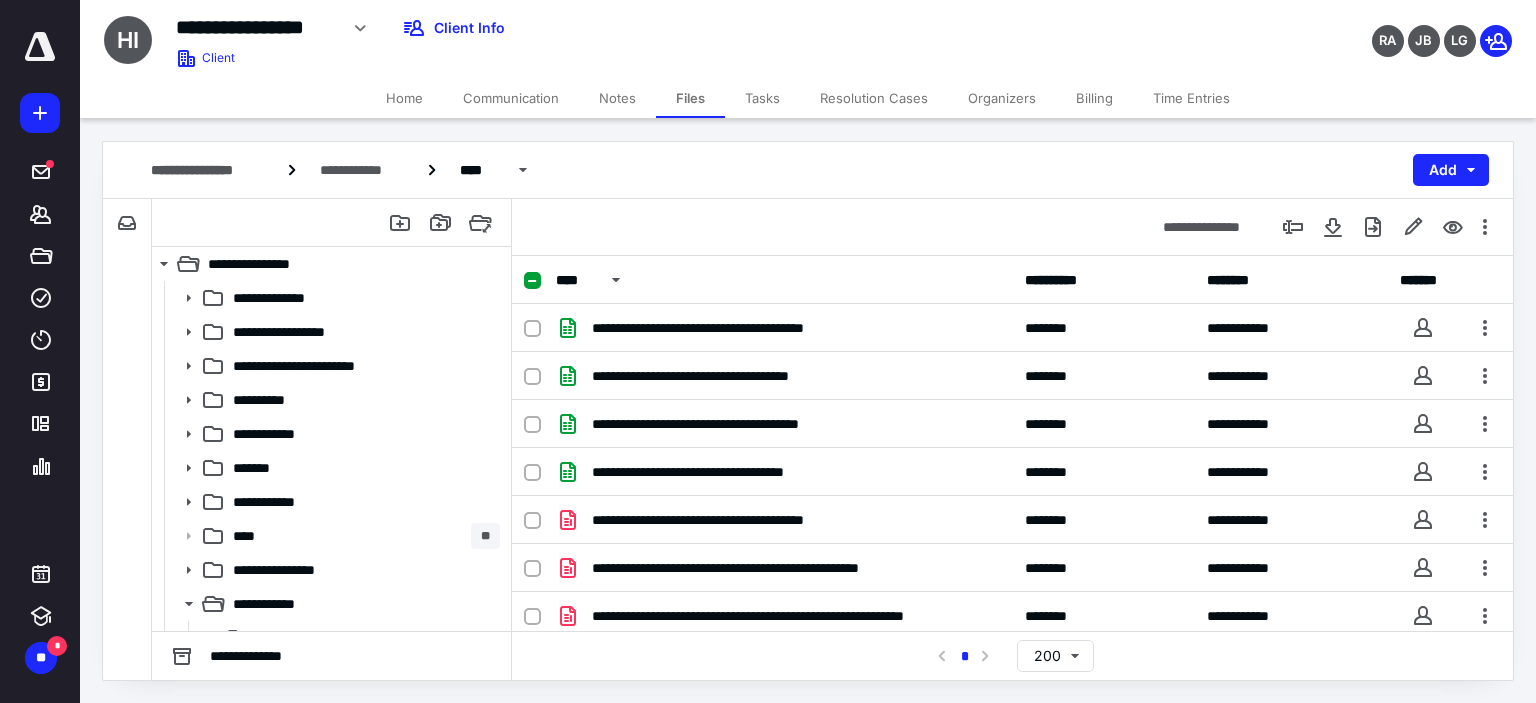 scroll, scrollTop: 0, scrollLeft: 0, axis: both 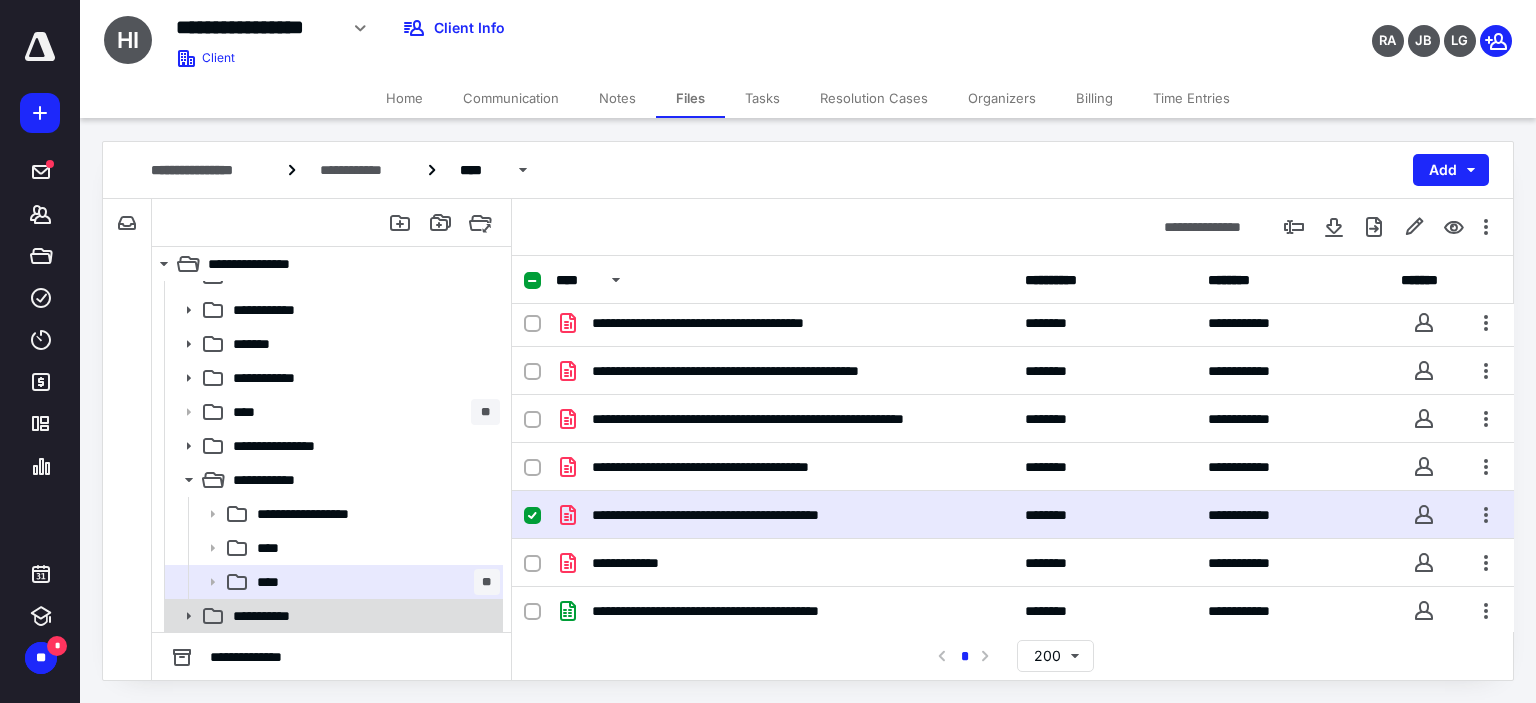 click 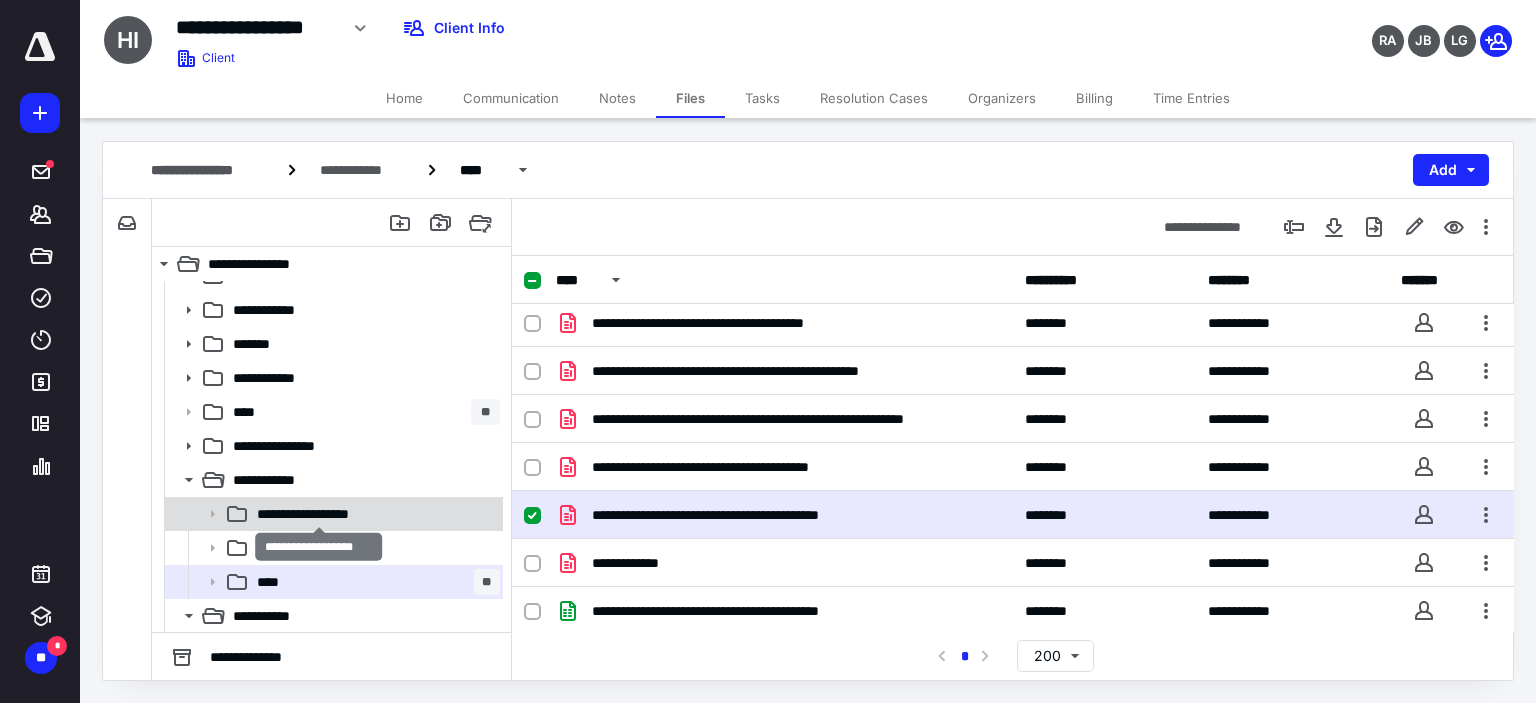scroll, scrollTop: 260, scrollLeft: 0, axis: vertical 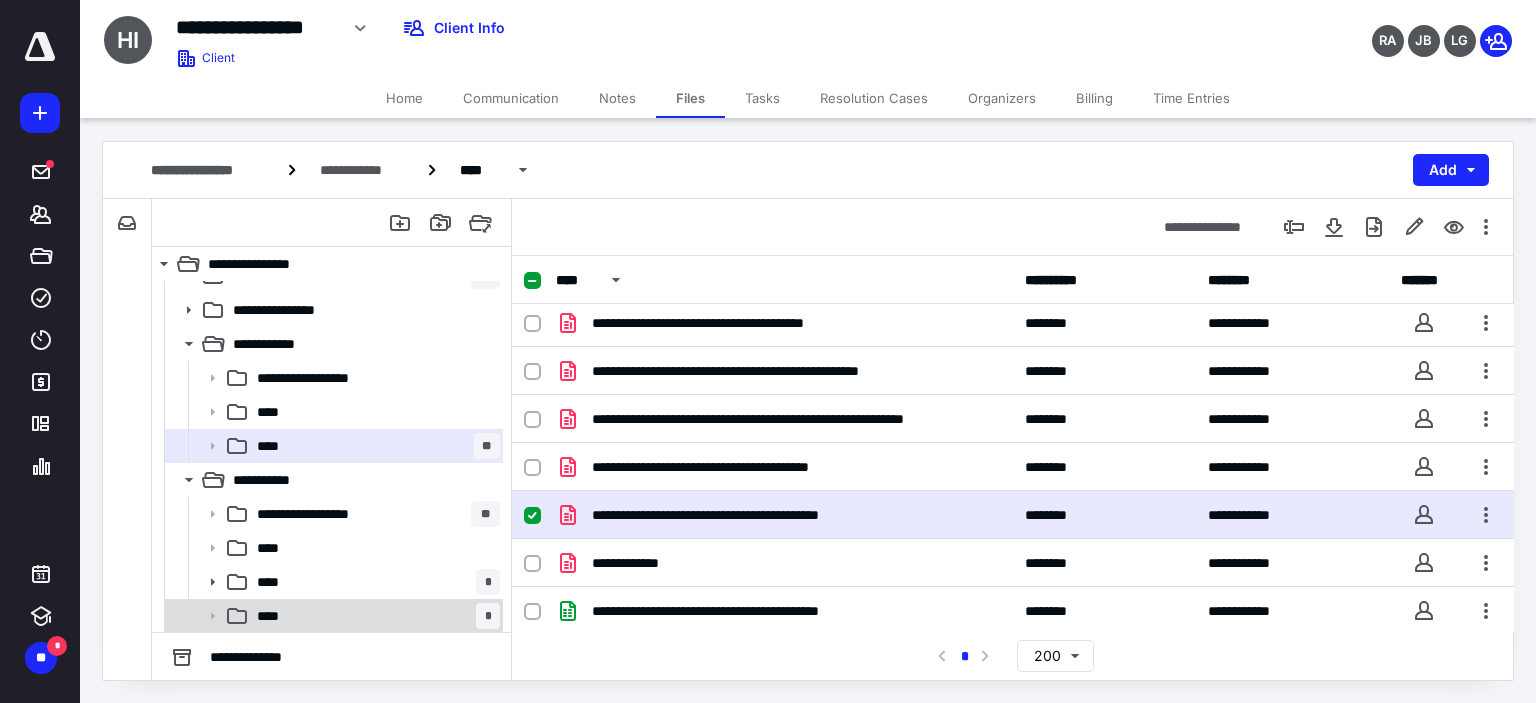 click on "**** *" at bounding box center [374, 616] 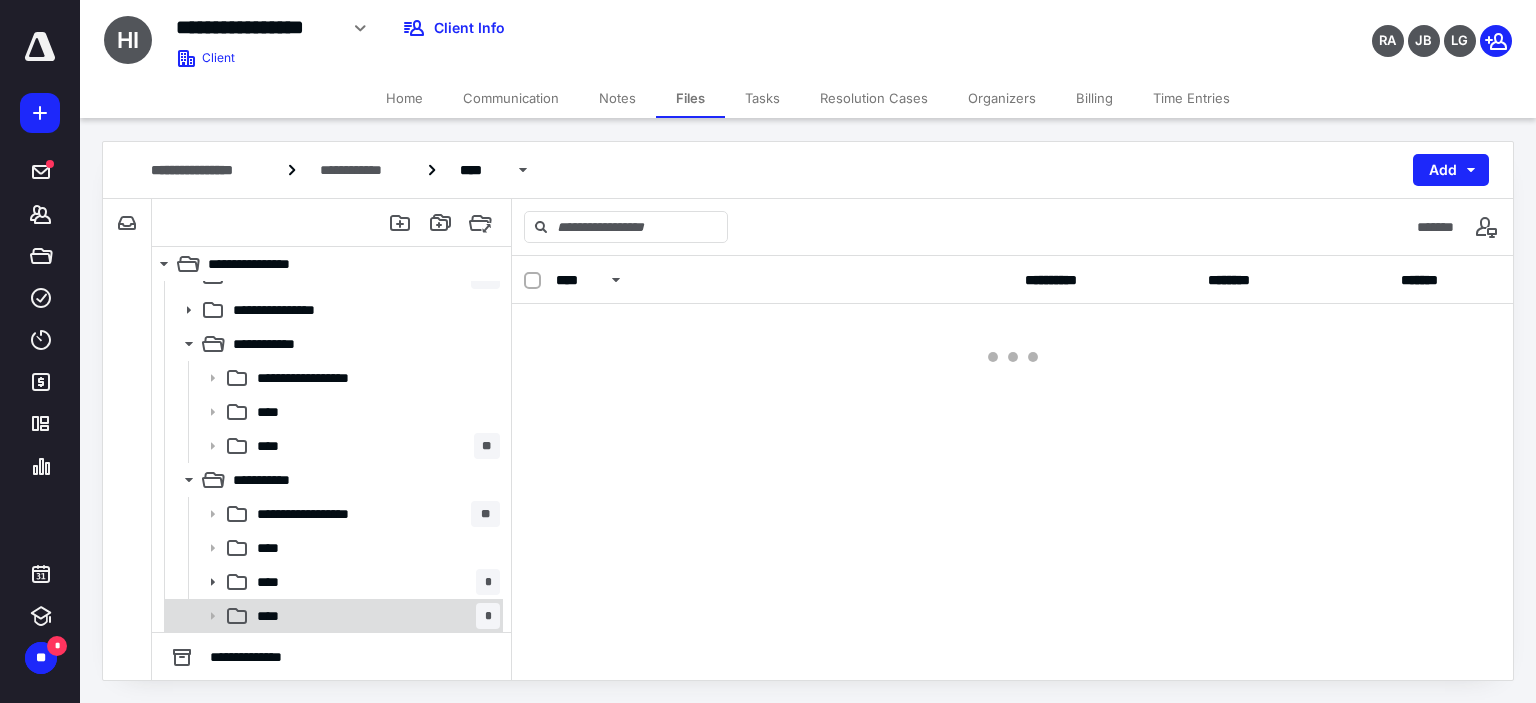 scroll, scrollTop: 0, scrollLeft: 0, axis: both 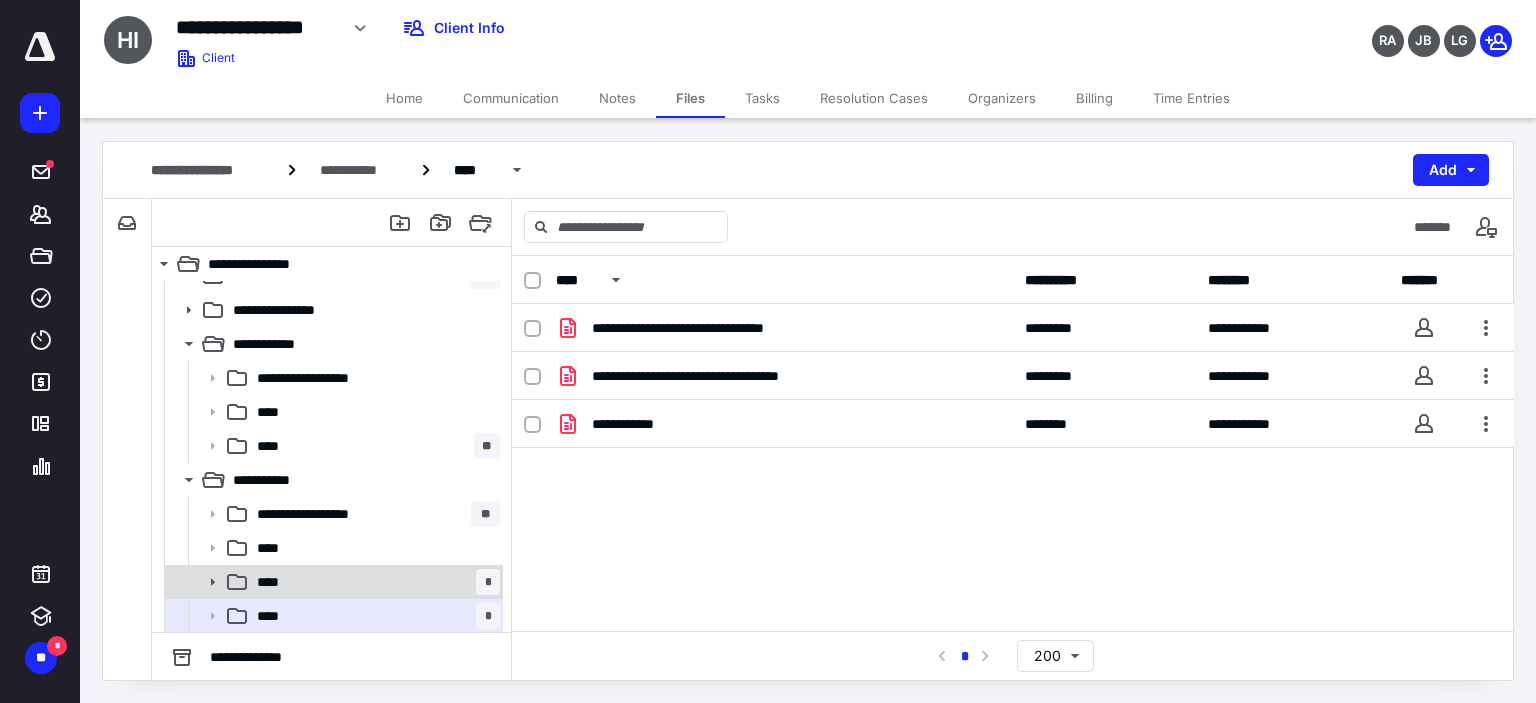 click on "**** *" at bounding box center [374, 582] 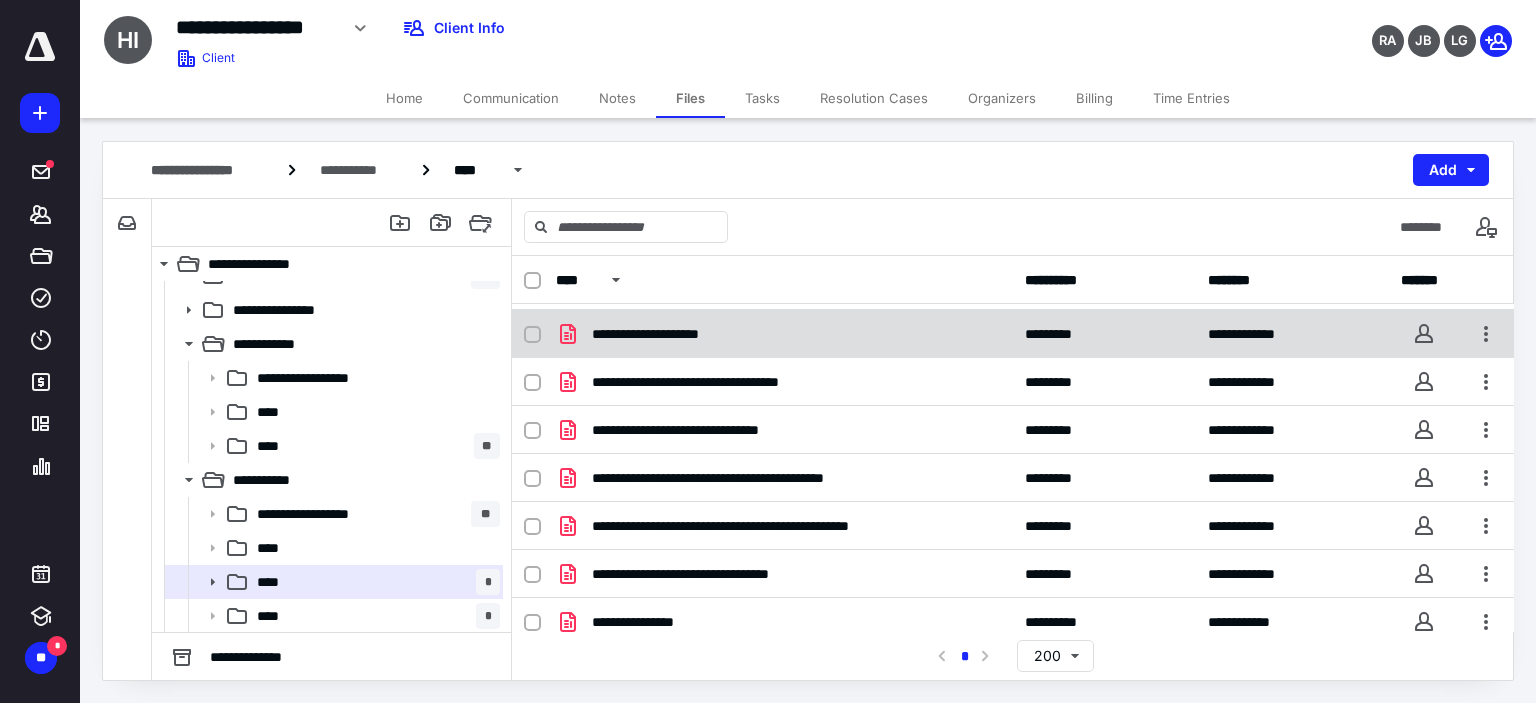 scroll, scrollTop: 245, scrollLeft: 0, axis: vertical 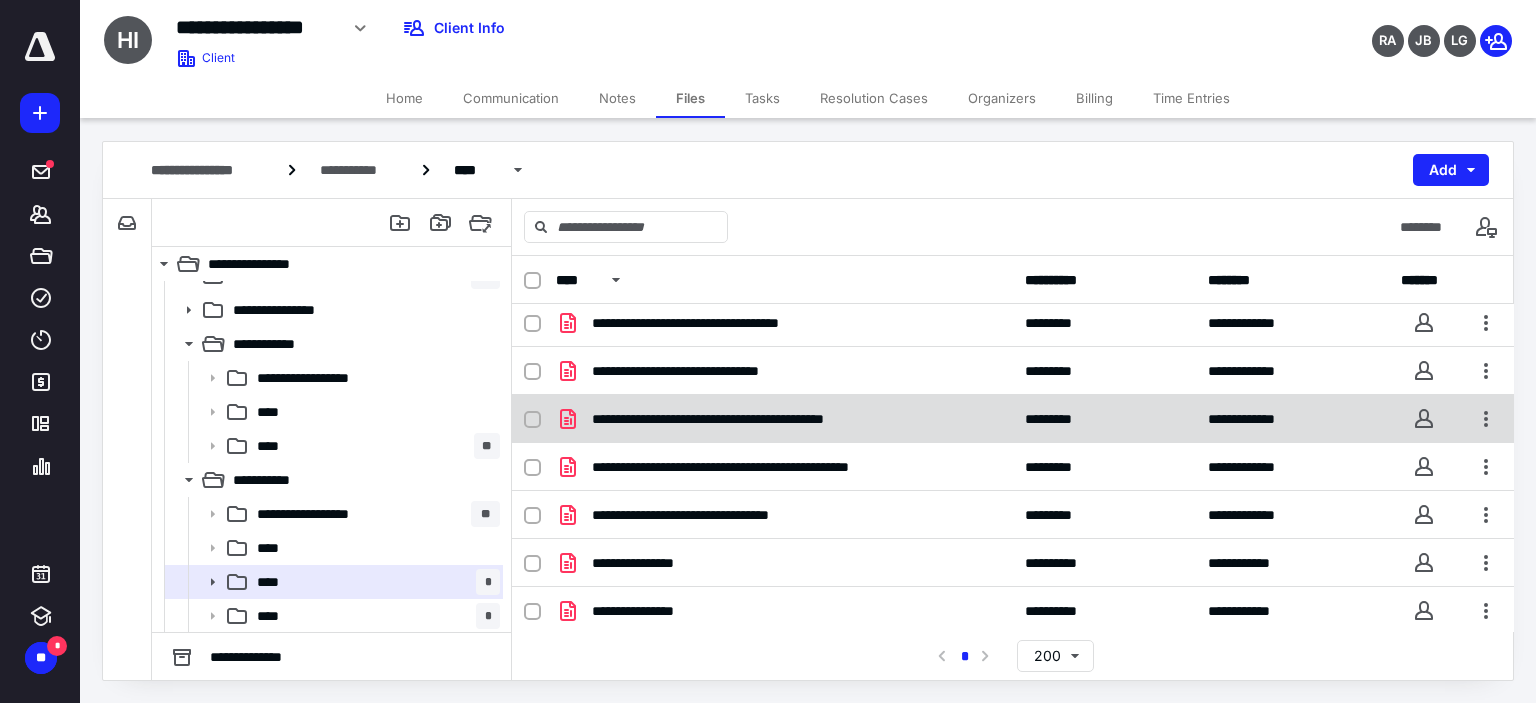 click on "**********" at bounding box center [1013, 280] 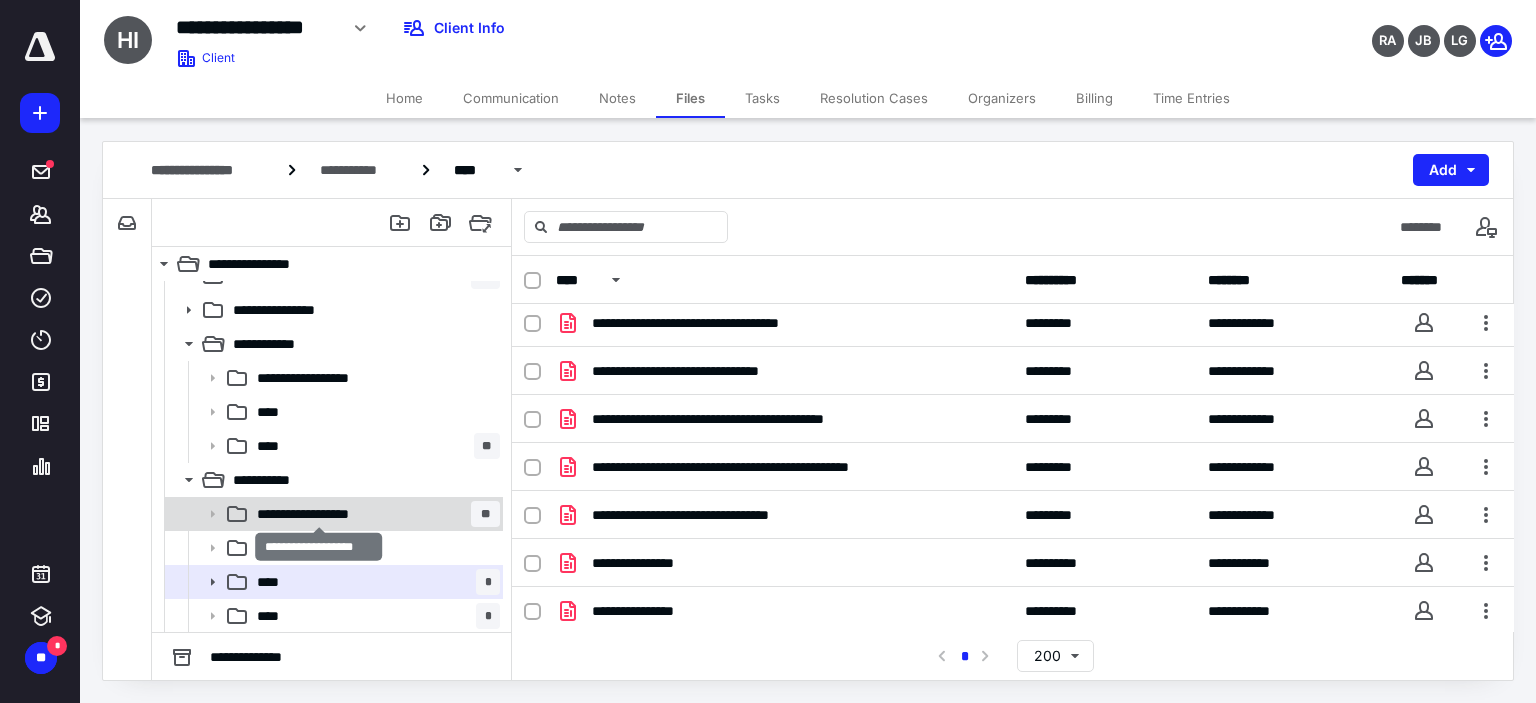 scroll, scrollTop: 260, scrollLeft: 0, axis: vertical 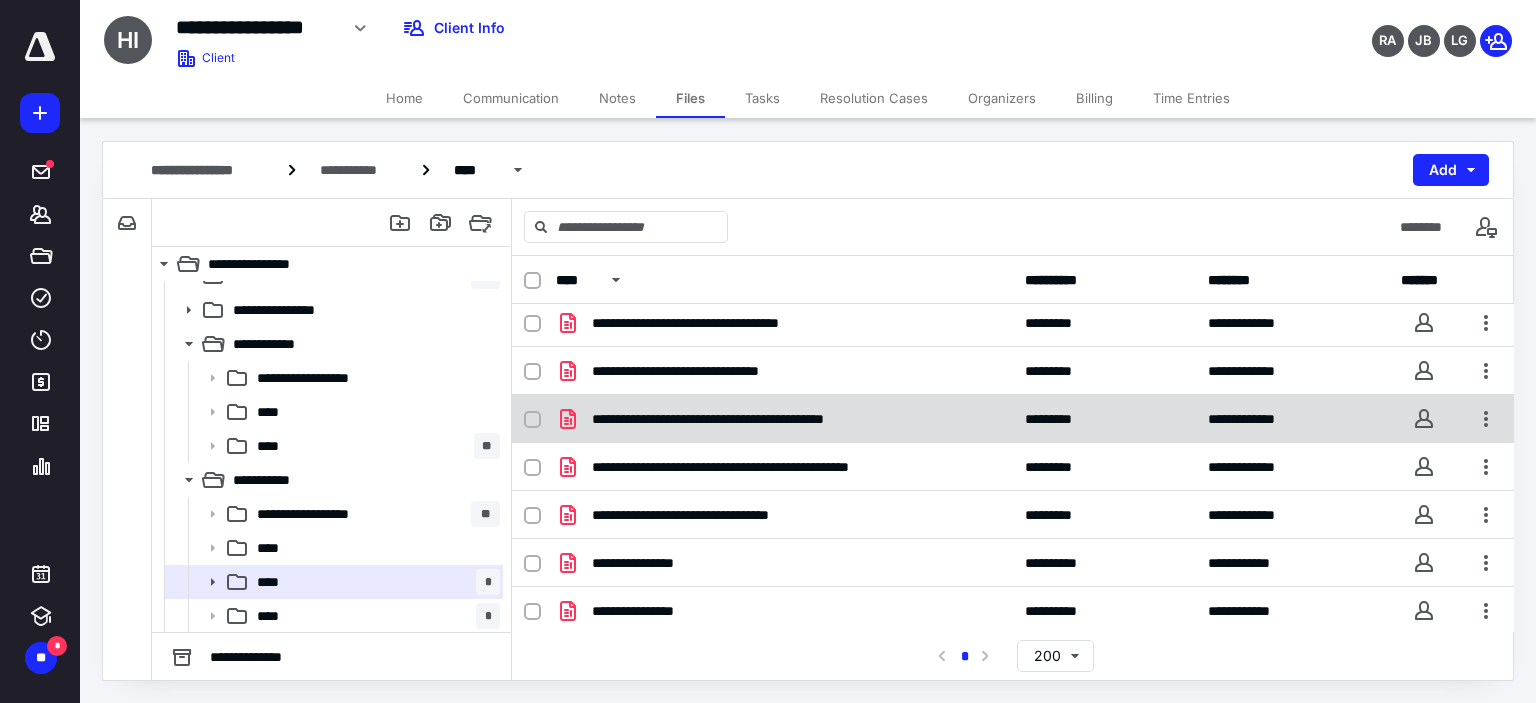 click on "**********" at bounding box center (1013, 419) 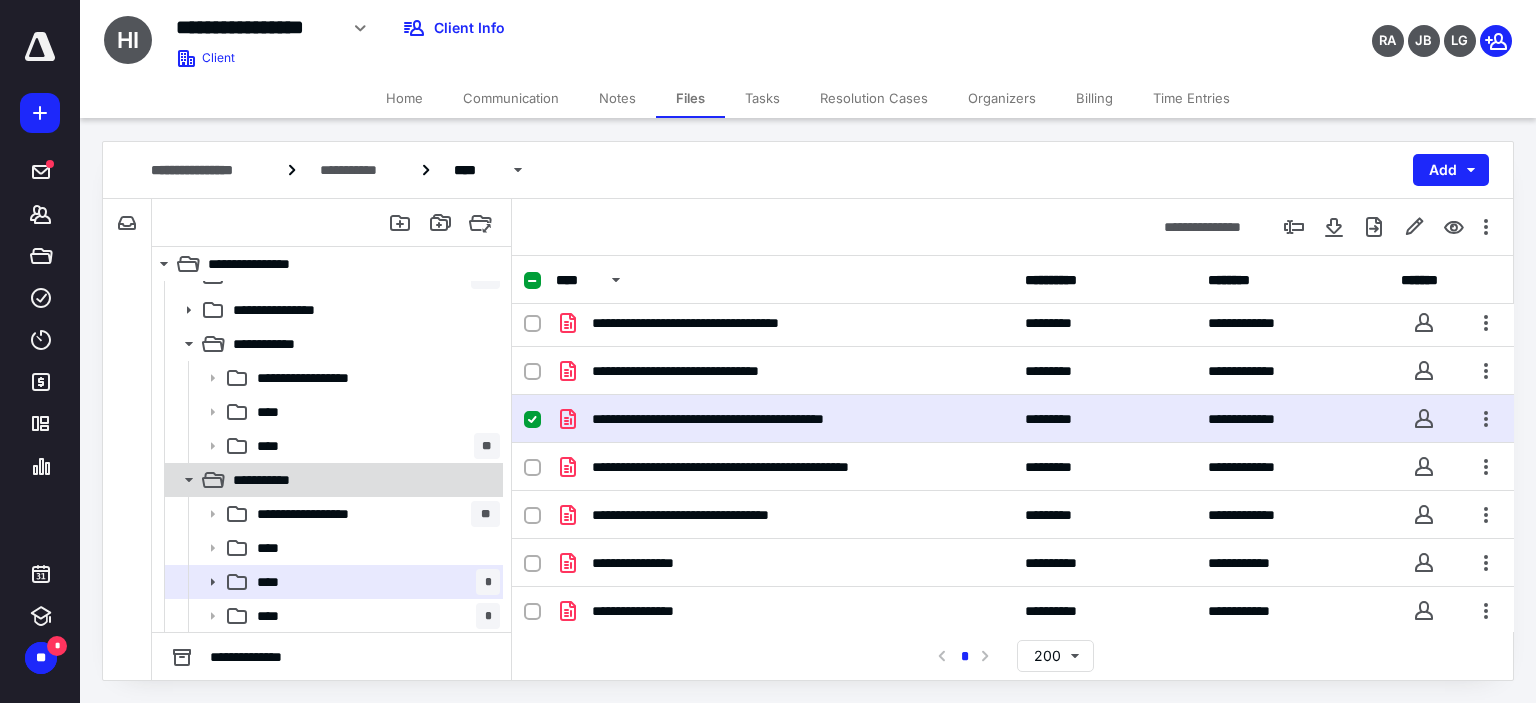 scroll, scrollTop: 260, scrollLeft: 0, axis: vertical 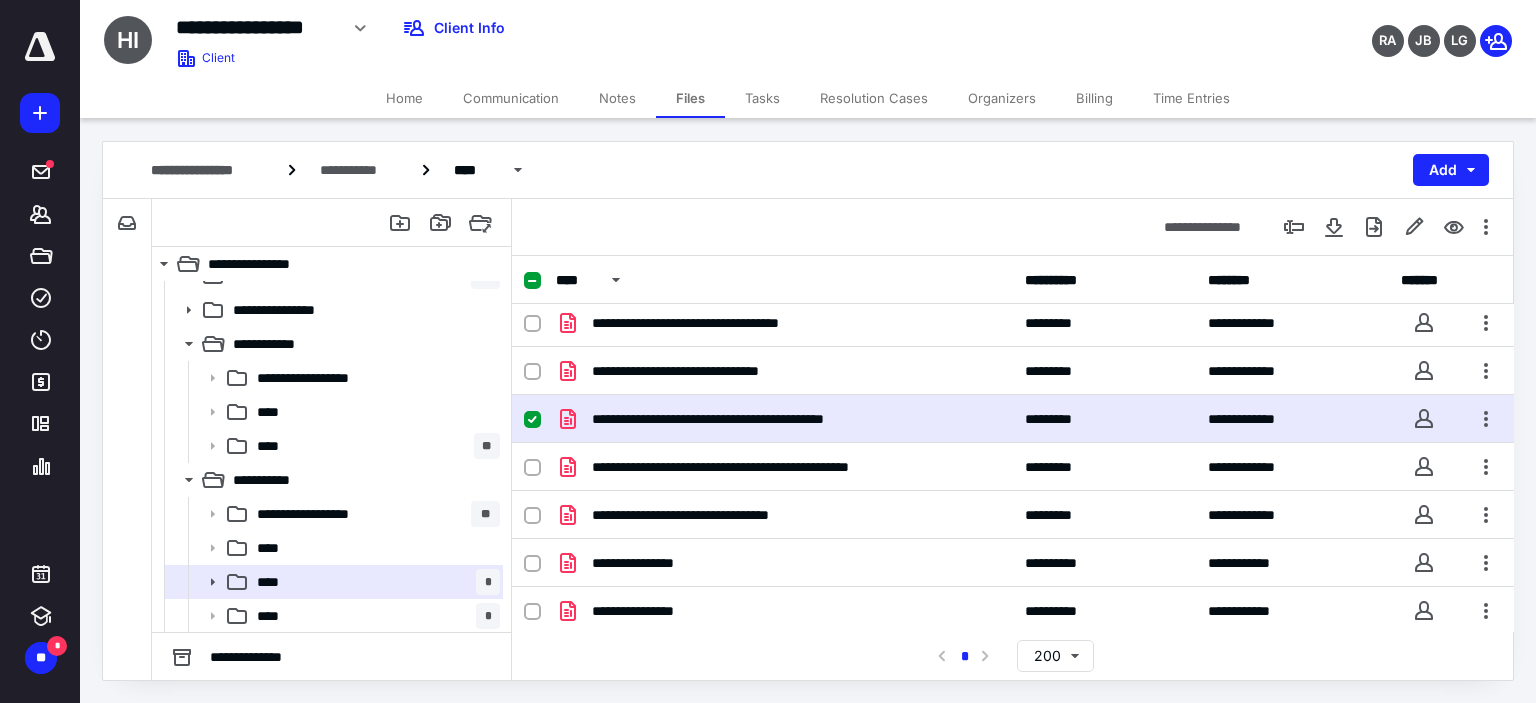 click on "**********" at bounding box center [1013, 419] 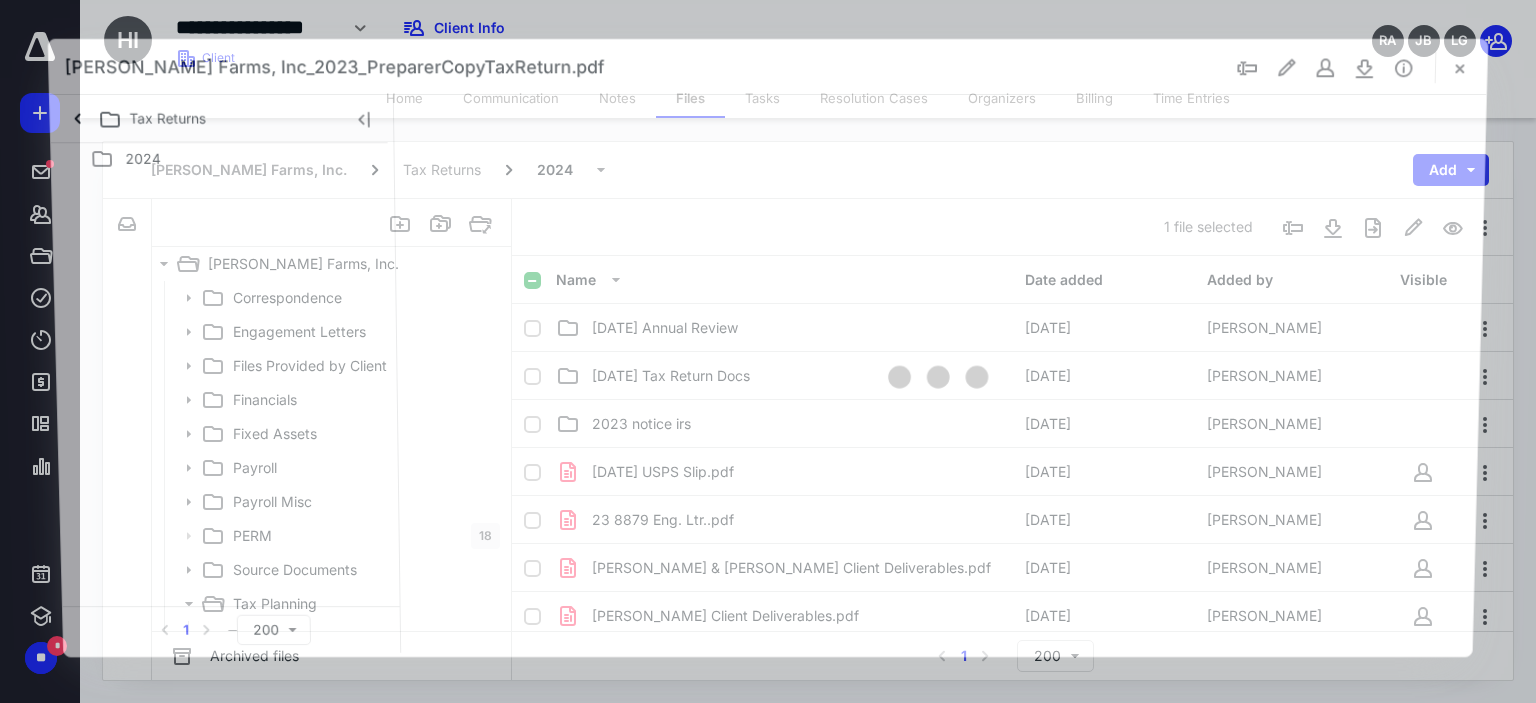 scroll, scrollTop: 260, scrollLeft: 0, axis: vertical 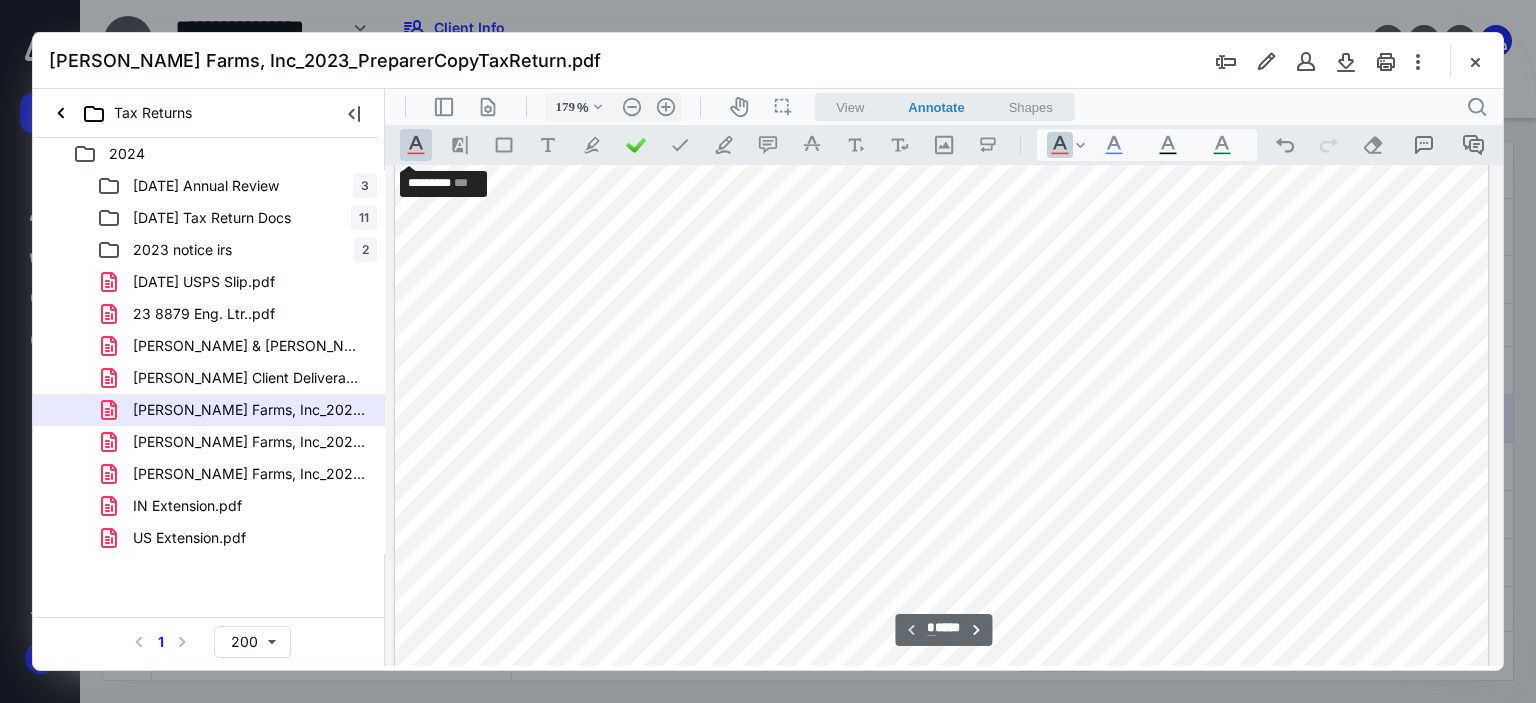 click on ".cls-1{fill:#abb0c4;} icon - tool - text manipulation - underline" at bounding box center (416, 145) 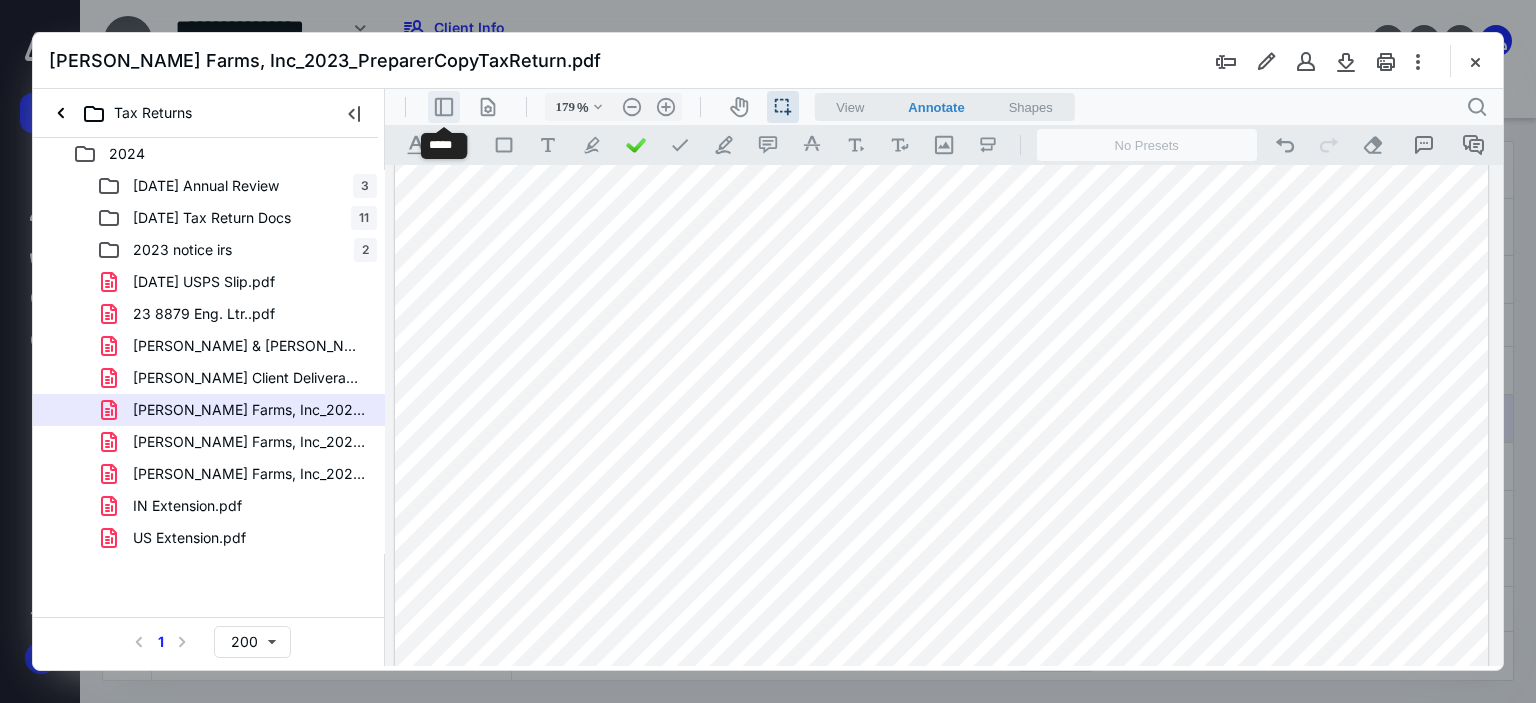 click on ".cls-1{fill:#abb0c4;} icon - header - sidebar - line" at bounding box center (444, 107) 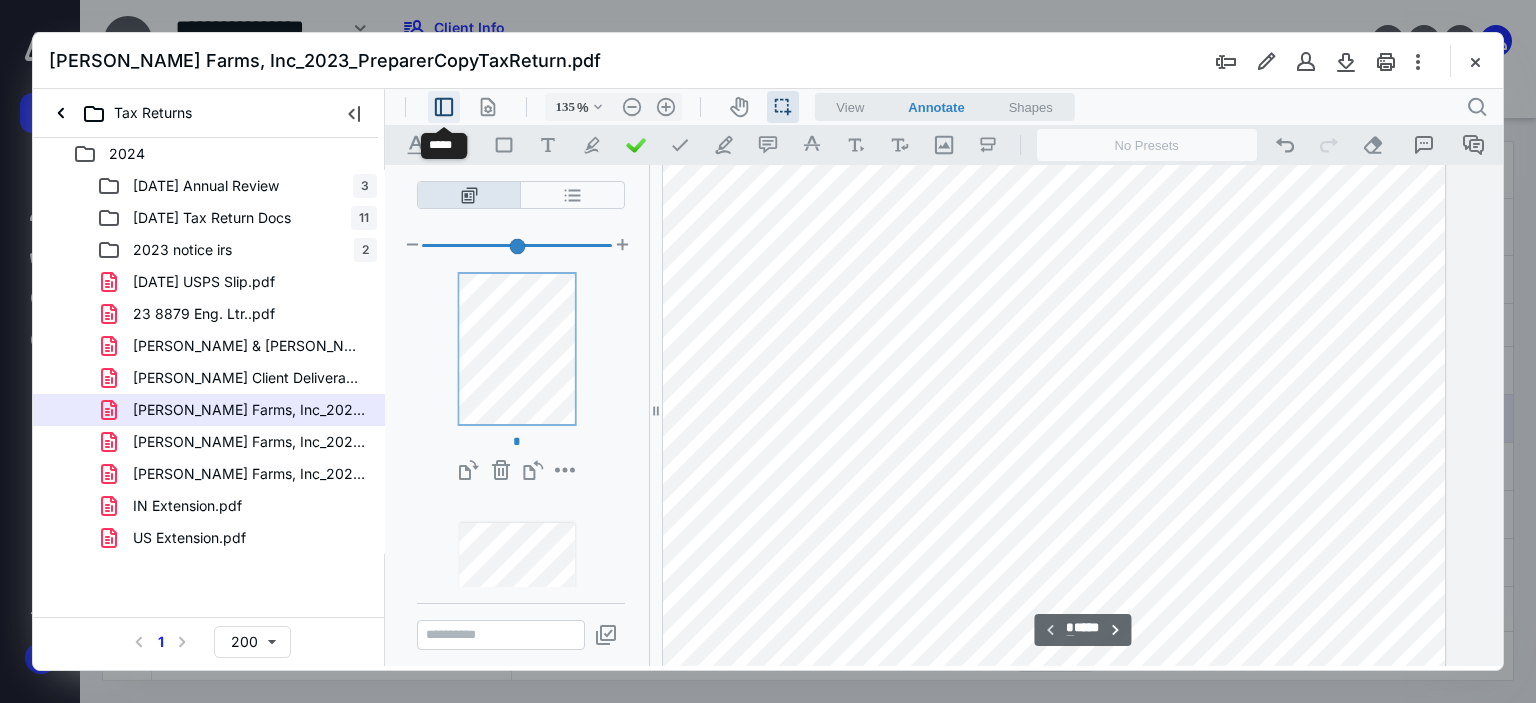 type on "134" 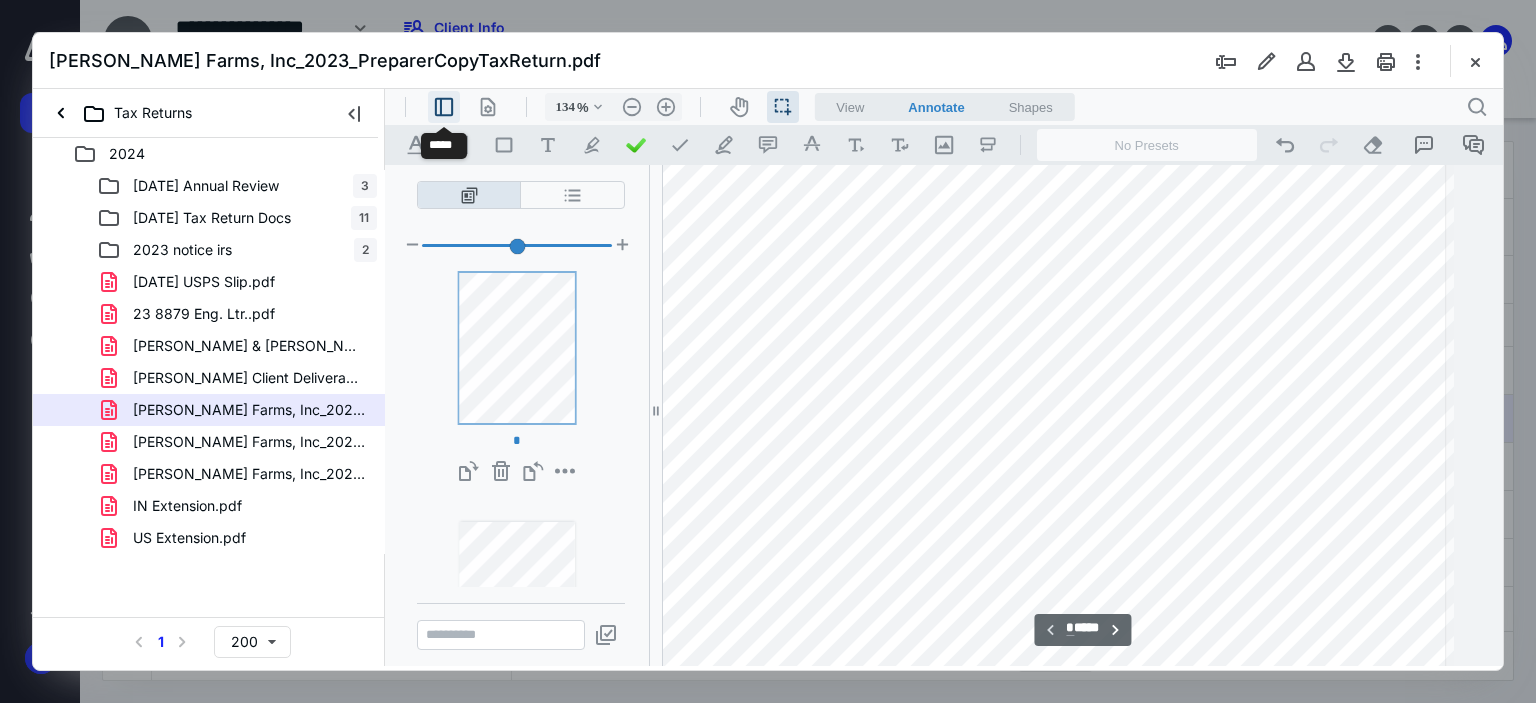 scroll, scrollTop: 81, scrollLeft: 114, axis: both 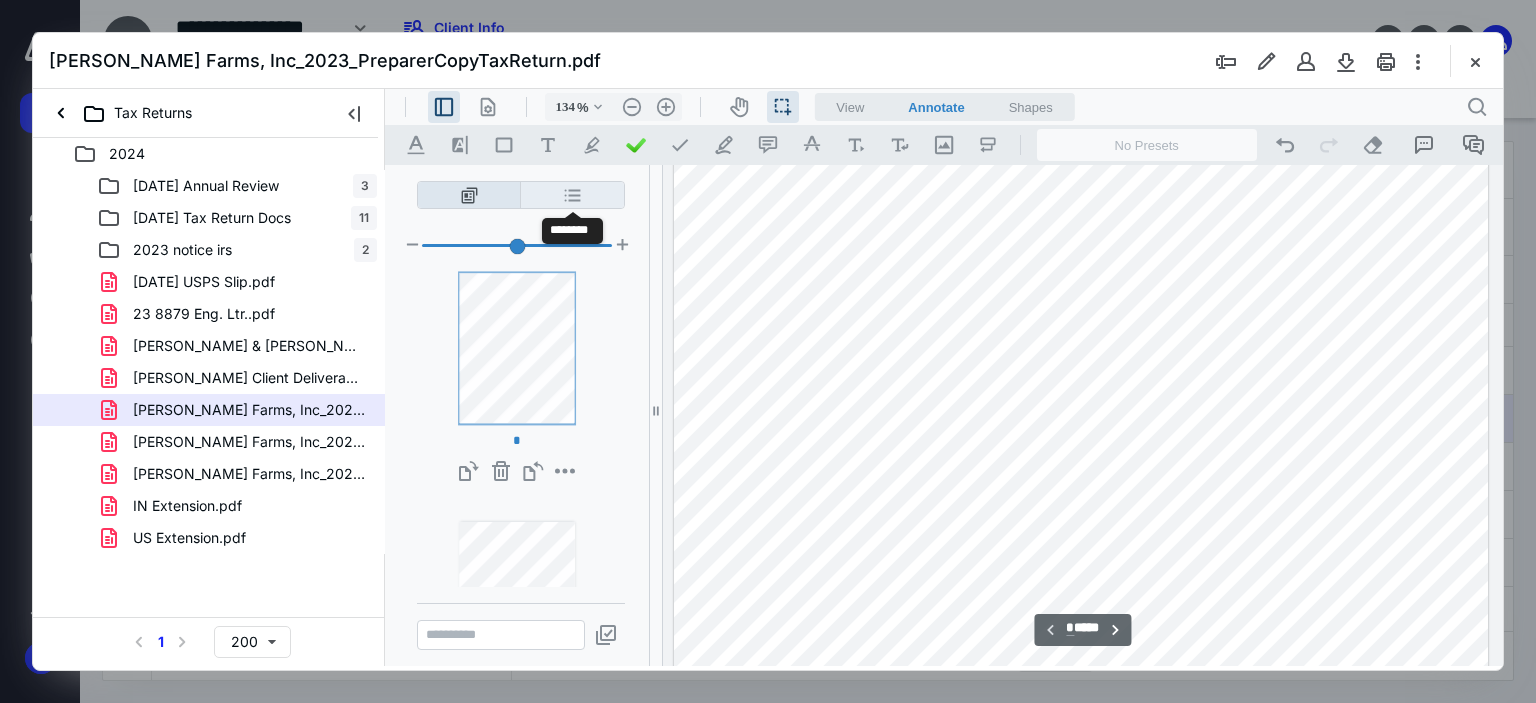 click on "**********" at bounding box center [572, 195] 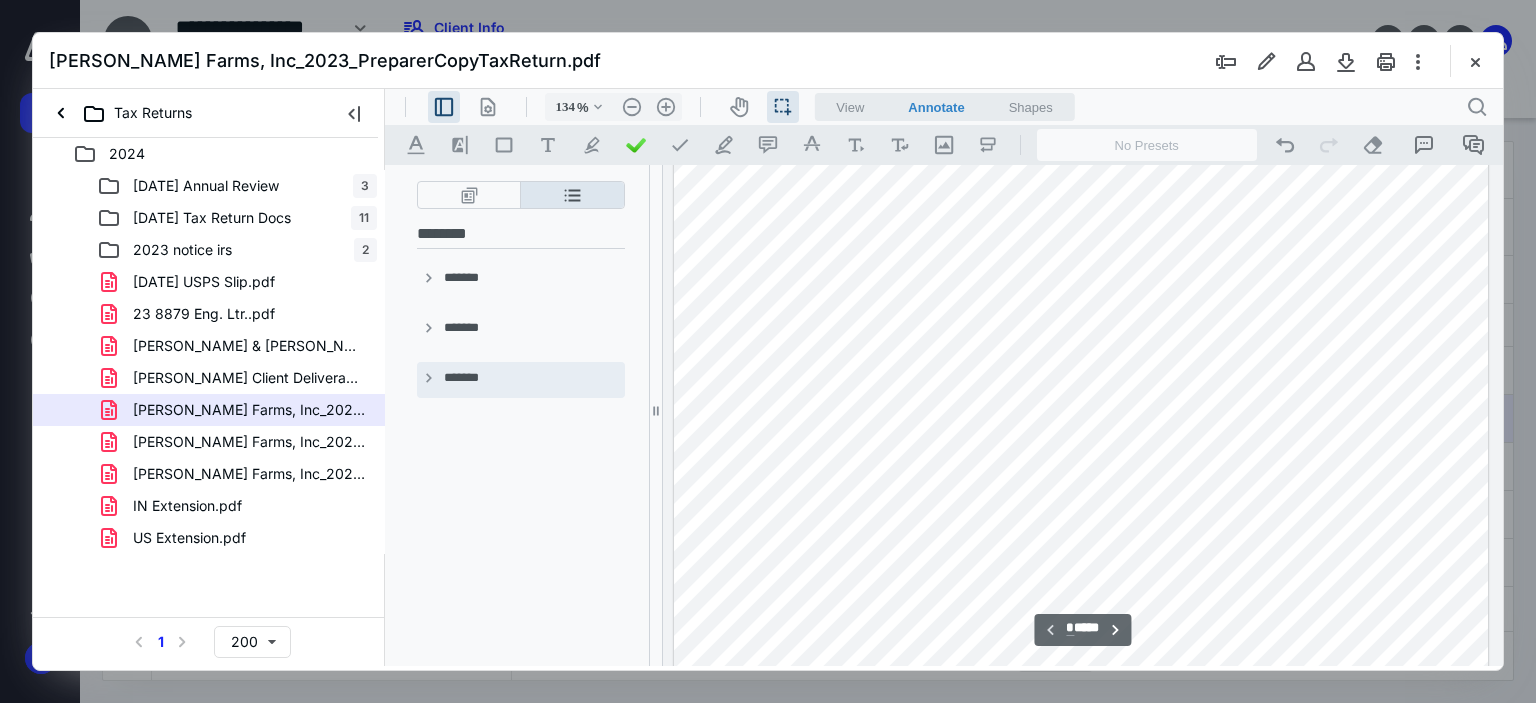 click on "**********" at bounding box center (429, 380) 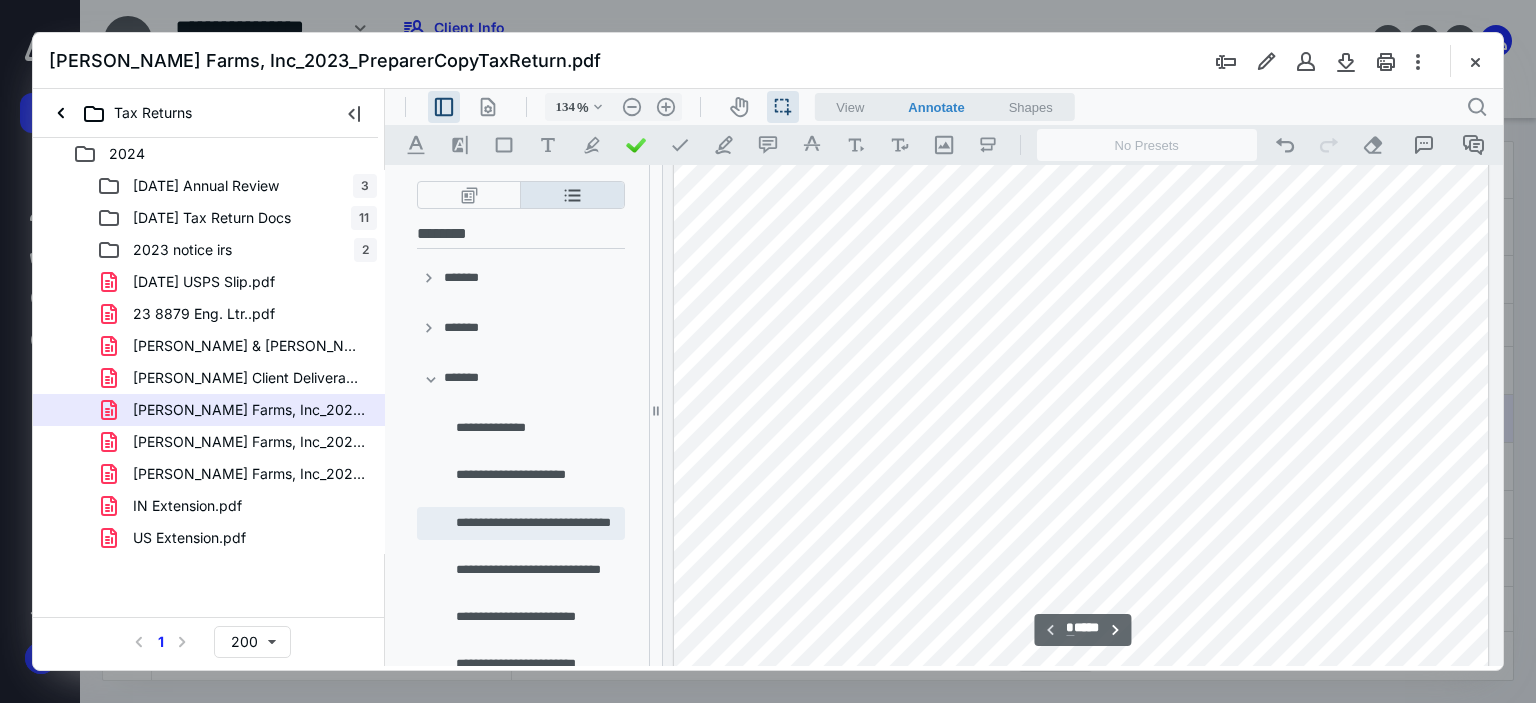 click on "**********" at bounding box center [535, 523] 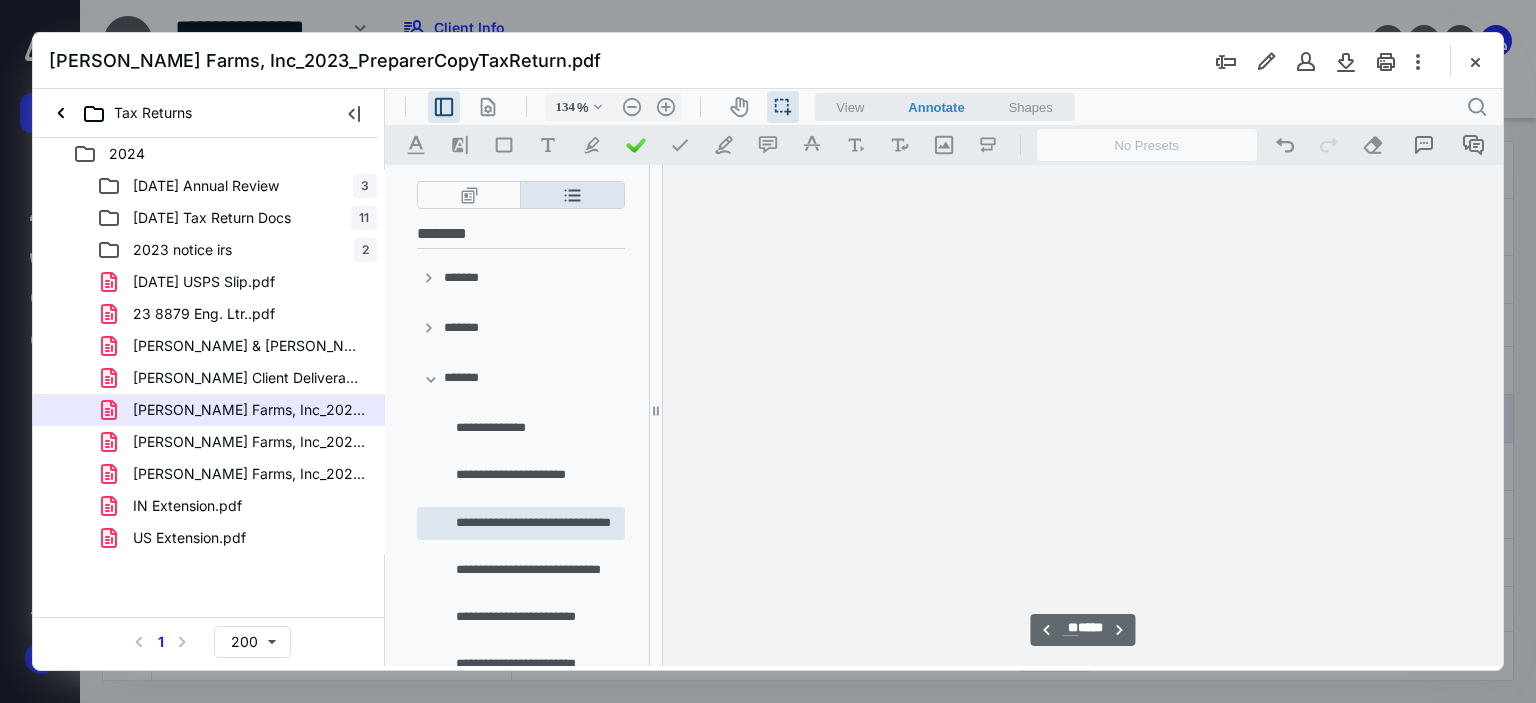 scroll, scrollTop: 43106, scrollLeft: 6, axis: both 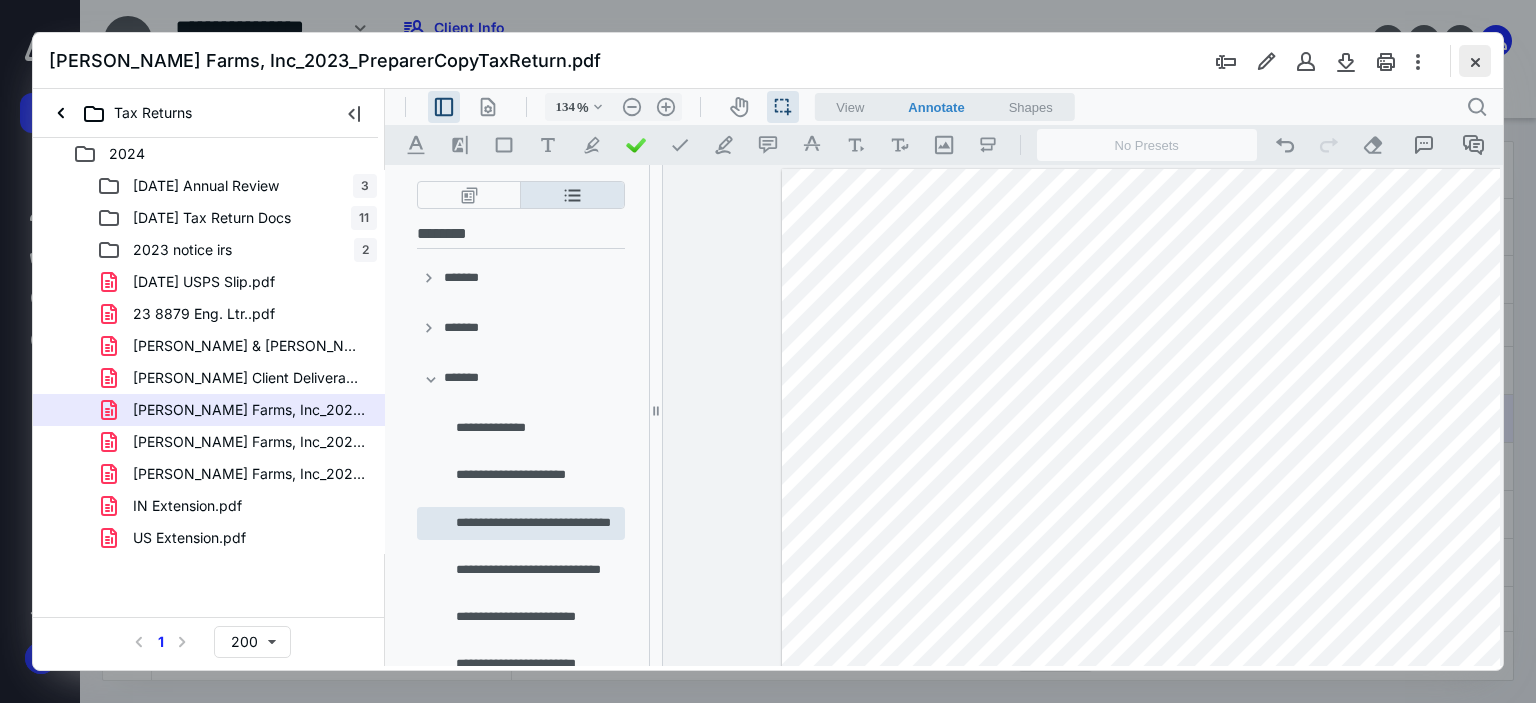click at bounding box center [1475, 61] 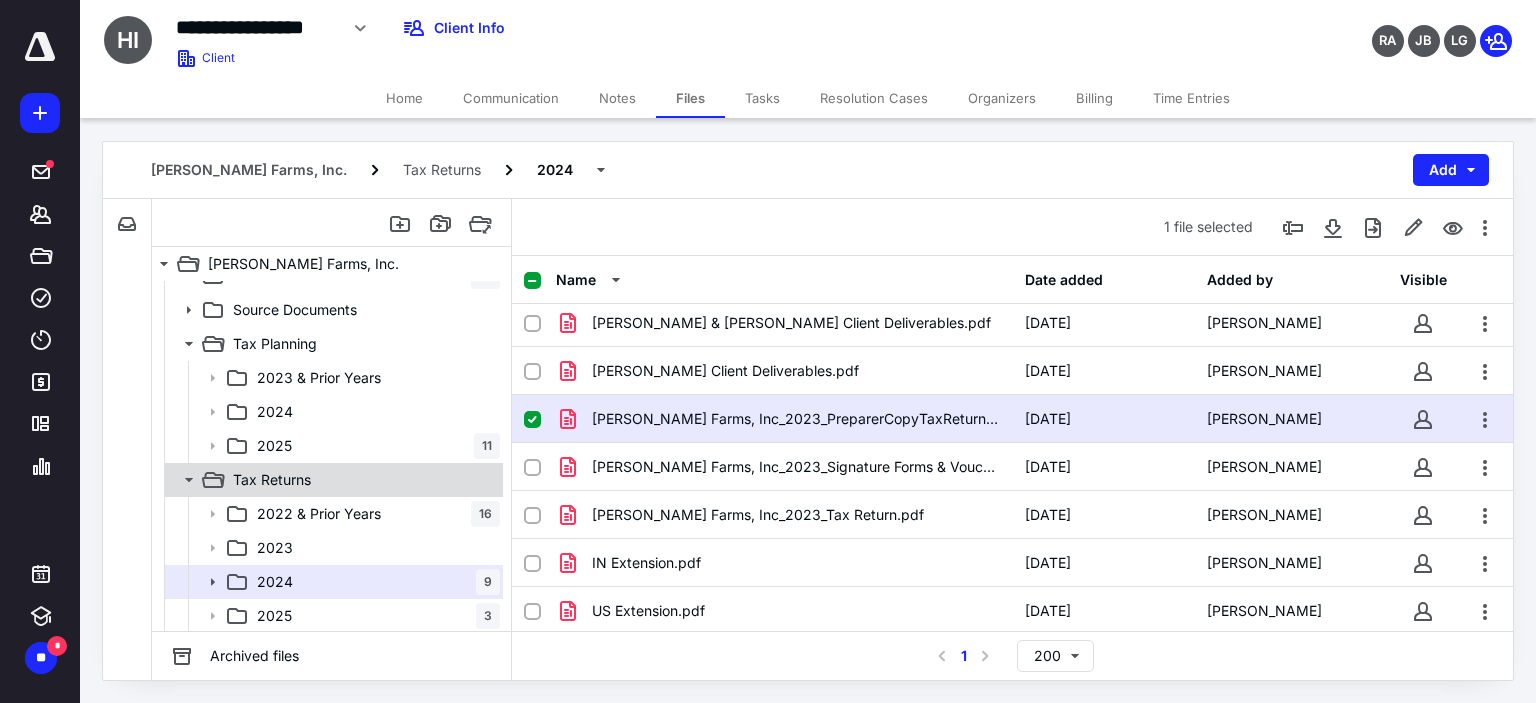 scroll, scrollTop: 151, scrollLeft: 0, axis: vertical 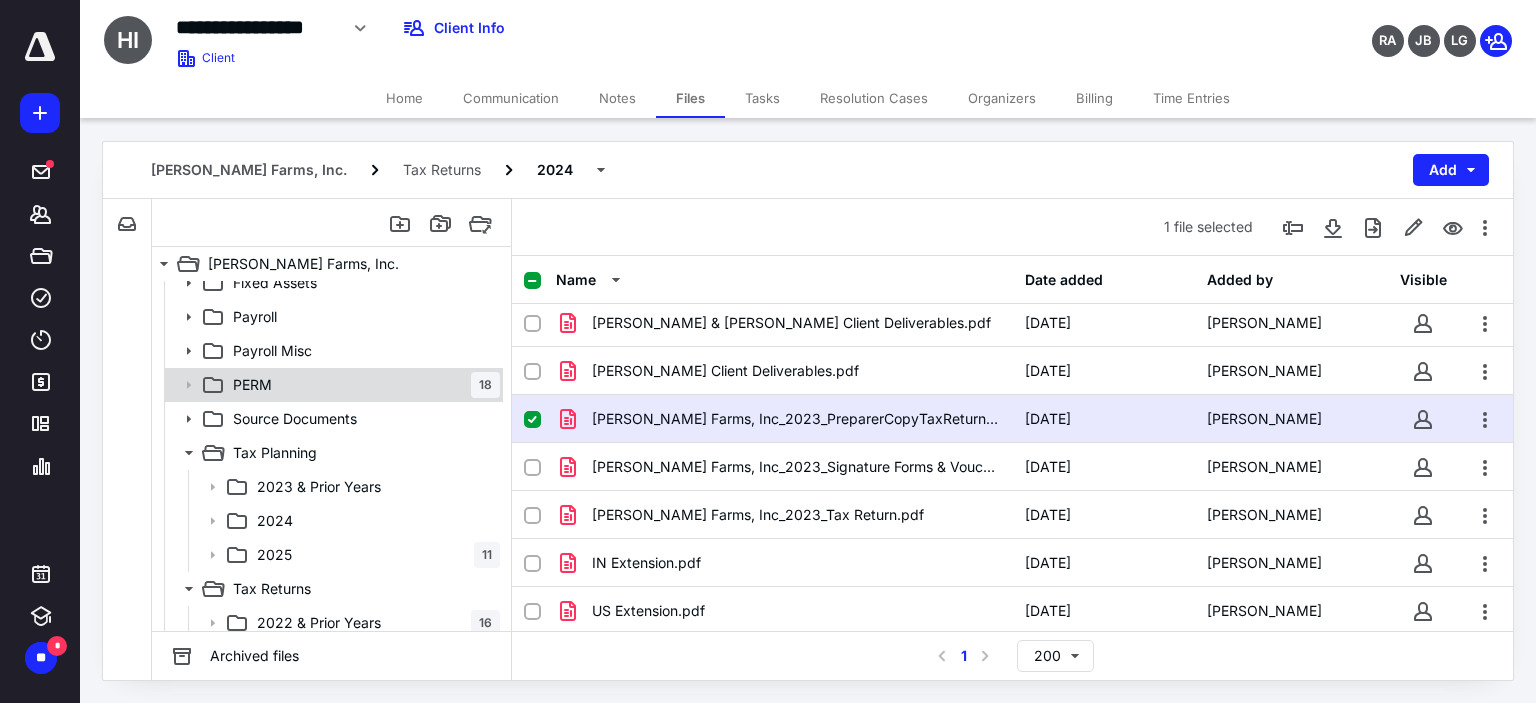 click on "PERM" at bounding box center [252, 385] 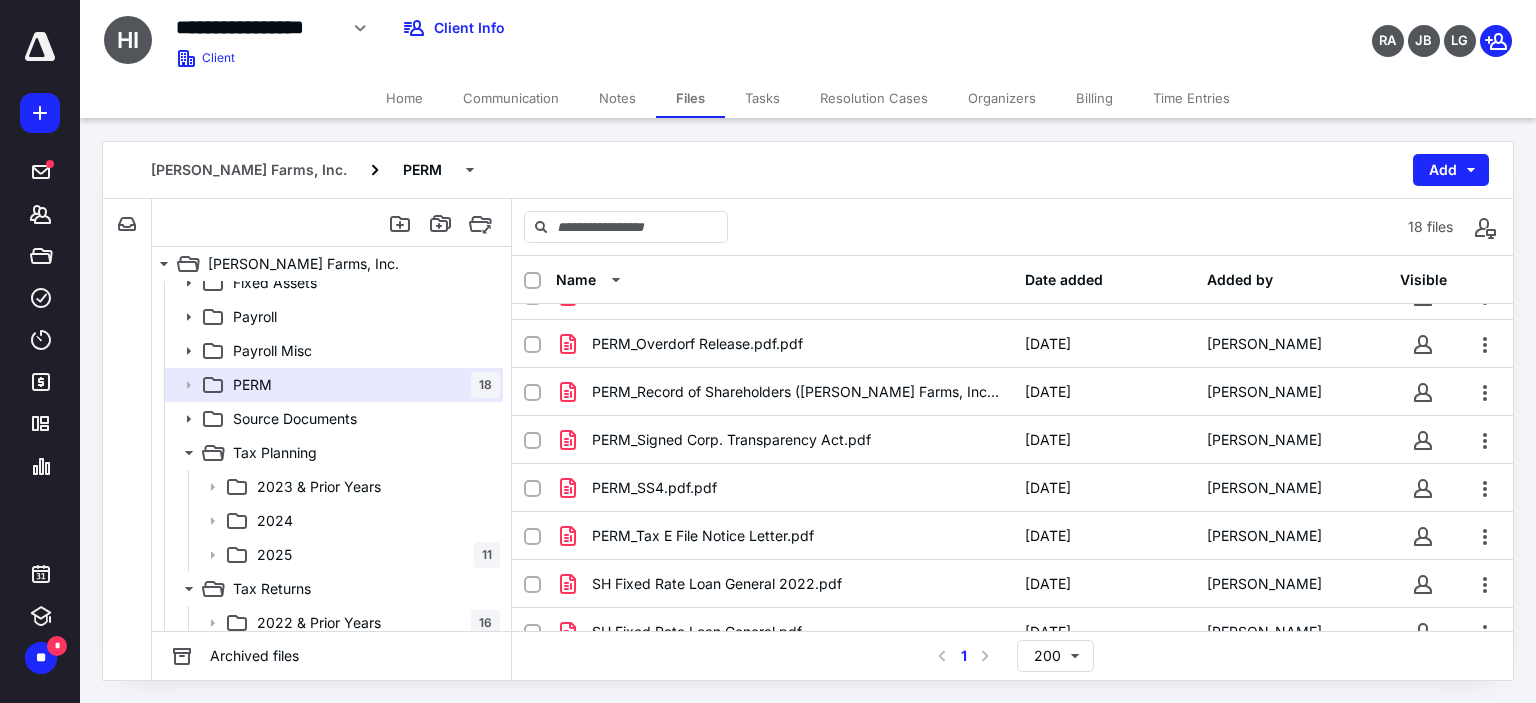 scroll, scrollTop: 532, scrollLeft: 0, axis: vertical 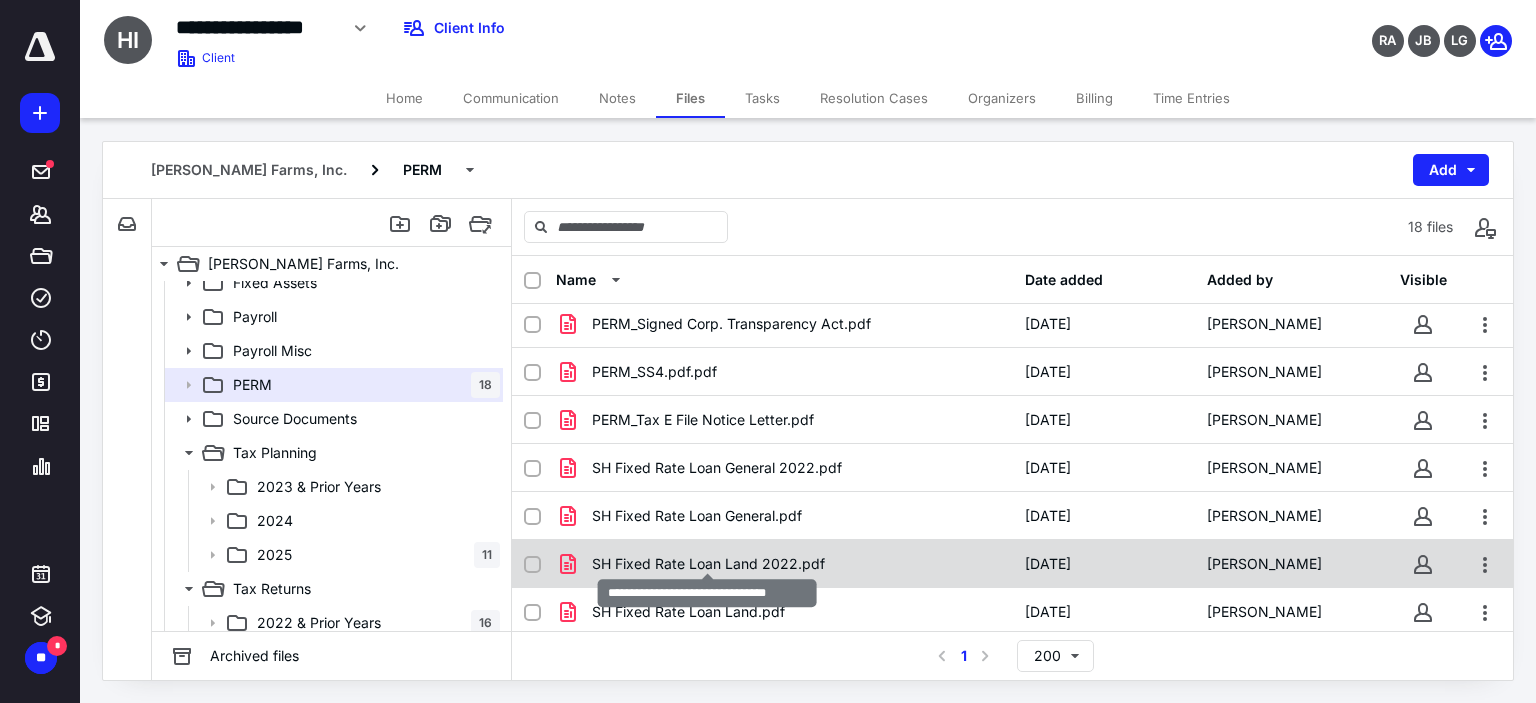 click on "SH Fixed Rate Loan Land 2022.pdf" at bounding box center (708, 564) 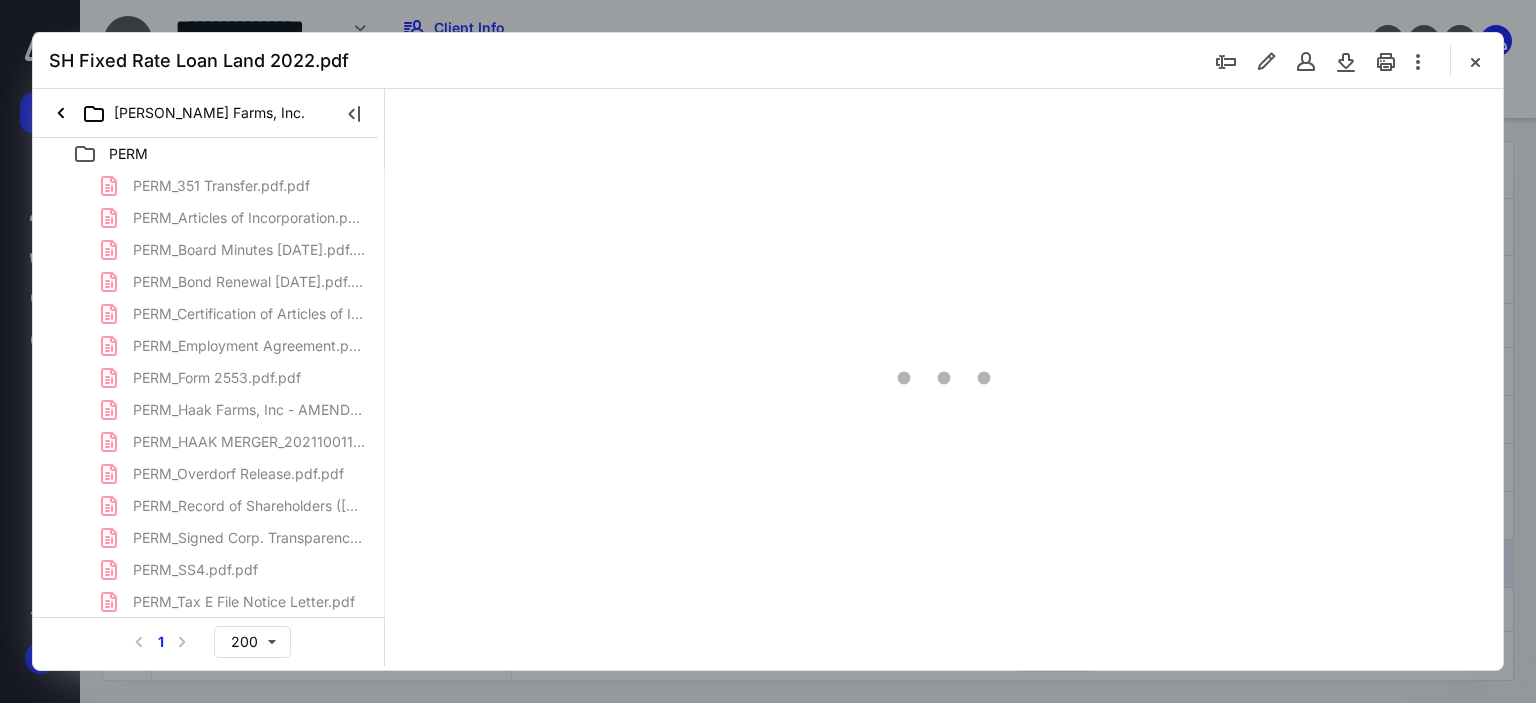 scroll, scrollTop: 0, scrollLeft: 0, axis: both 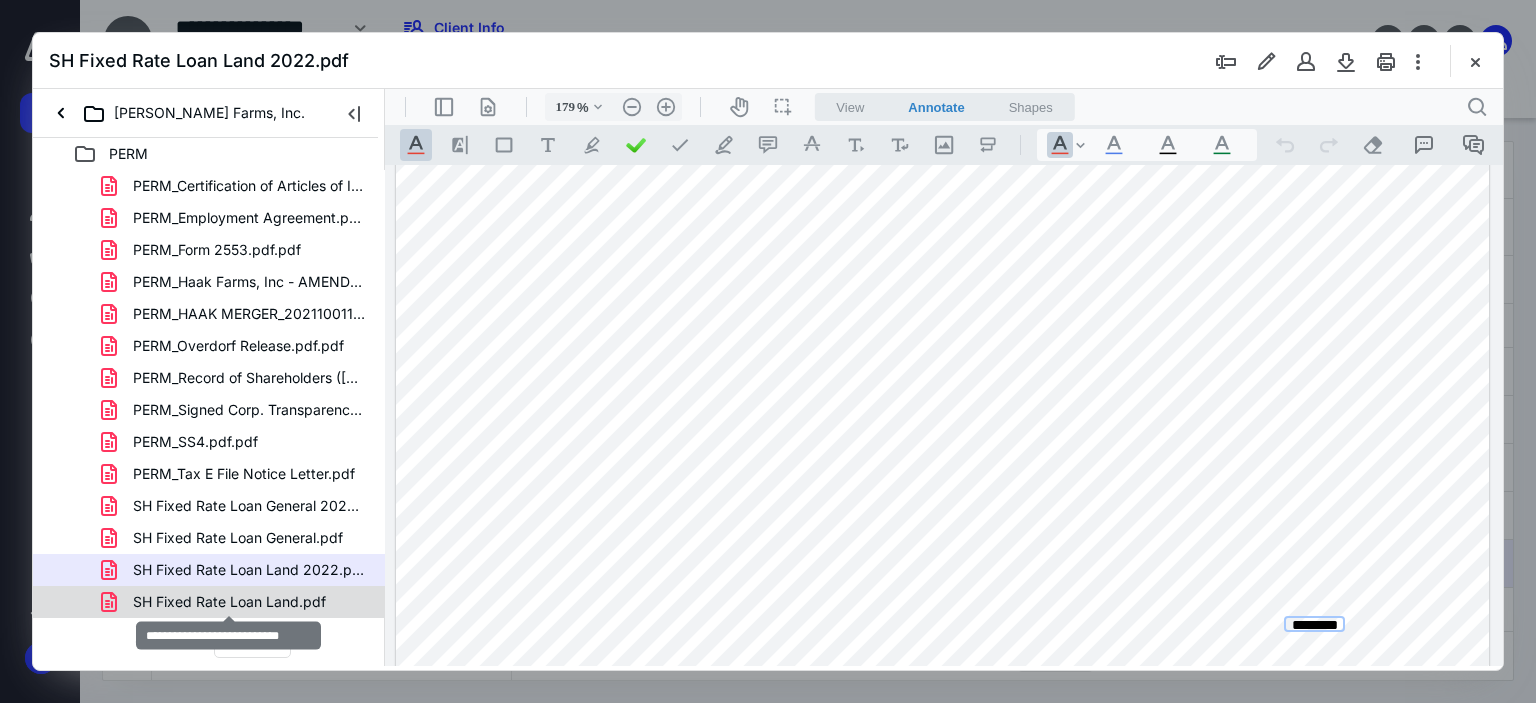 click on "SH Fixed Rate Loan Land.pdf" at bounding box center (229, 602) 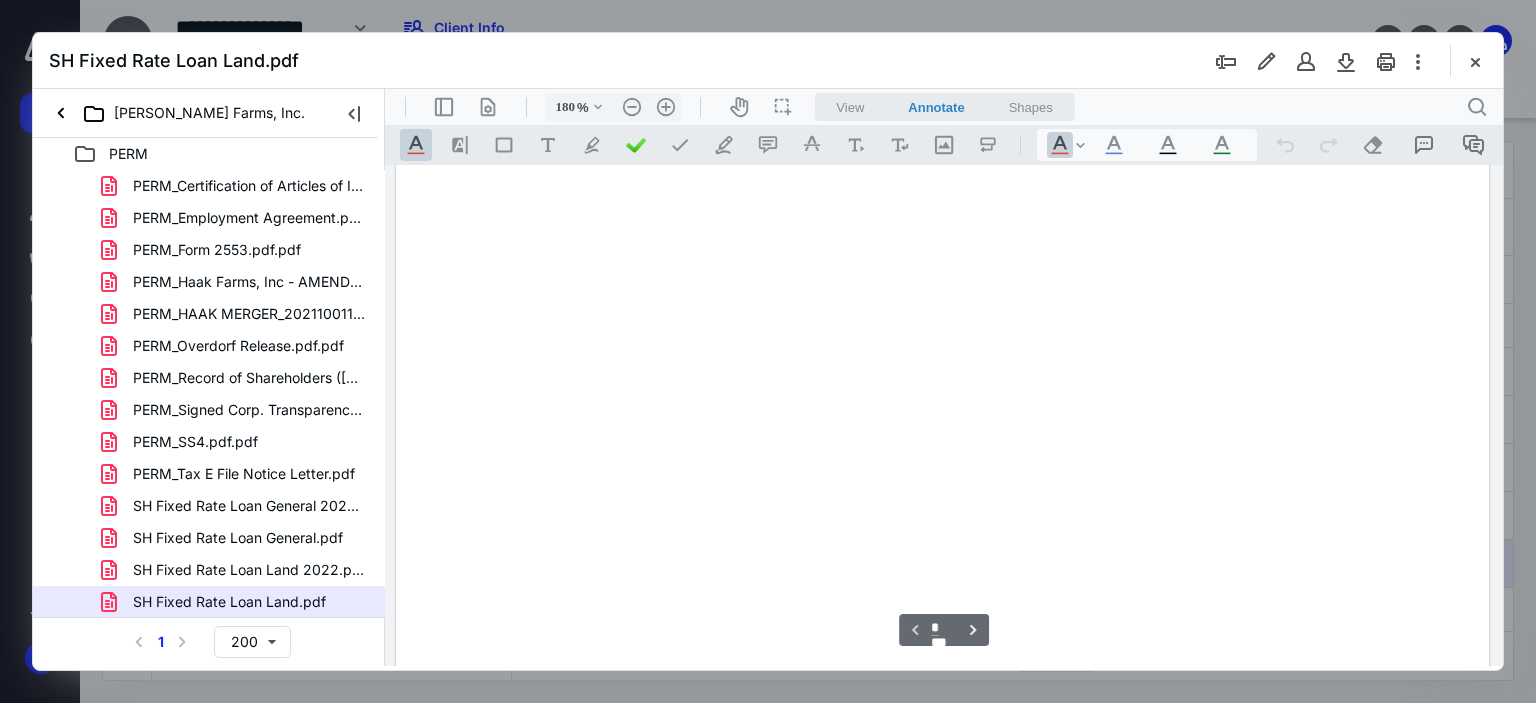 scroll, scrollTop: 83, scrollLeft: 0, axis: vertical 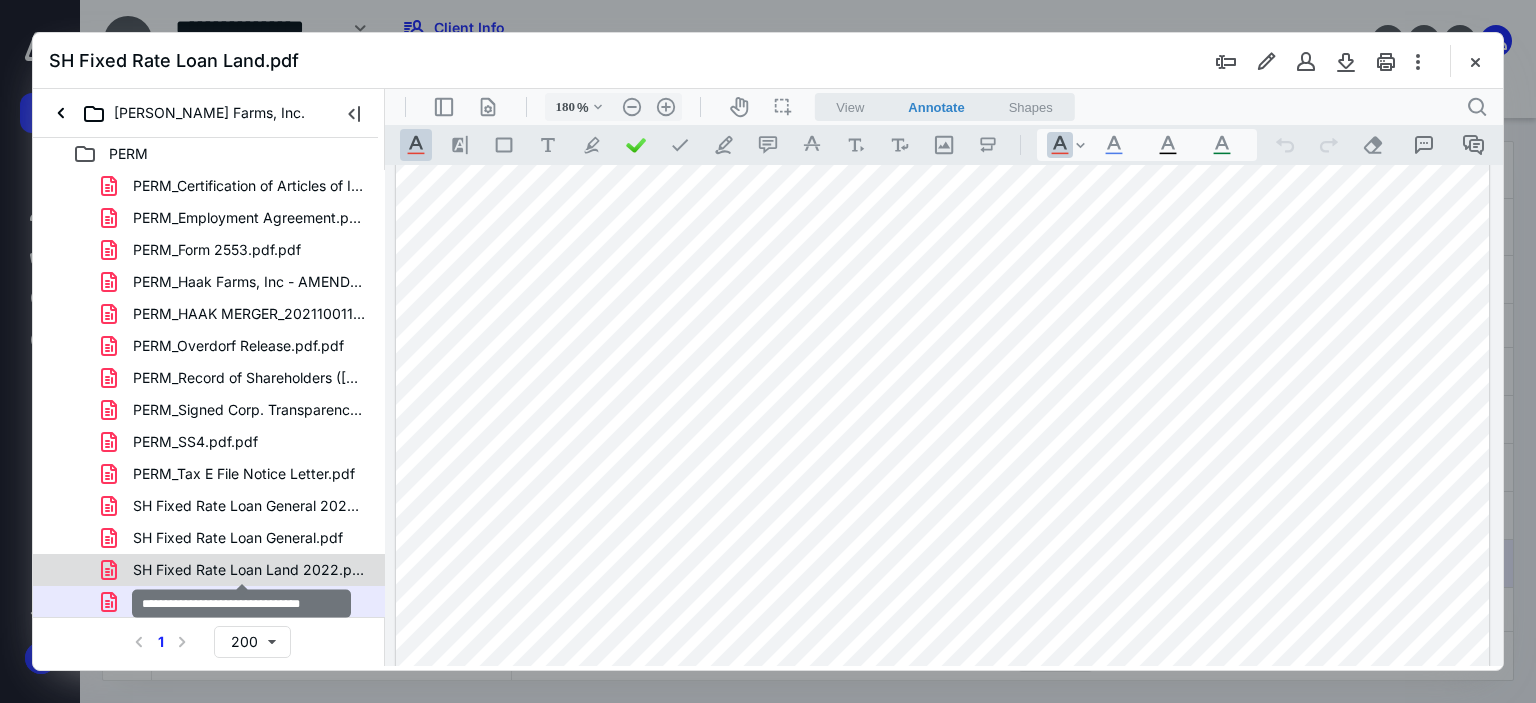 click on "SH Fixed Rate Loan Land 2022.pdf" at bounding box center (249, 570) 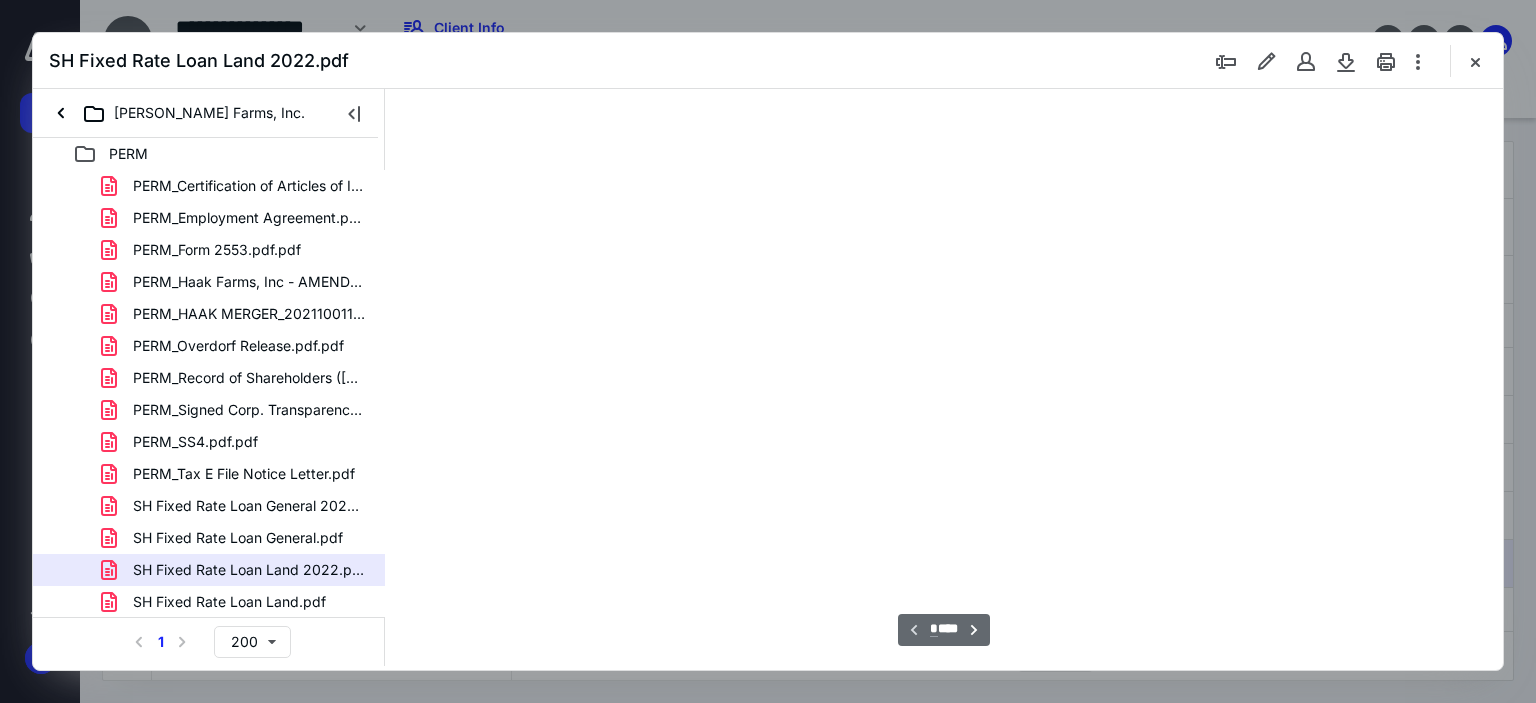 scroll, scrollTop: 83, scrollLeft: 0, axis: vertical 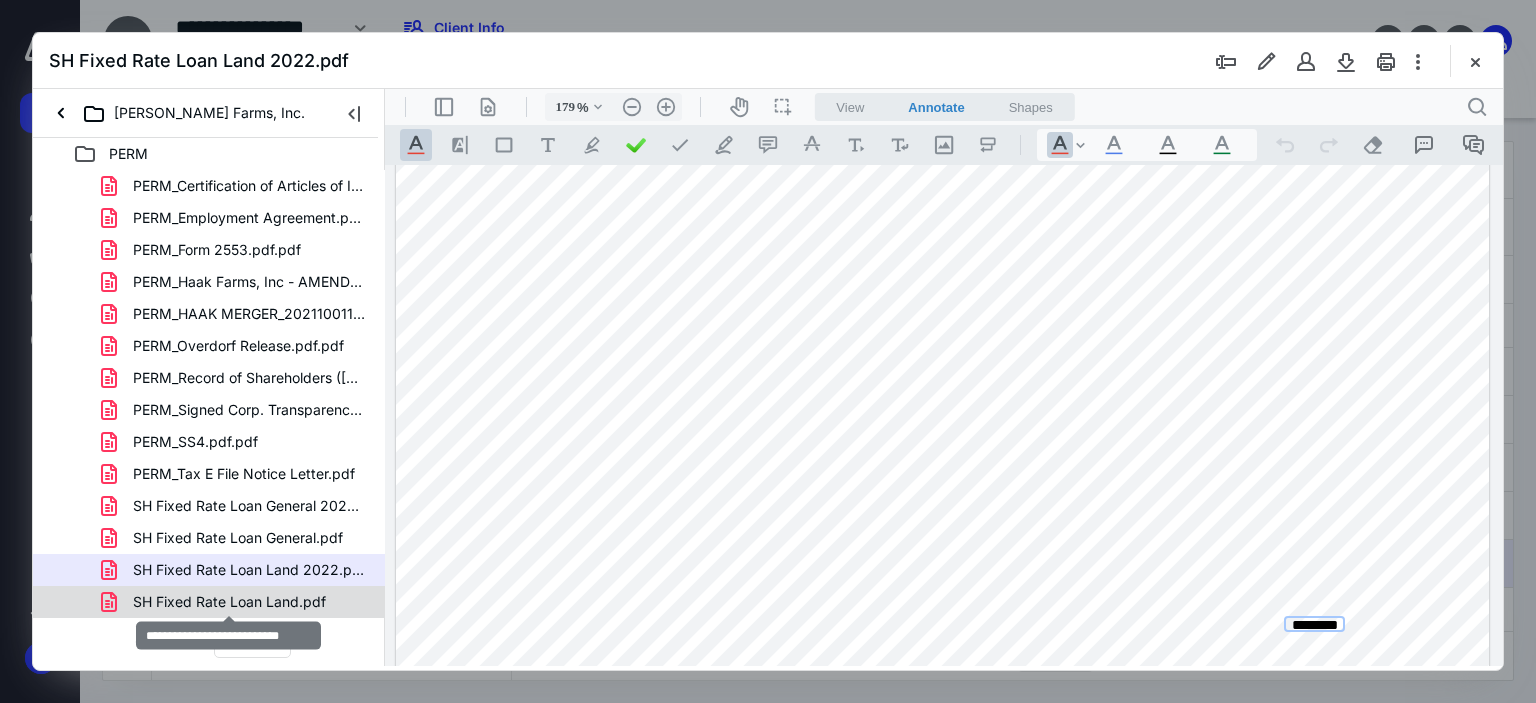 click on "SH Fixed Rate Loan Land.pdf" at bounding box center (229, 602) 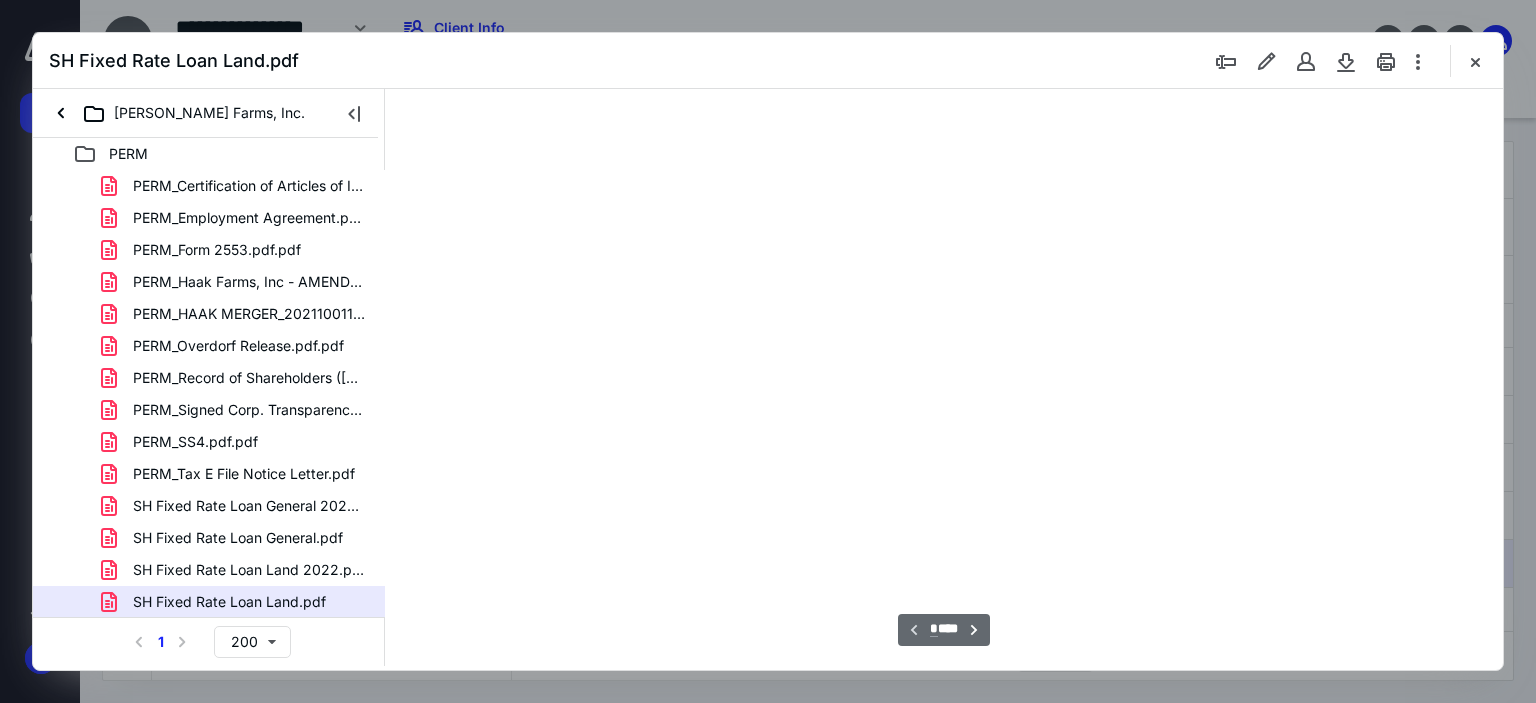 type on "180" 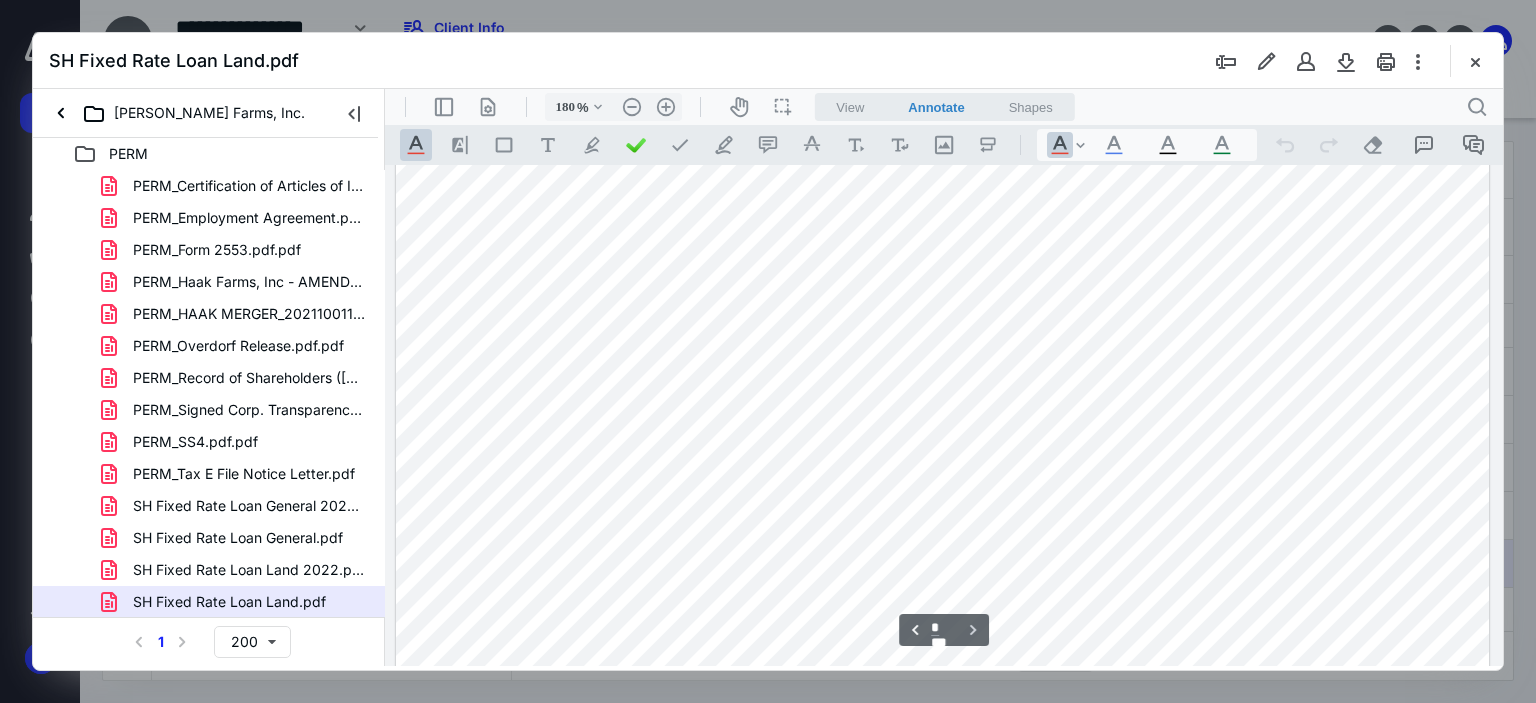 scroll, scrollTop: 2955, scrollLeft: 0, axis: vertical 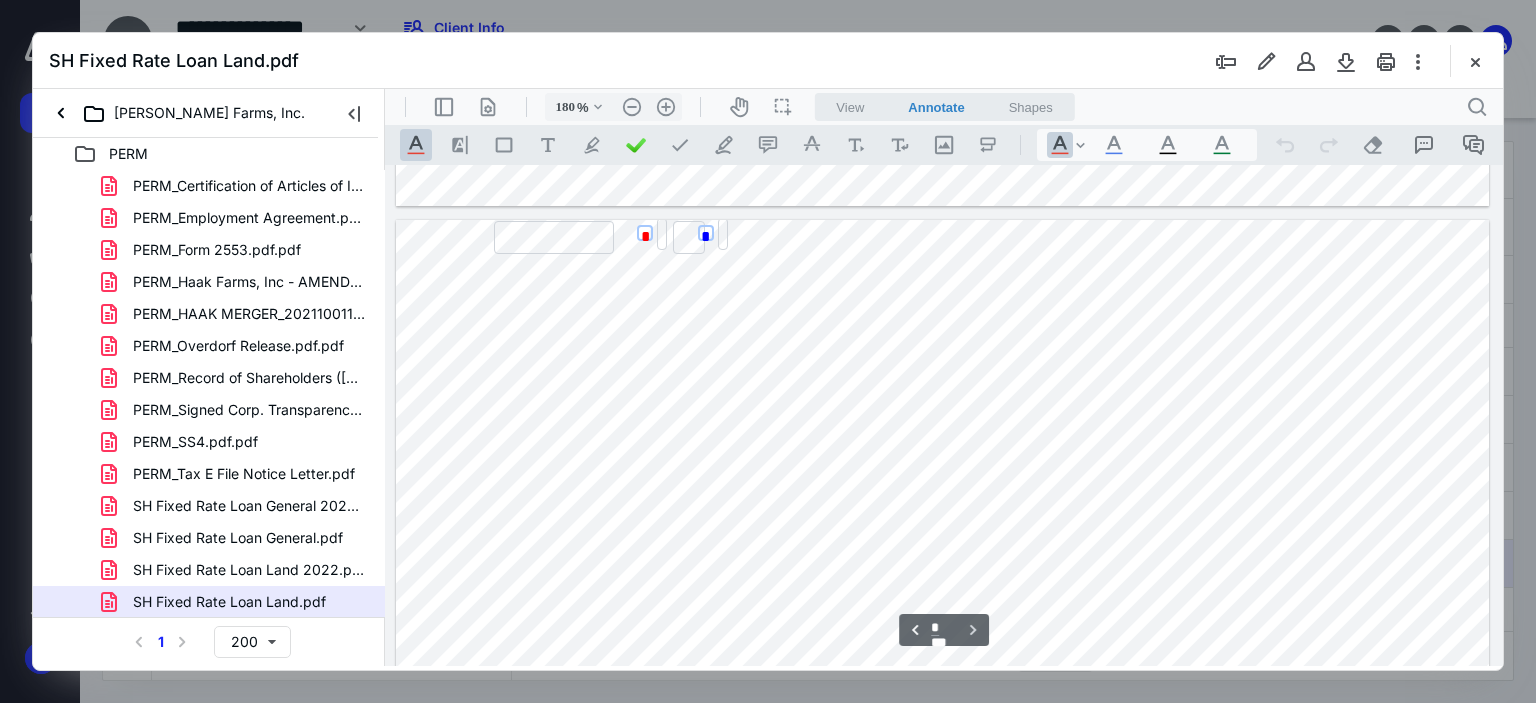 type on "*" 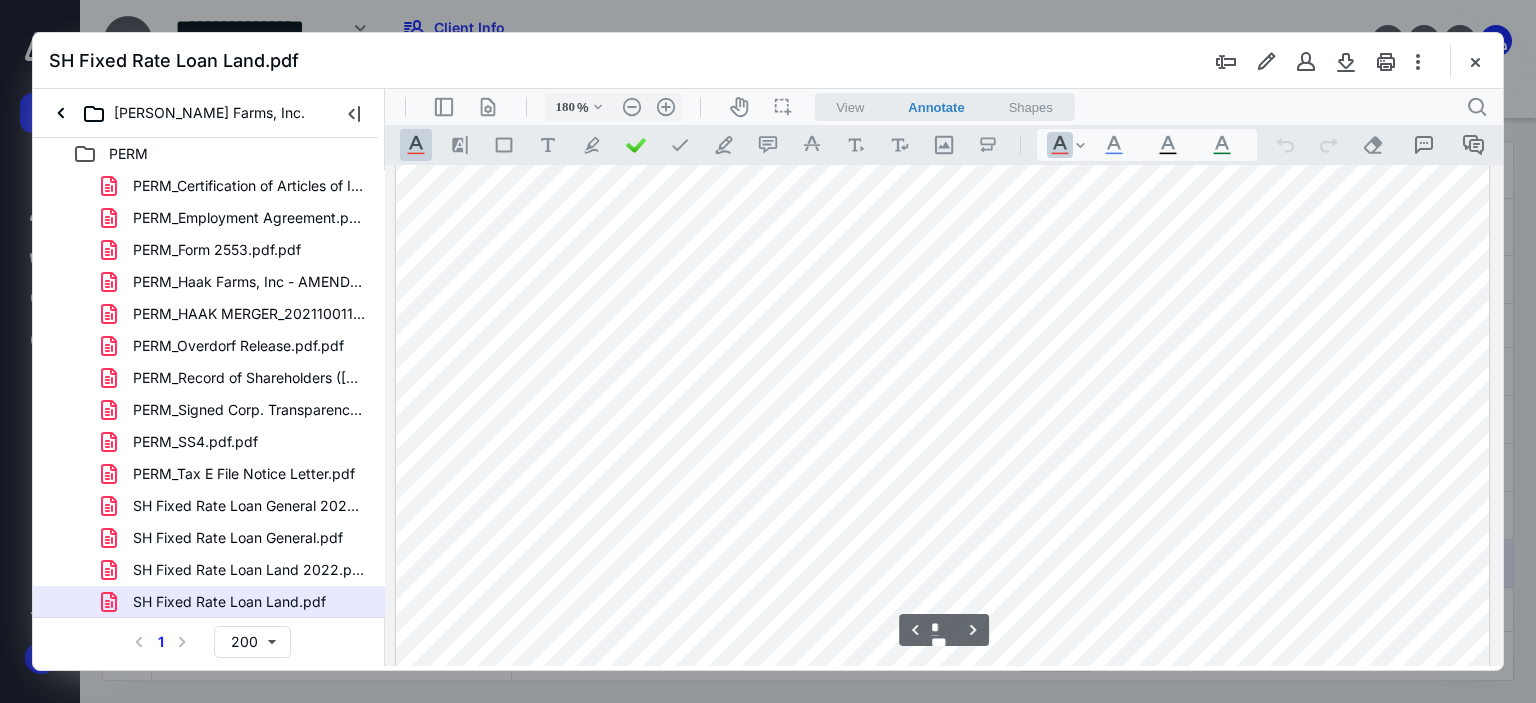 scroll, scrollTop: 2256, scrollLeft: 0, axis: vertical 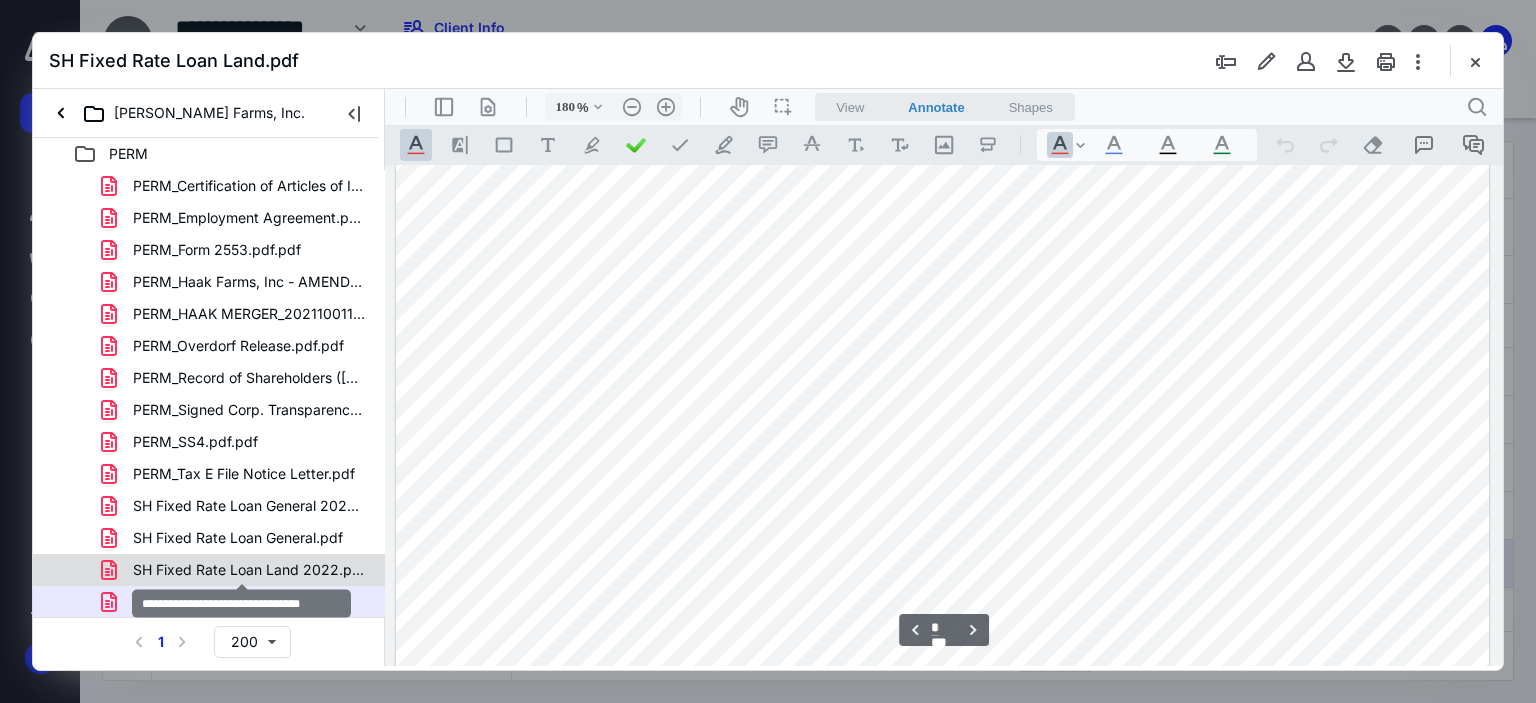 click on "SH Fixed Rate Loan Land 2022.pdf" at bounding box center (249, 570) 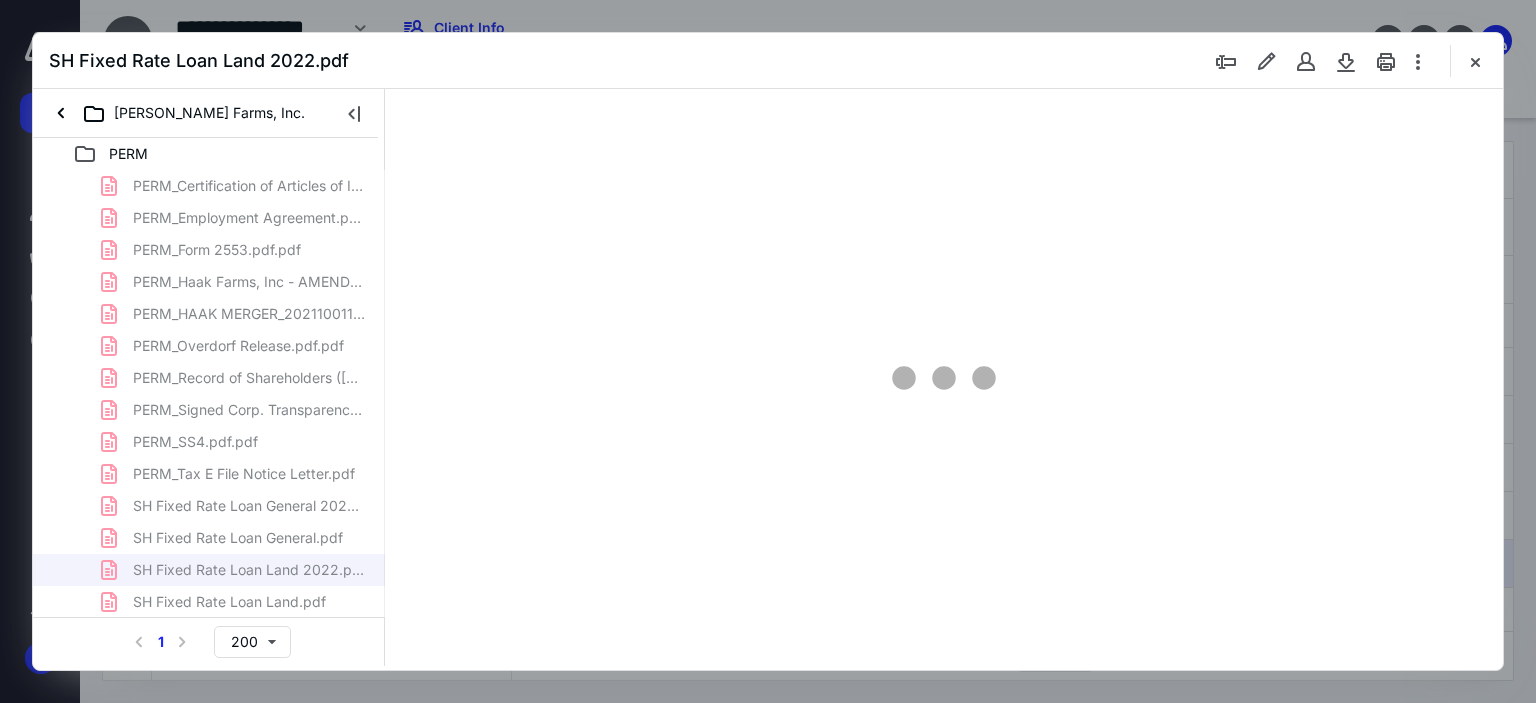 type on "179" 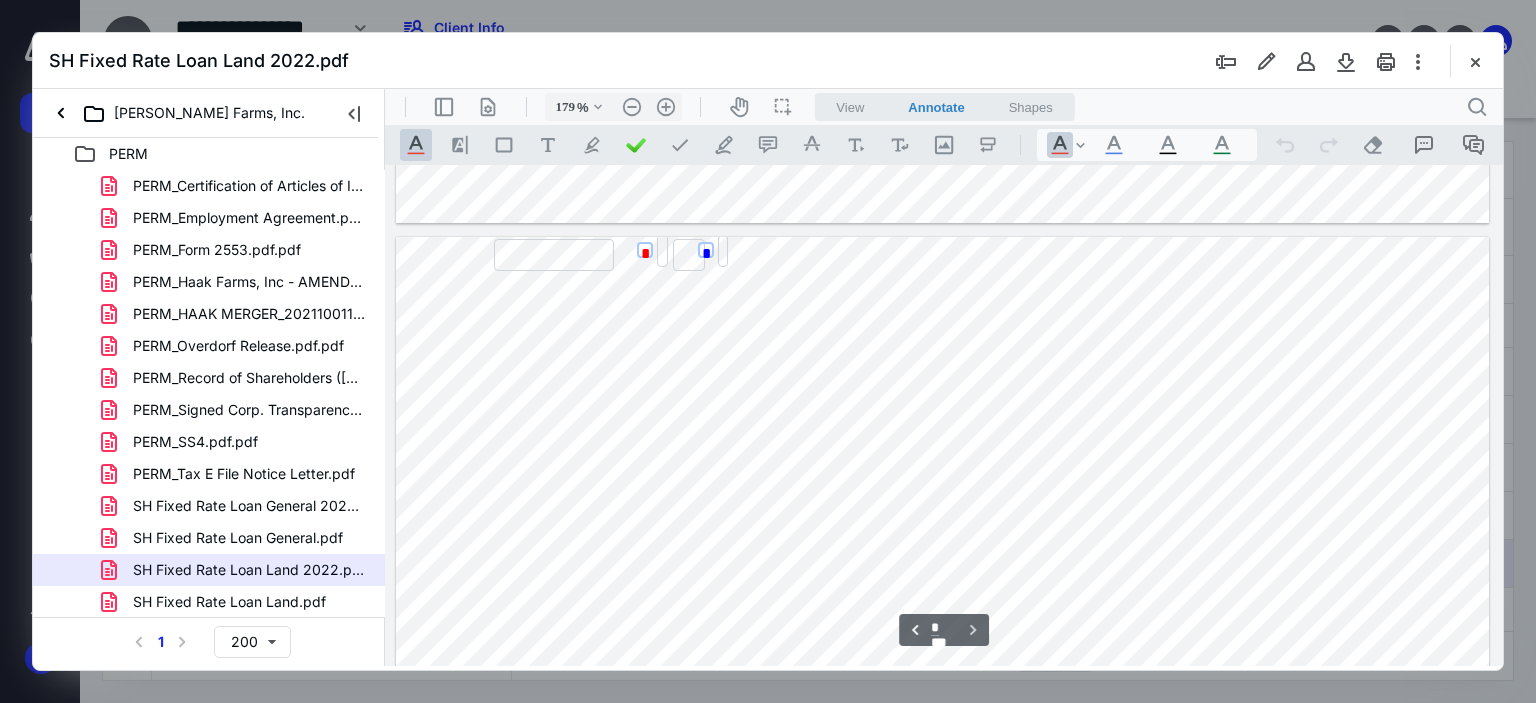 scroll, scrollTop: 2704, scrollLeft: 0, axis: vertical 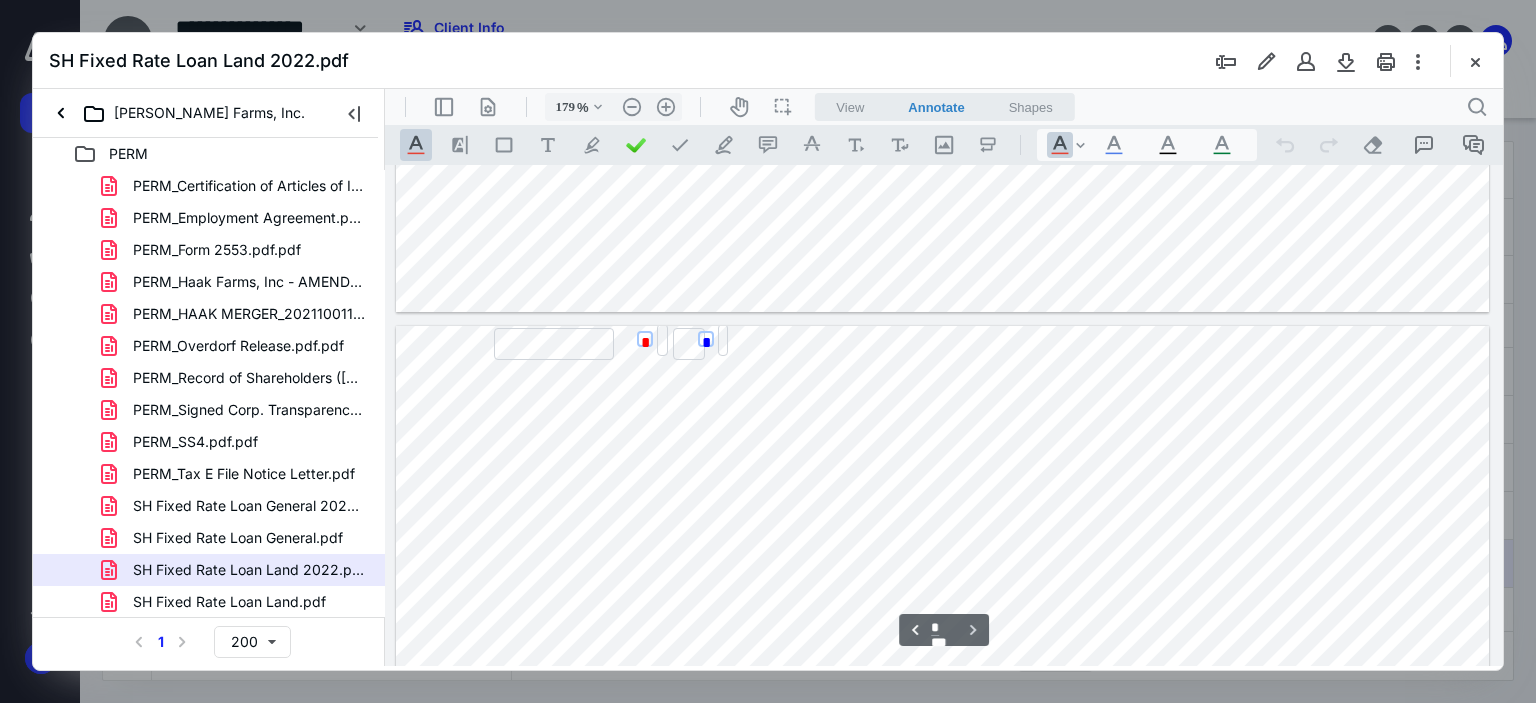 type on "*" 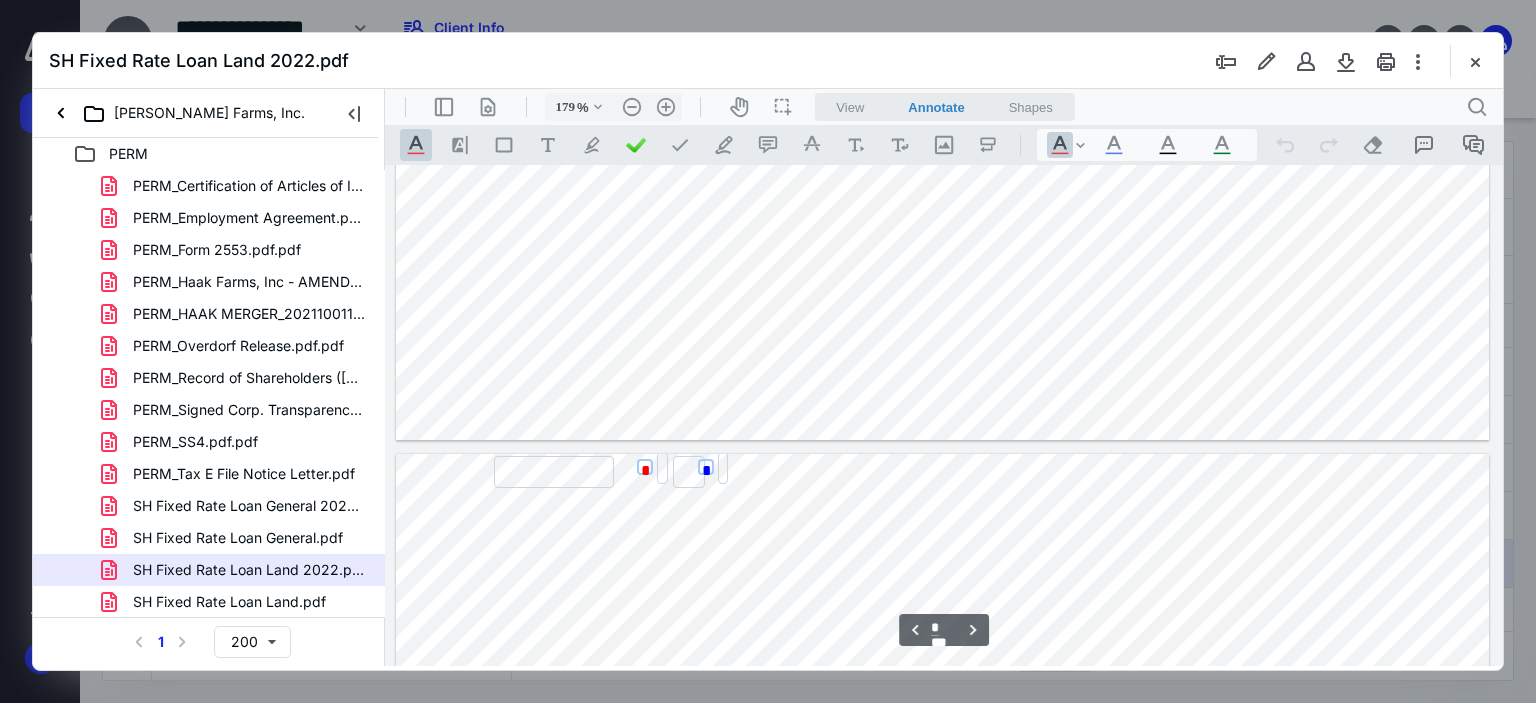 scroll, scrollTop: 2158, scrollLeft: 0, axis: vertical 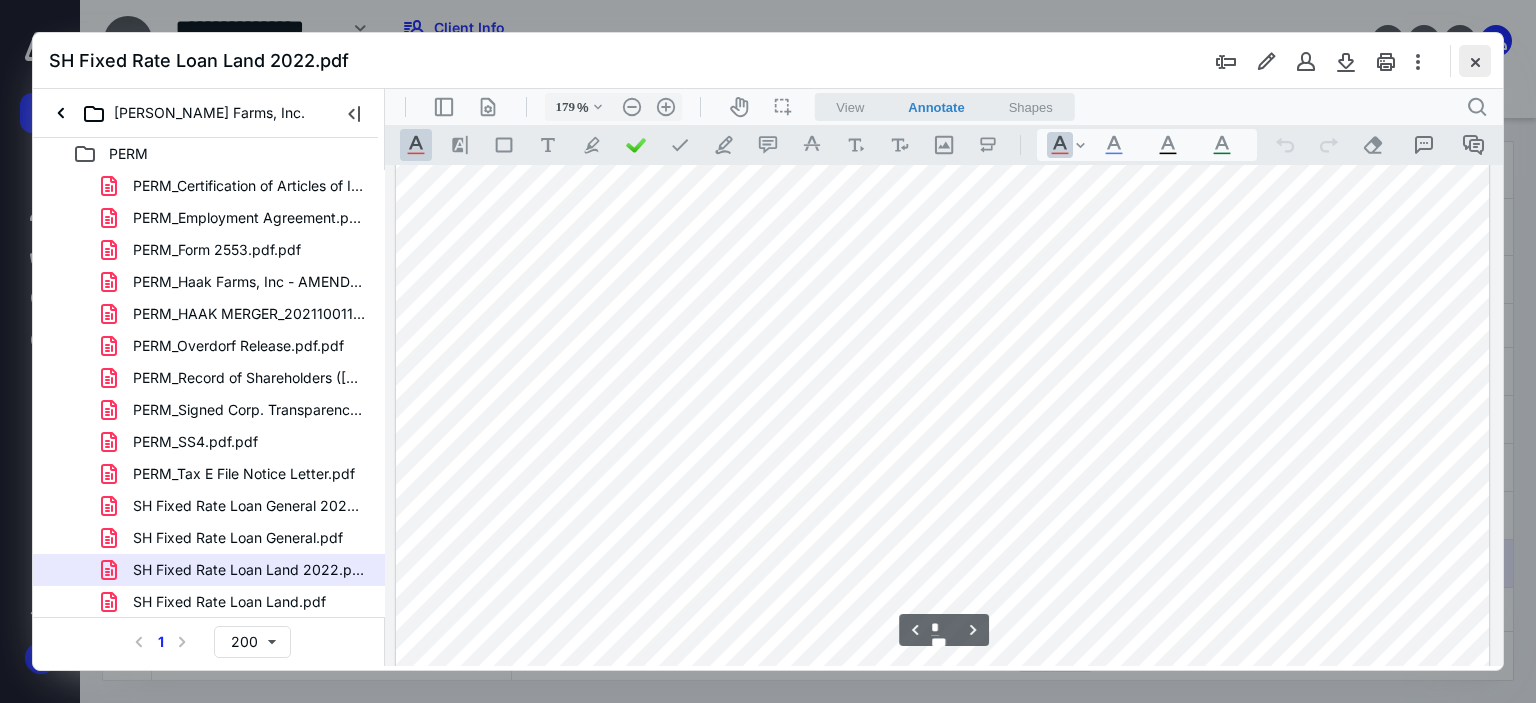 click at bounding box center [1475, 61] 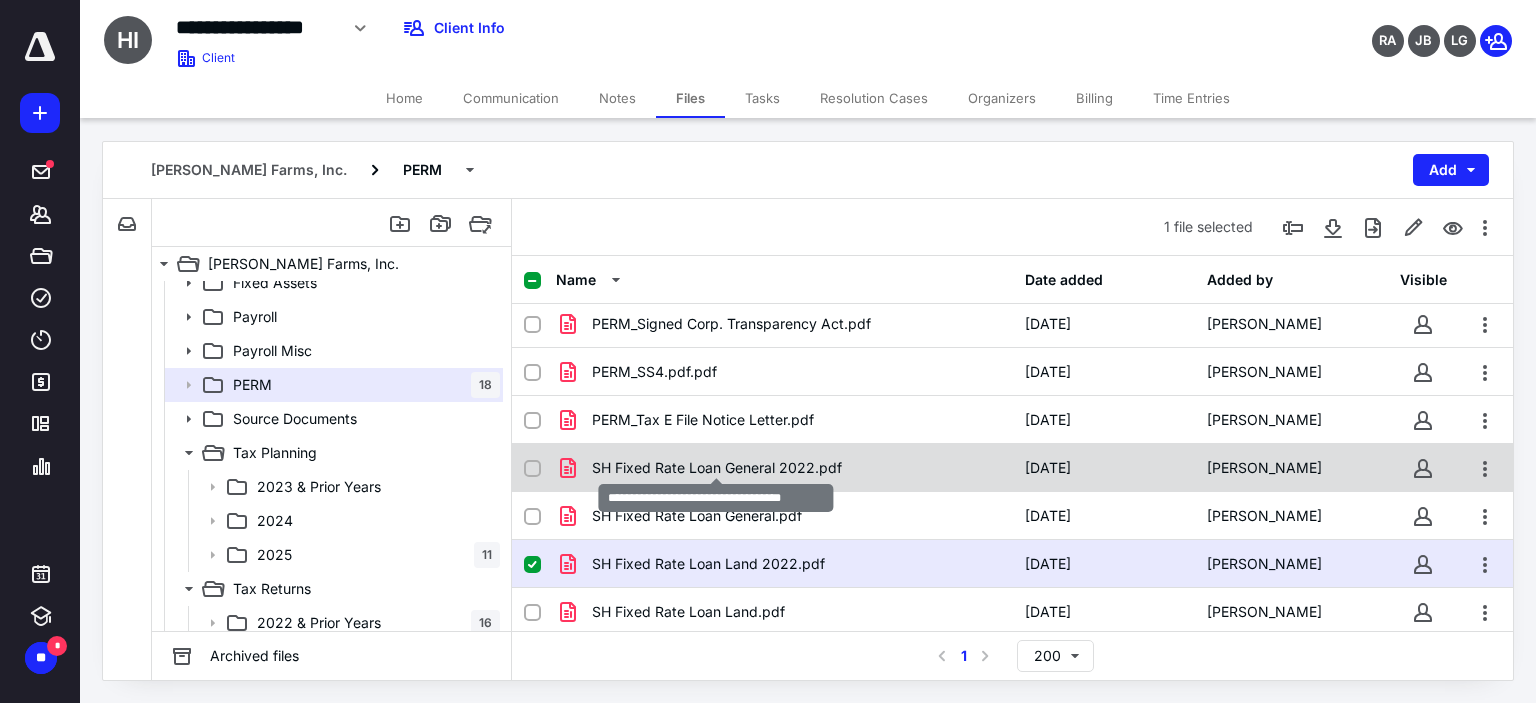 click on "SH Fixed Rate Loan General 2022.pdf" at bounding box center [717, 468] 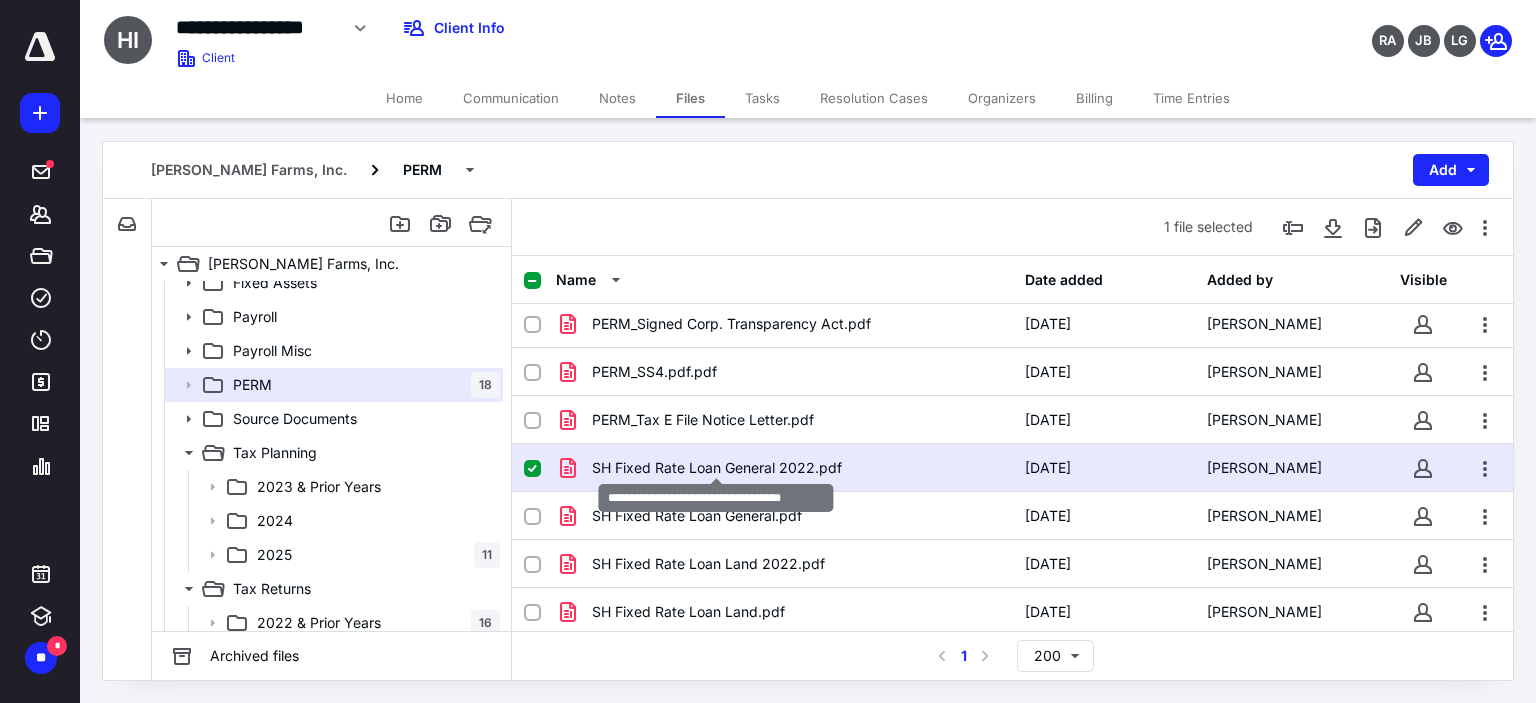 click on "SH Fixed Rate Loan General 2022.pdf" at bounding box center (717, 468) 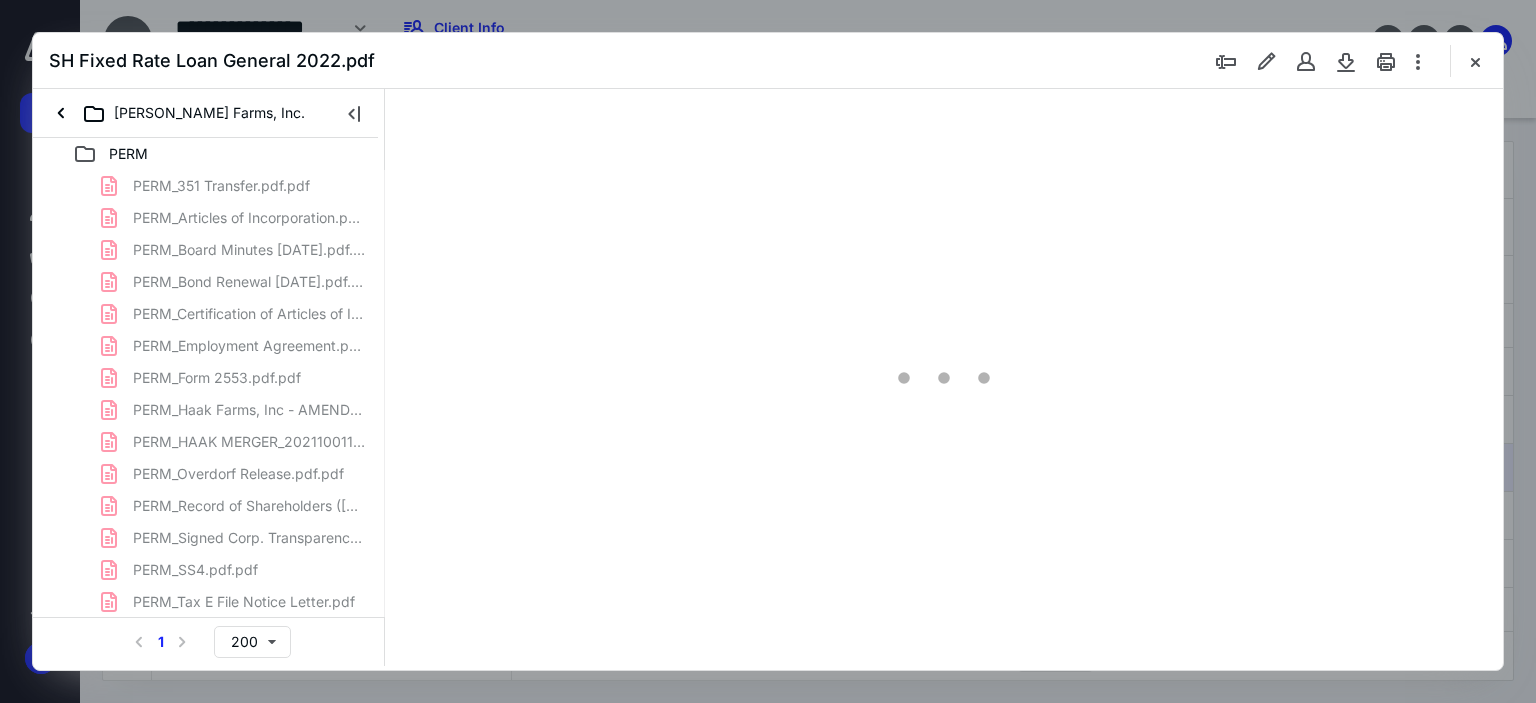 scroll, scrollTop: 0, scrollLeft: 0, axis: both 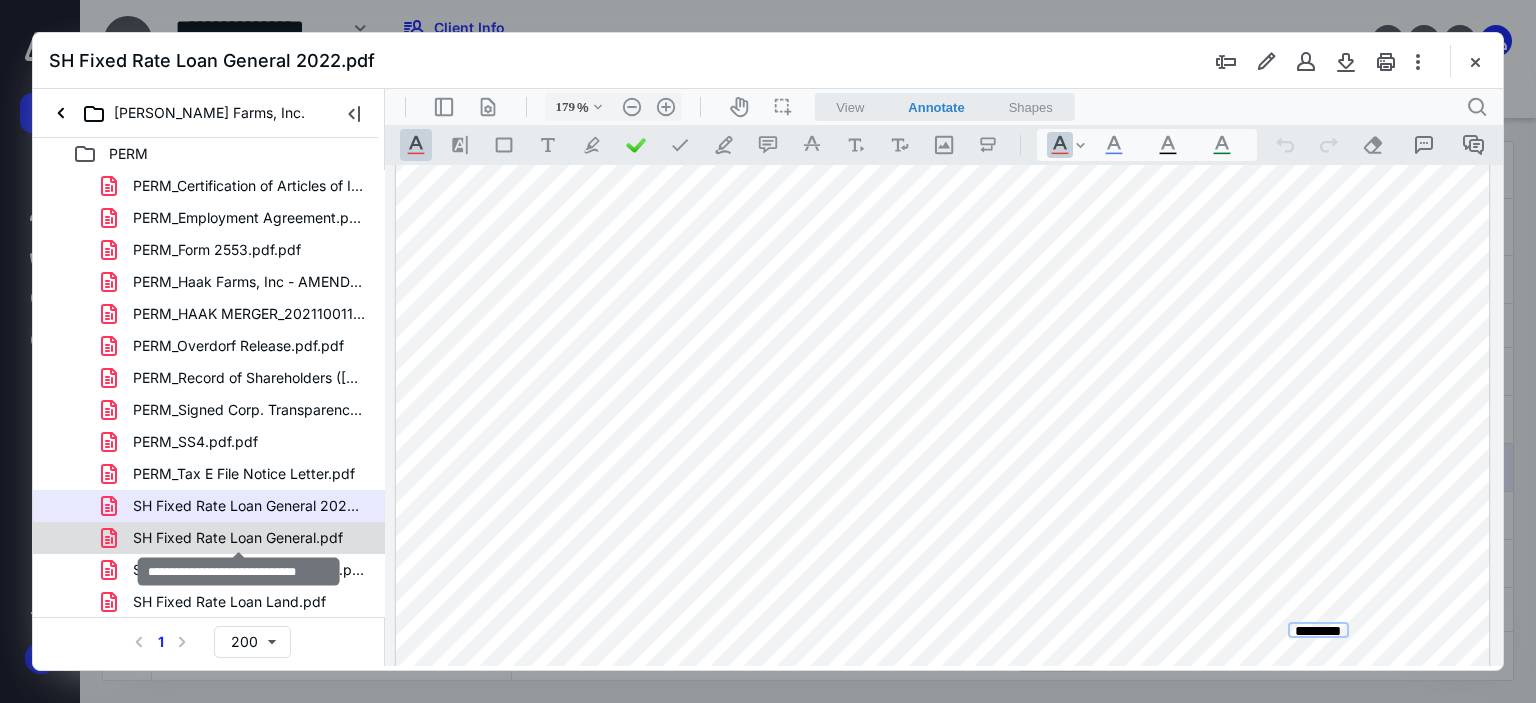 click on "SH Fixed Rate Loan General.pdf" at bounding box center [238, 538] 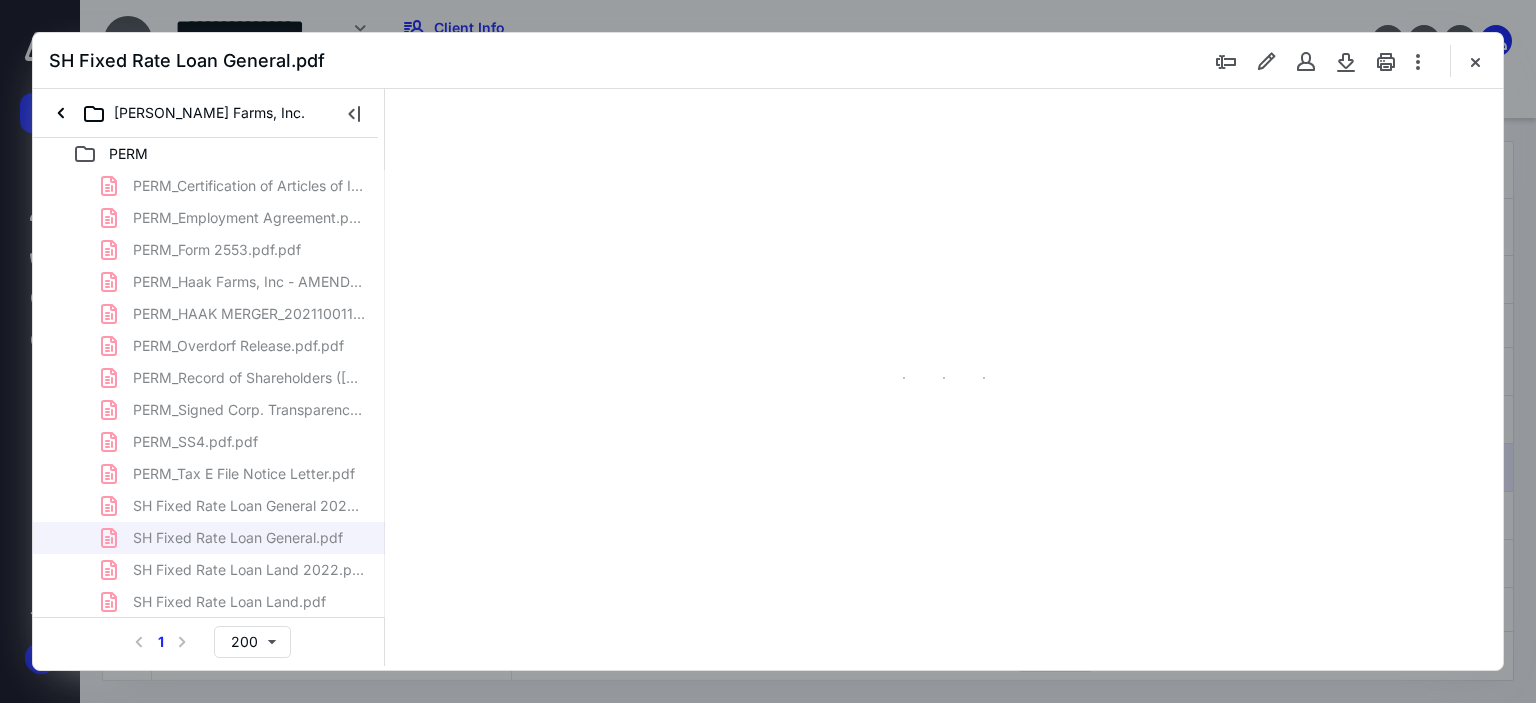 type on "180" 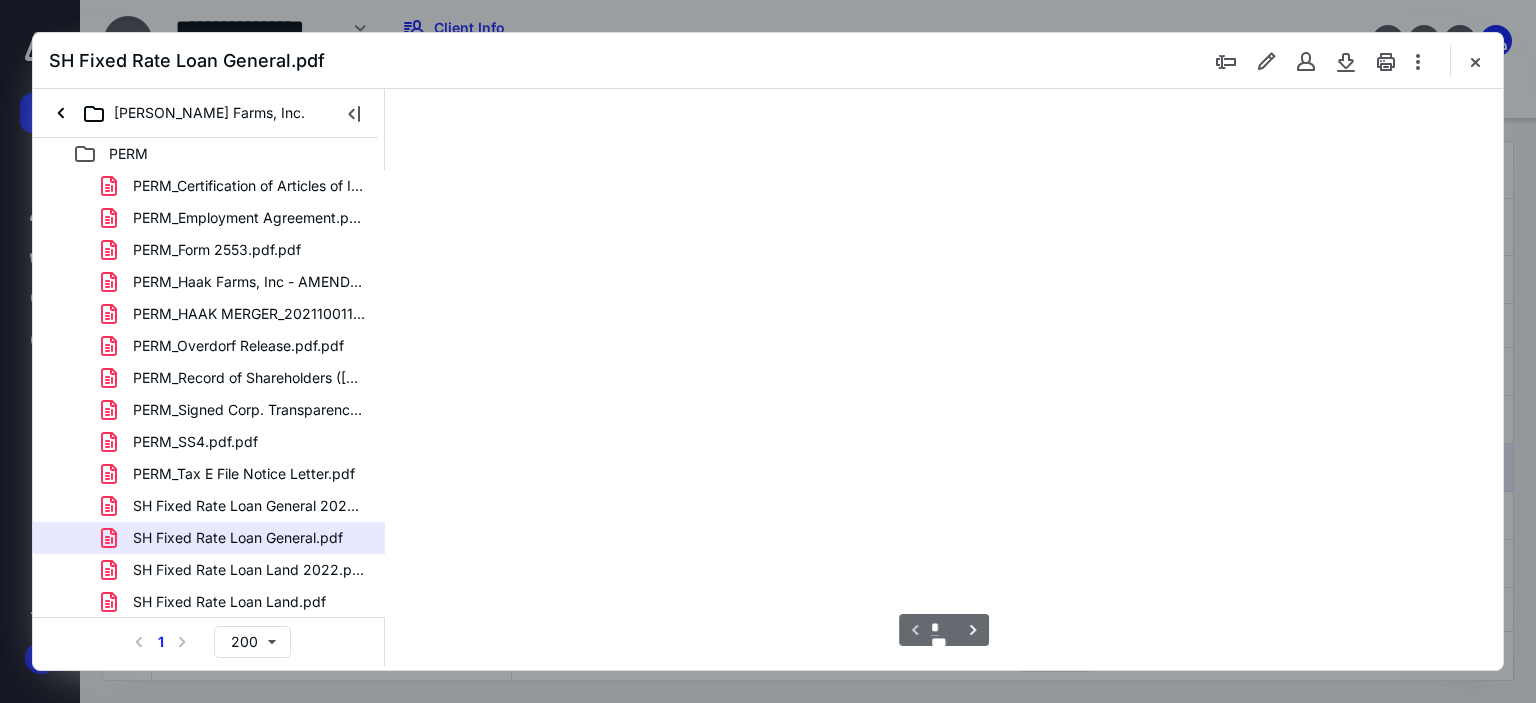 scroll, scrollTop: 83, scrollLeft: 0, axis: vertical 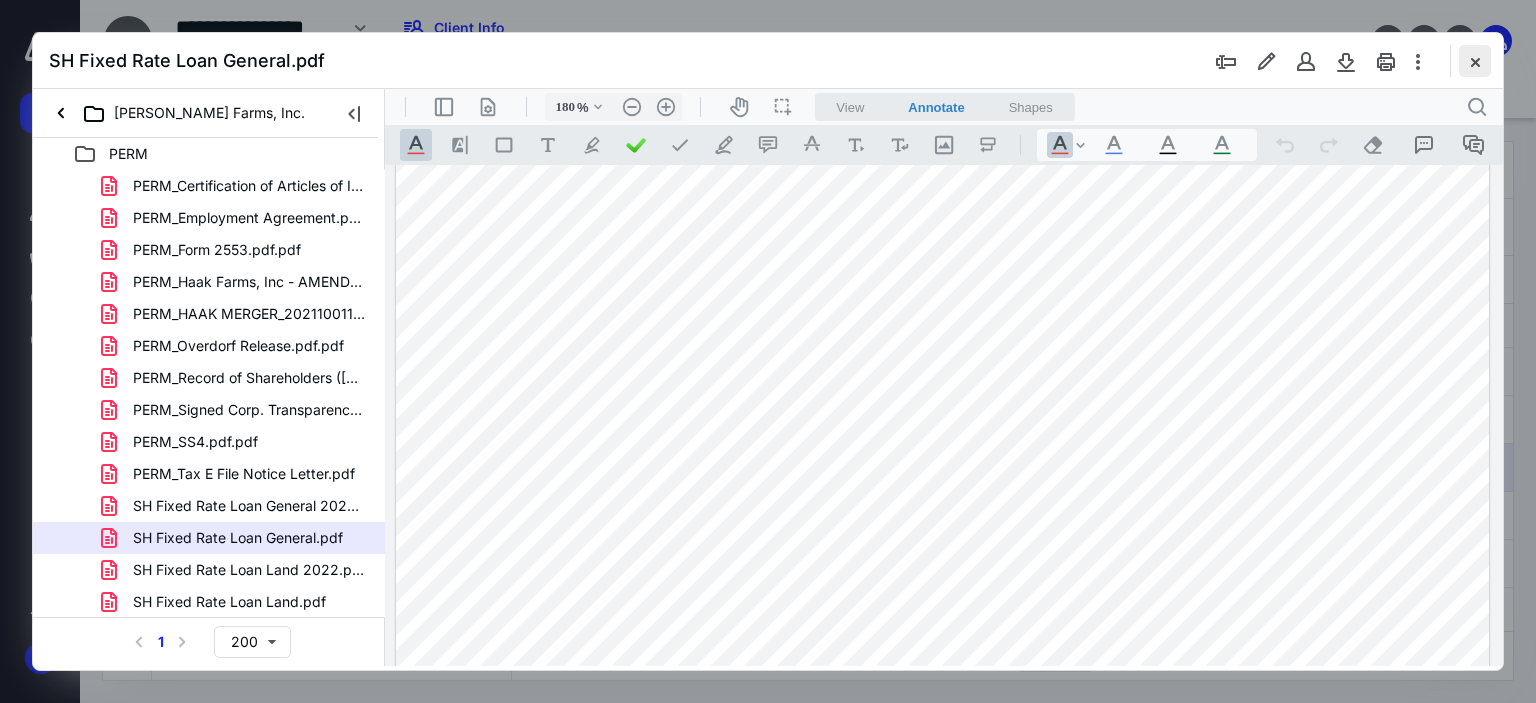 click at bounding box center [1475, 61] 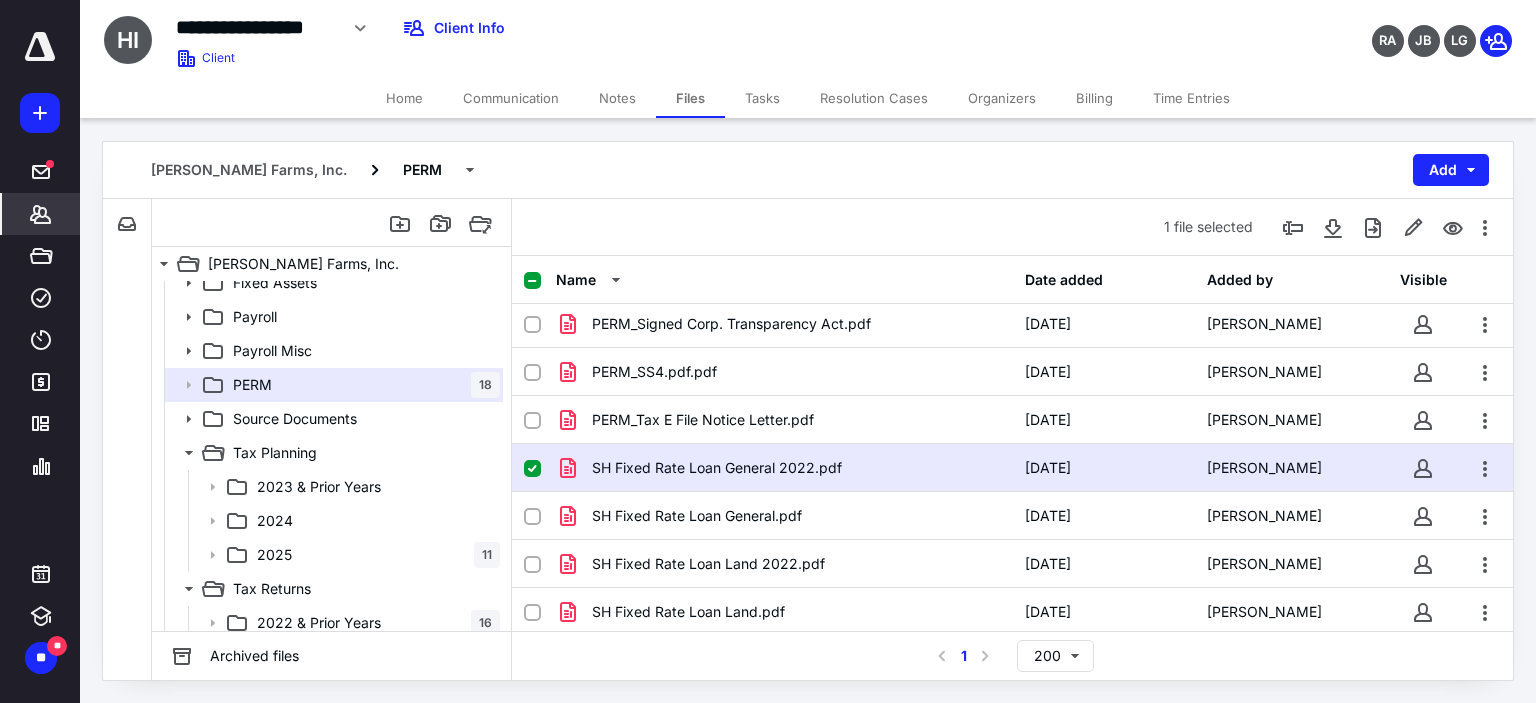 click on "*******" at bounding box center [41, 214] 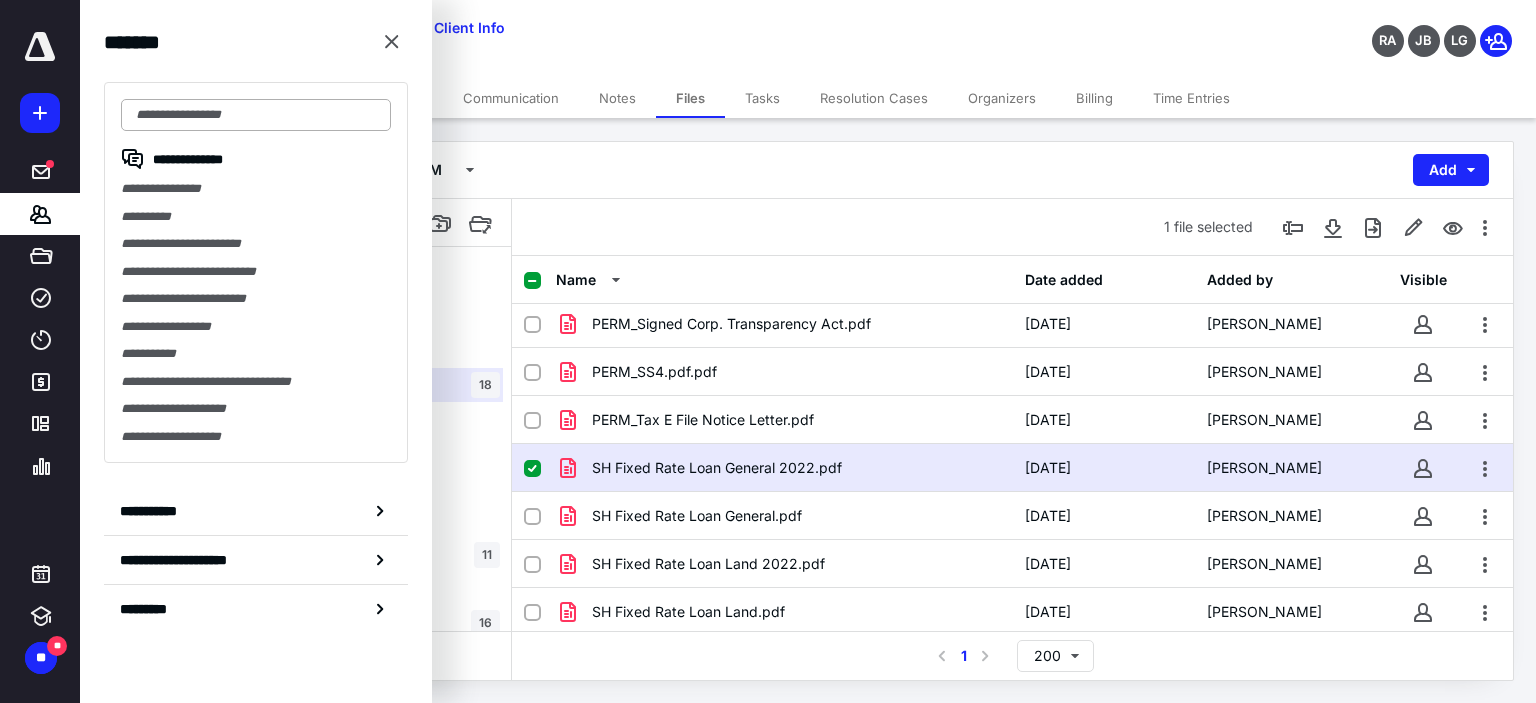 click at bounding box center (256, 115) 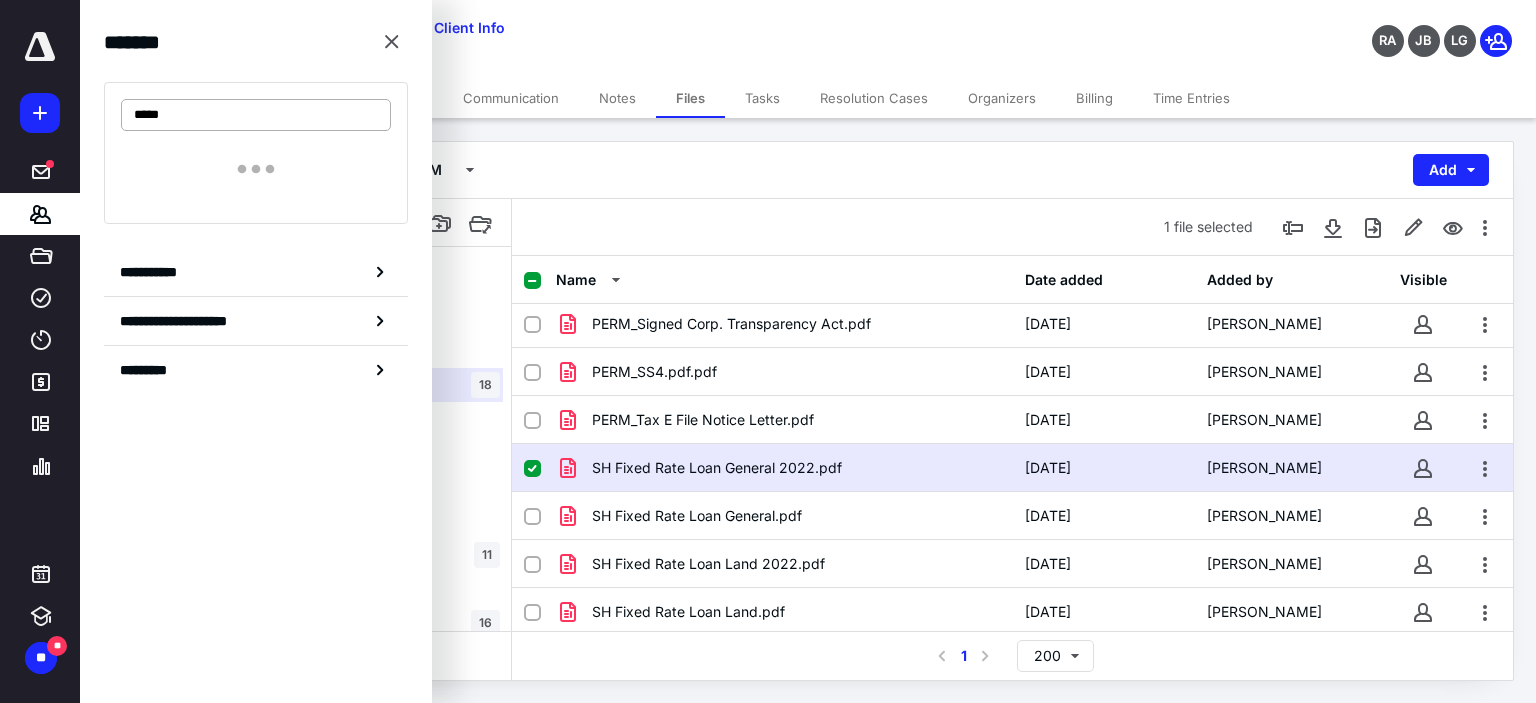 type on "******" 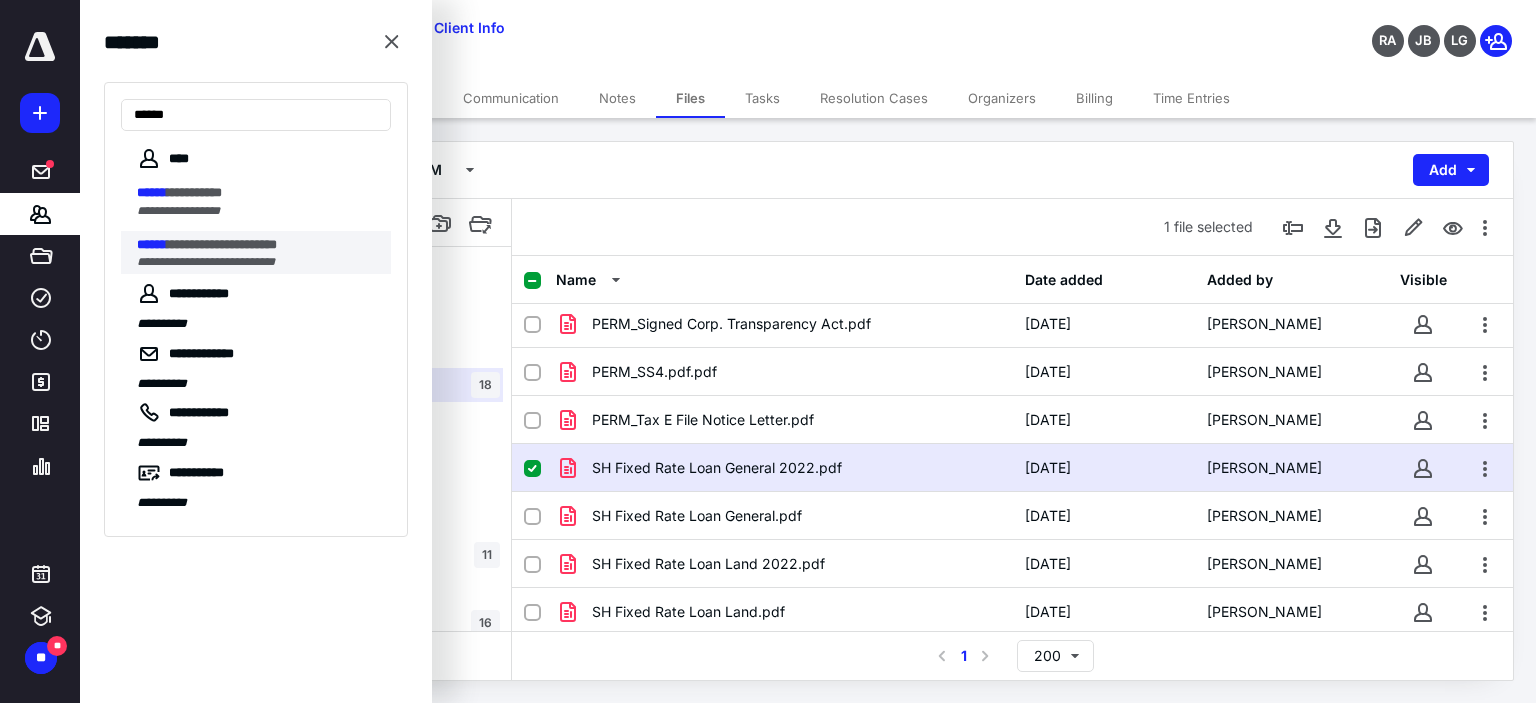 click on "**********" at bounding box center [222, 244] 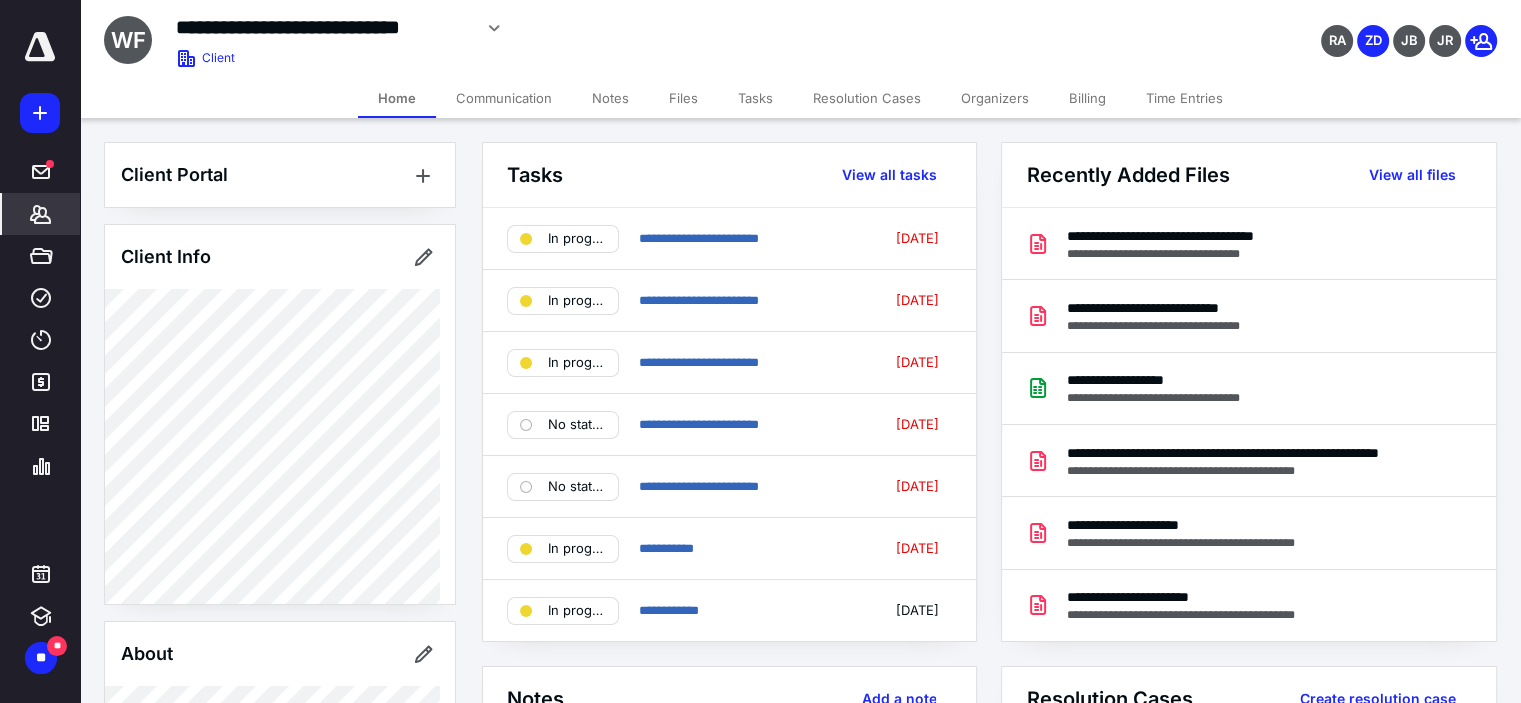 click on "Files" at bounding box center [683, 98] 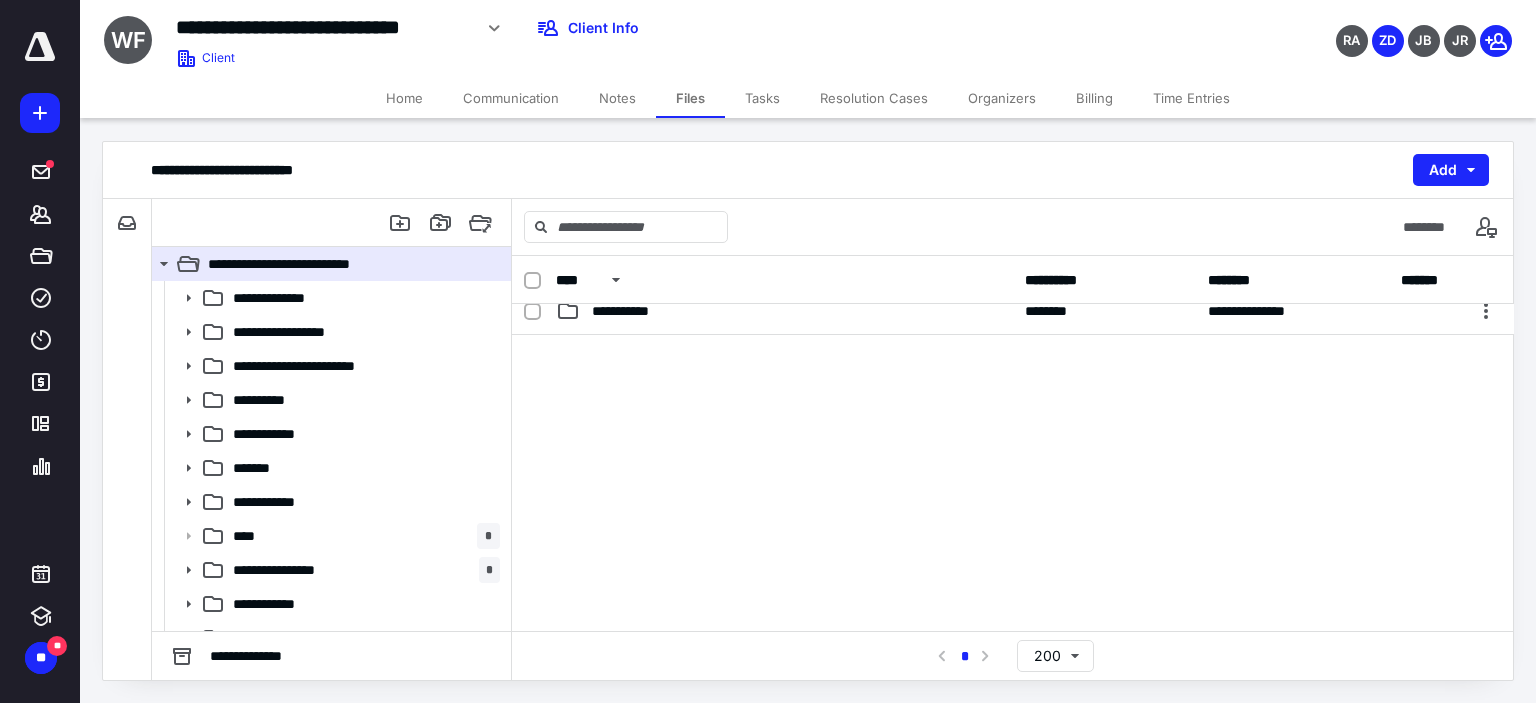 scroll, scrollTop: 386, scrollLeft: 0, axis: vertical 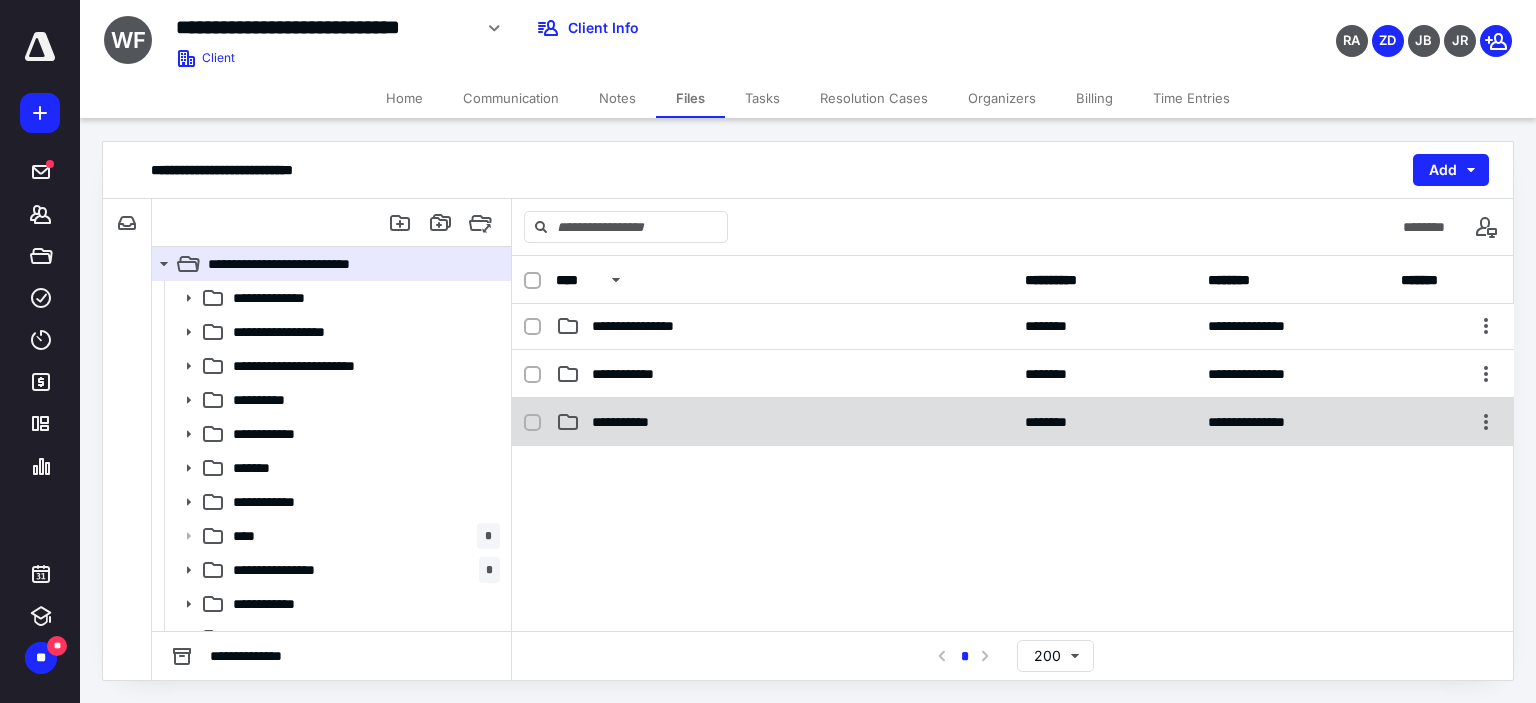 click on "**********" at bounding box center [1013, 422] 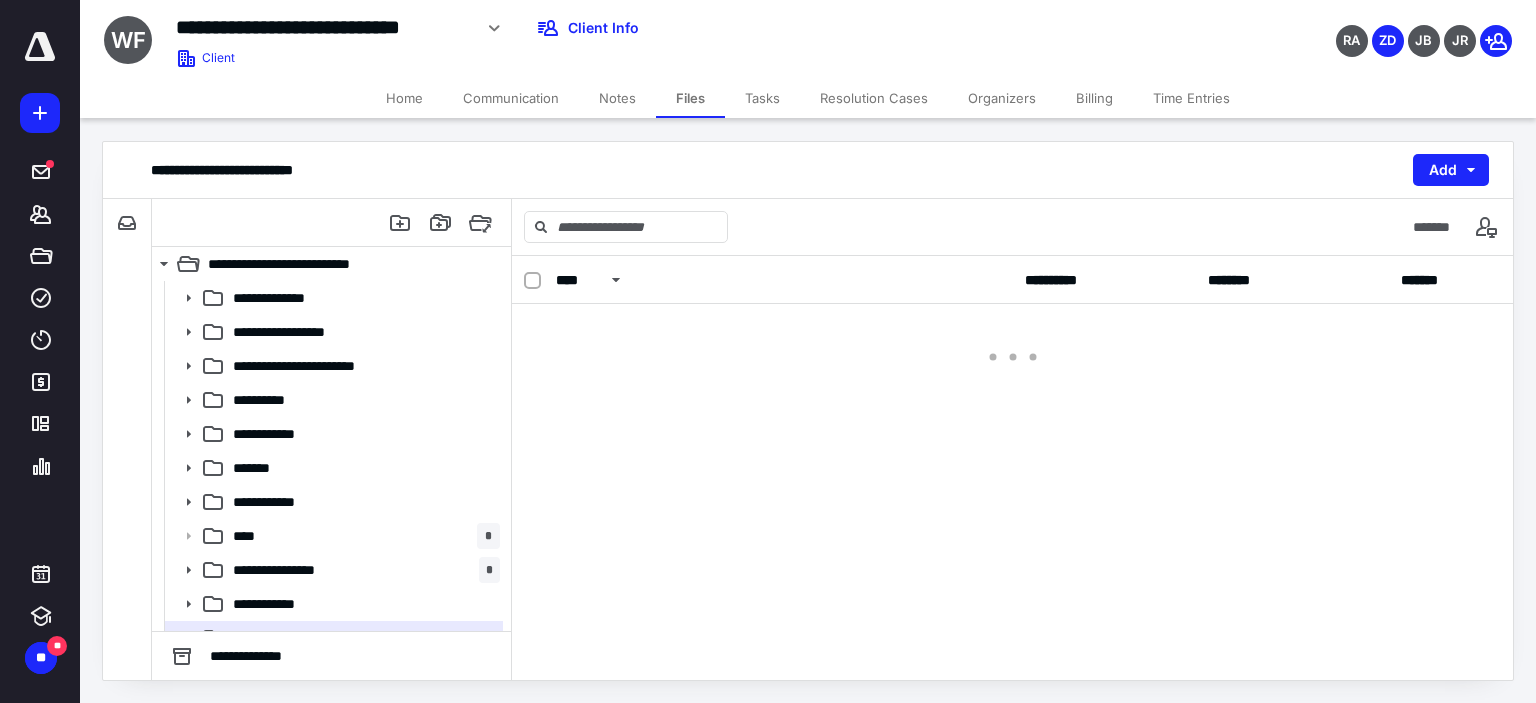 scroll, scrollTop: 0, scrollLeft: 0, axis: both 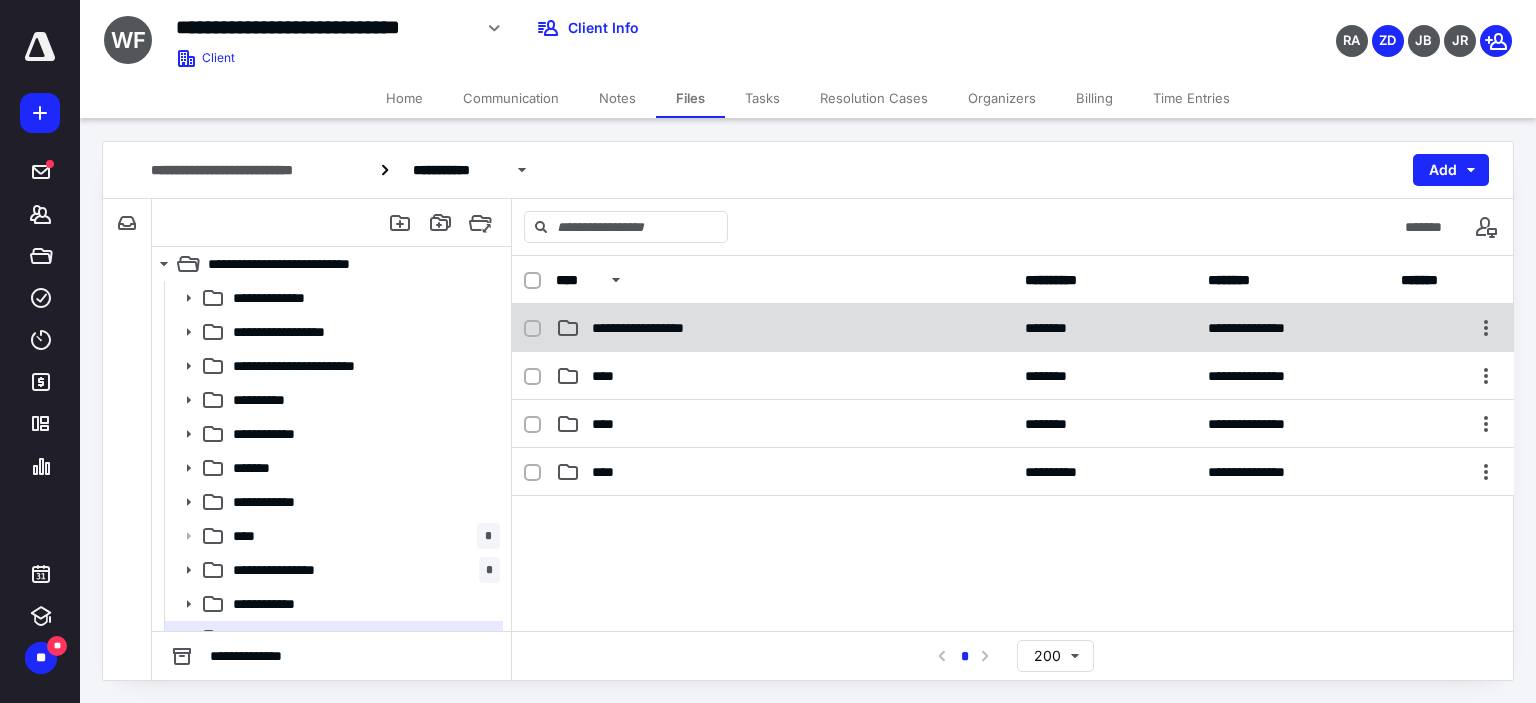 click on "**********" at bounding box center [654, 328] 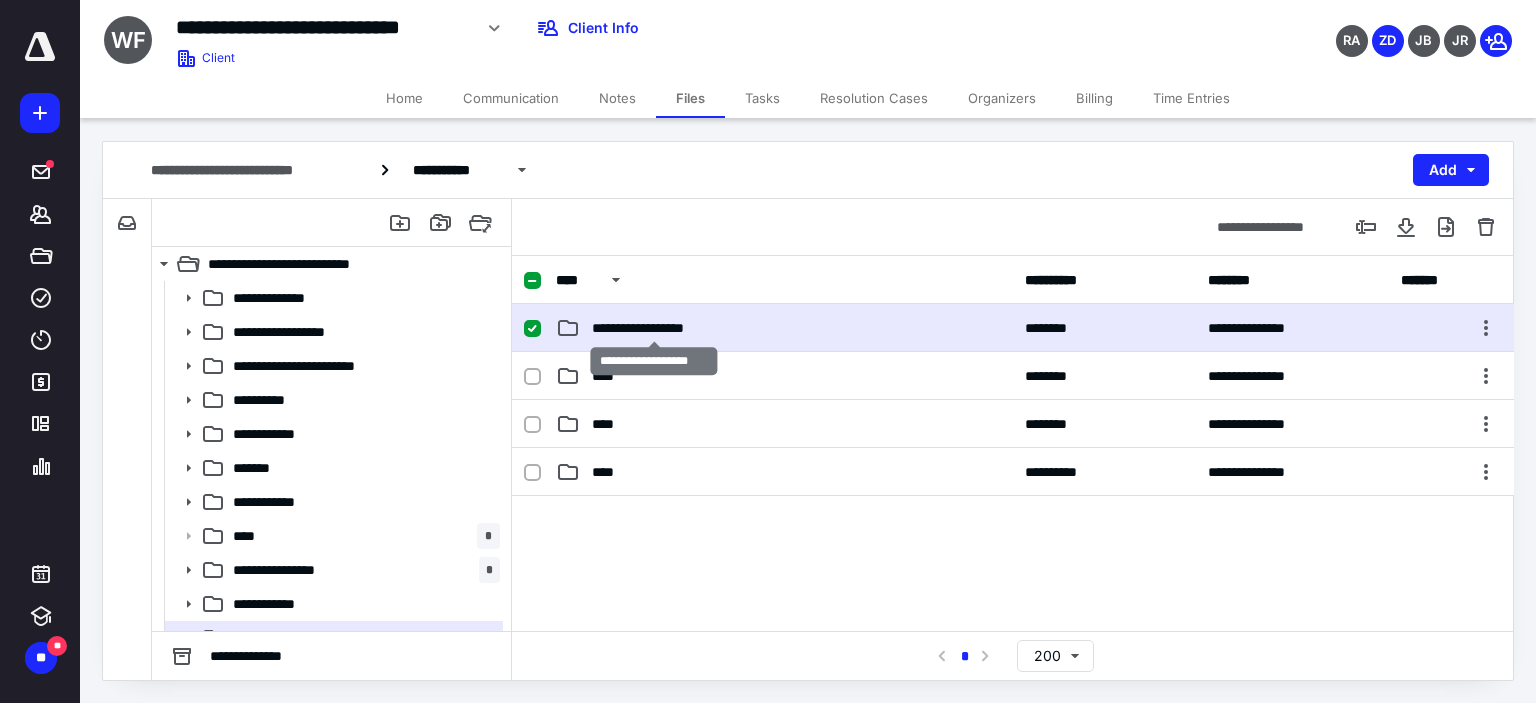 click on "**********" at bounding box center [654, 328] 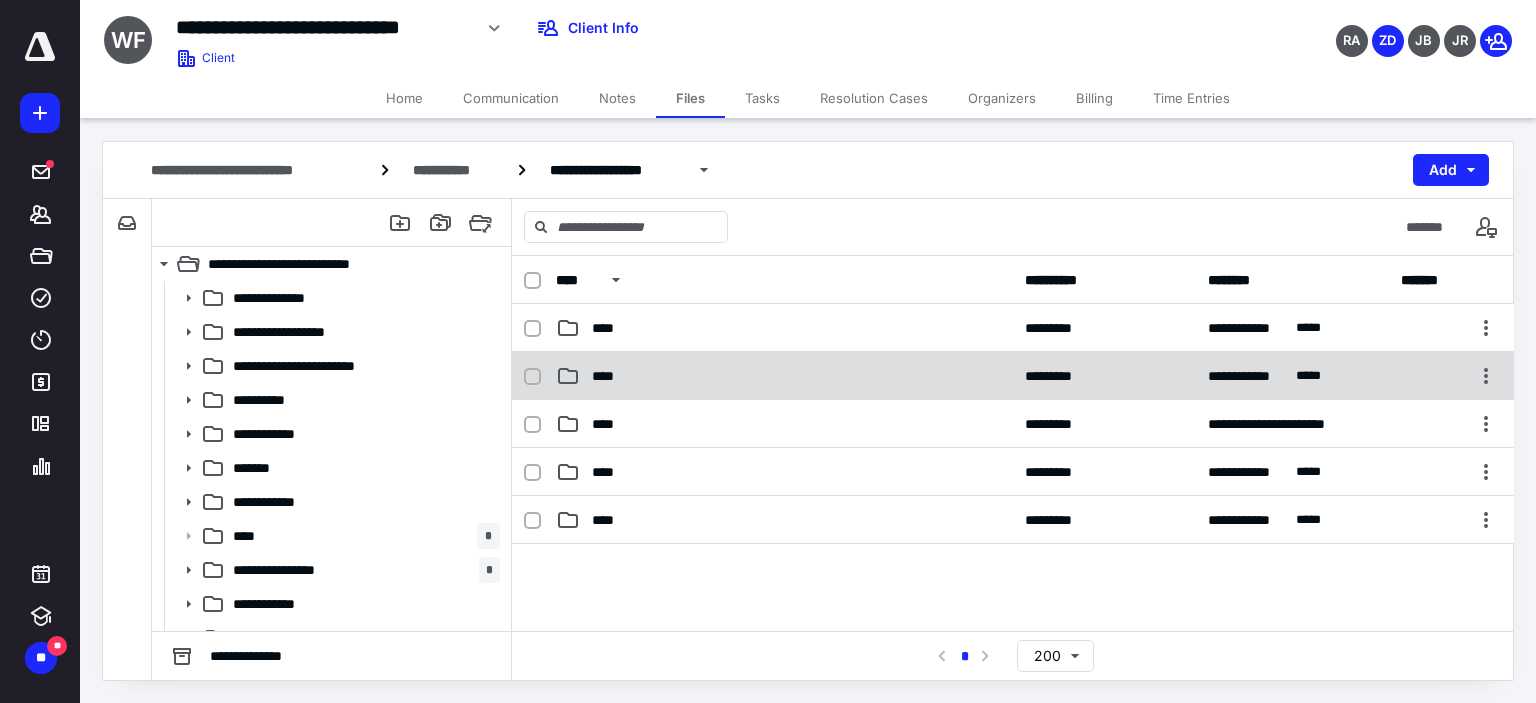click on "****" at bounding box center (784, 376) 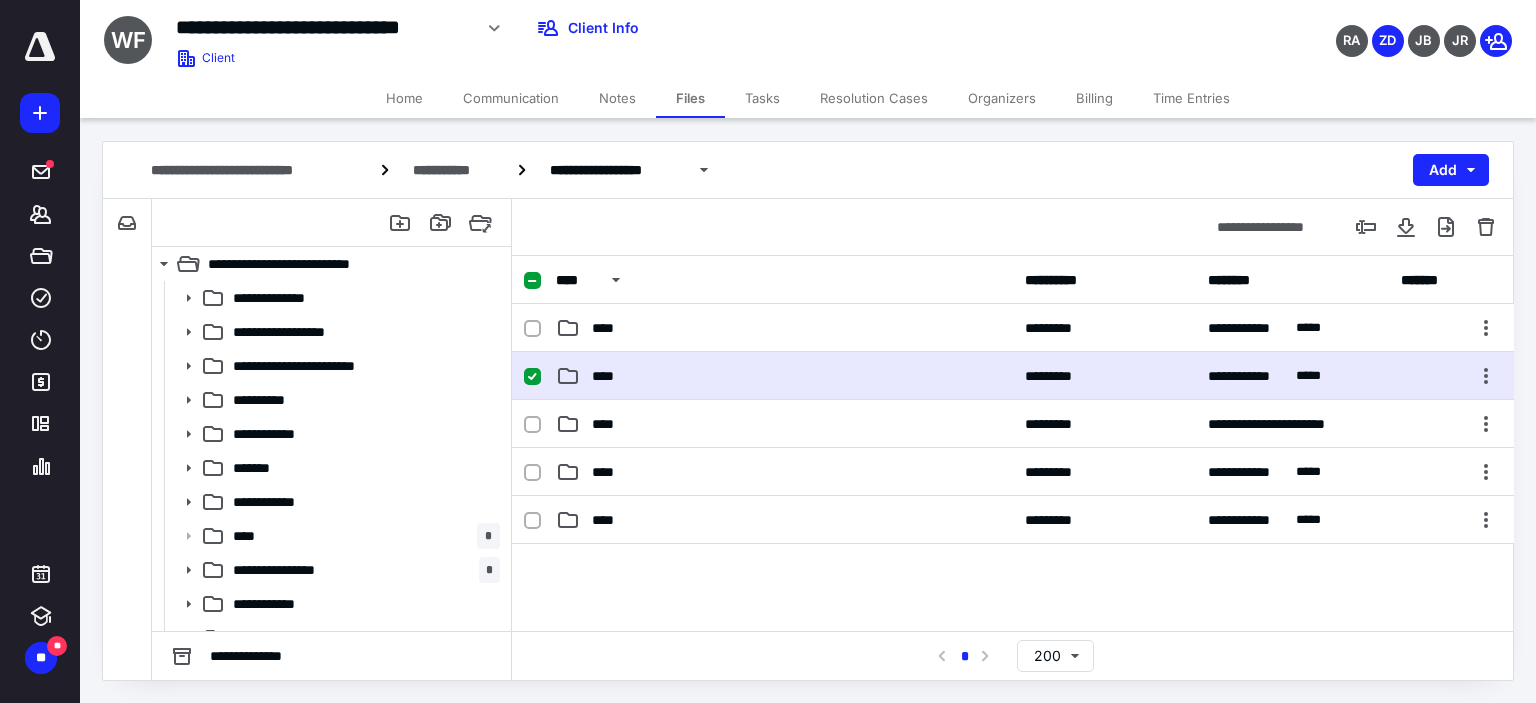click on "****" at bounding box center [784, 376] 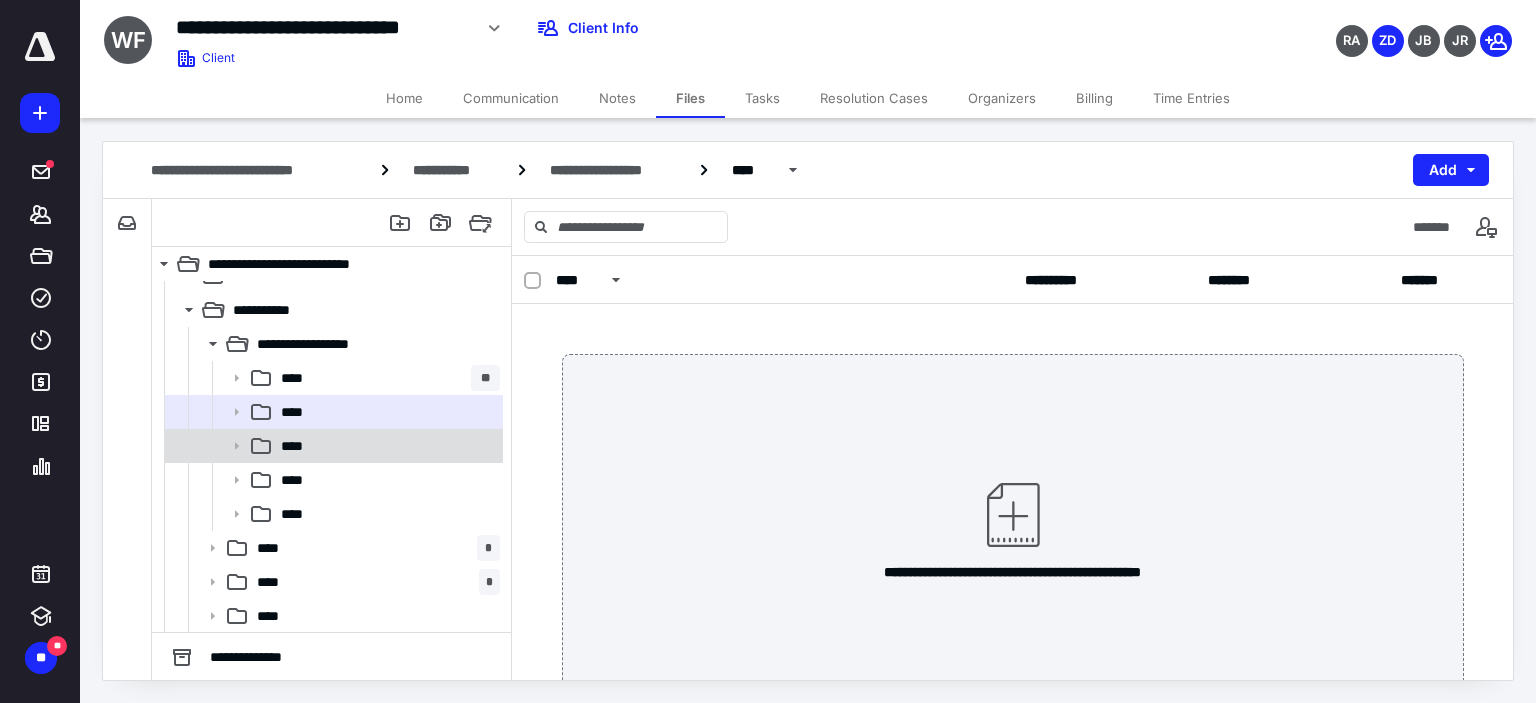 scroll, scrollTop: 328, scrollLeft: 0, axis: vertical 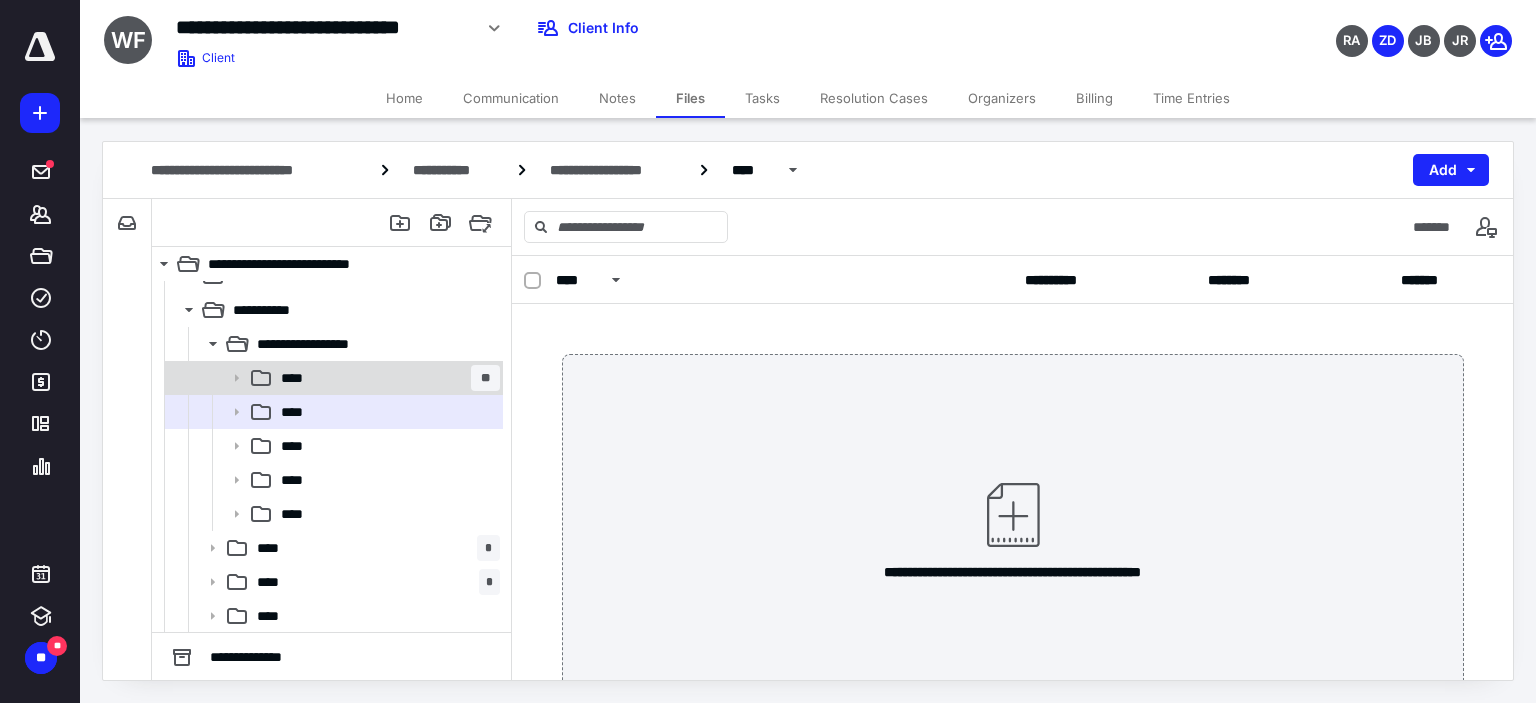 click on "****" at bounding box center [297, 378] 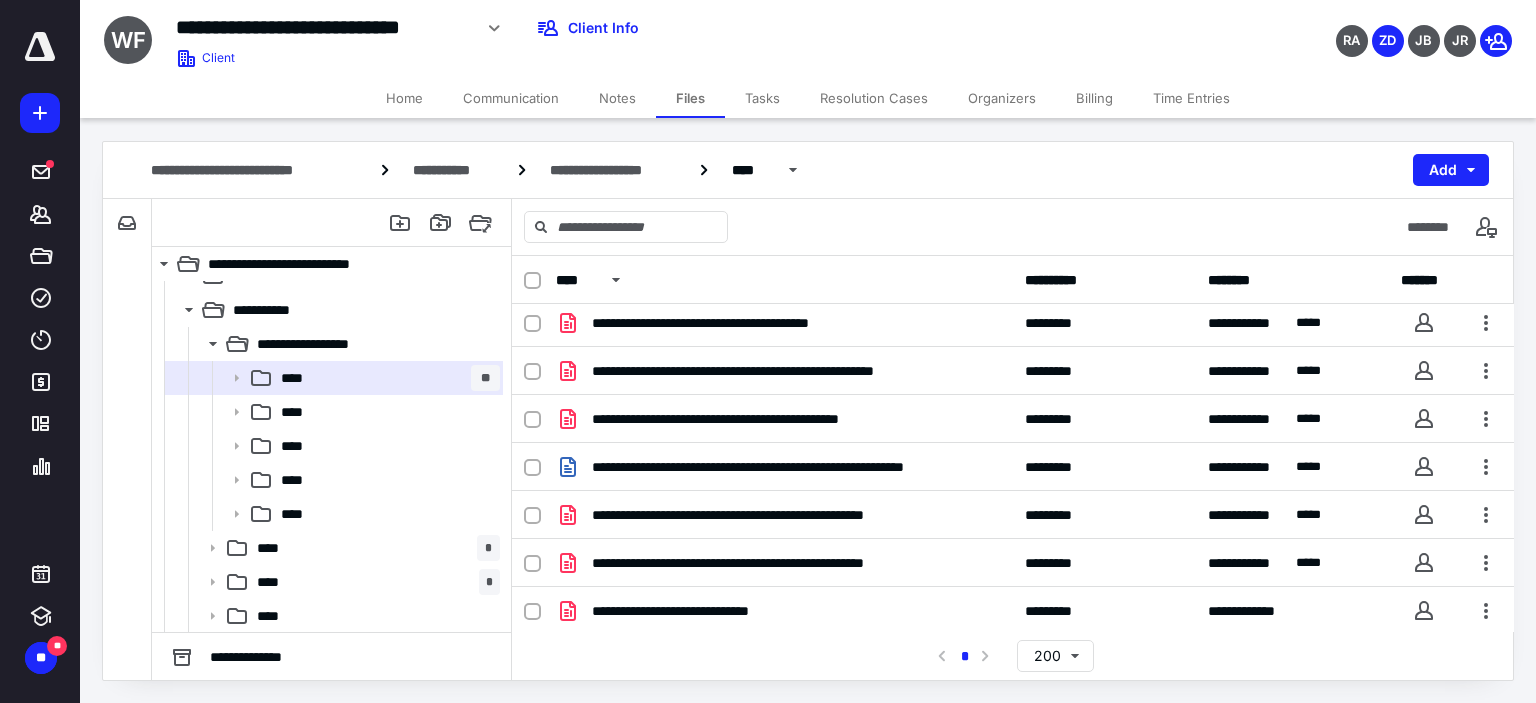 scroll, scrollTop: 0, scrollLeft: 0, axis: both 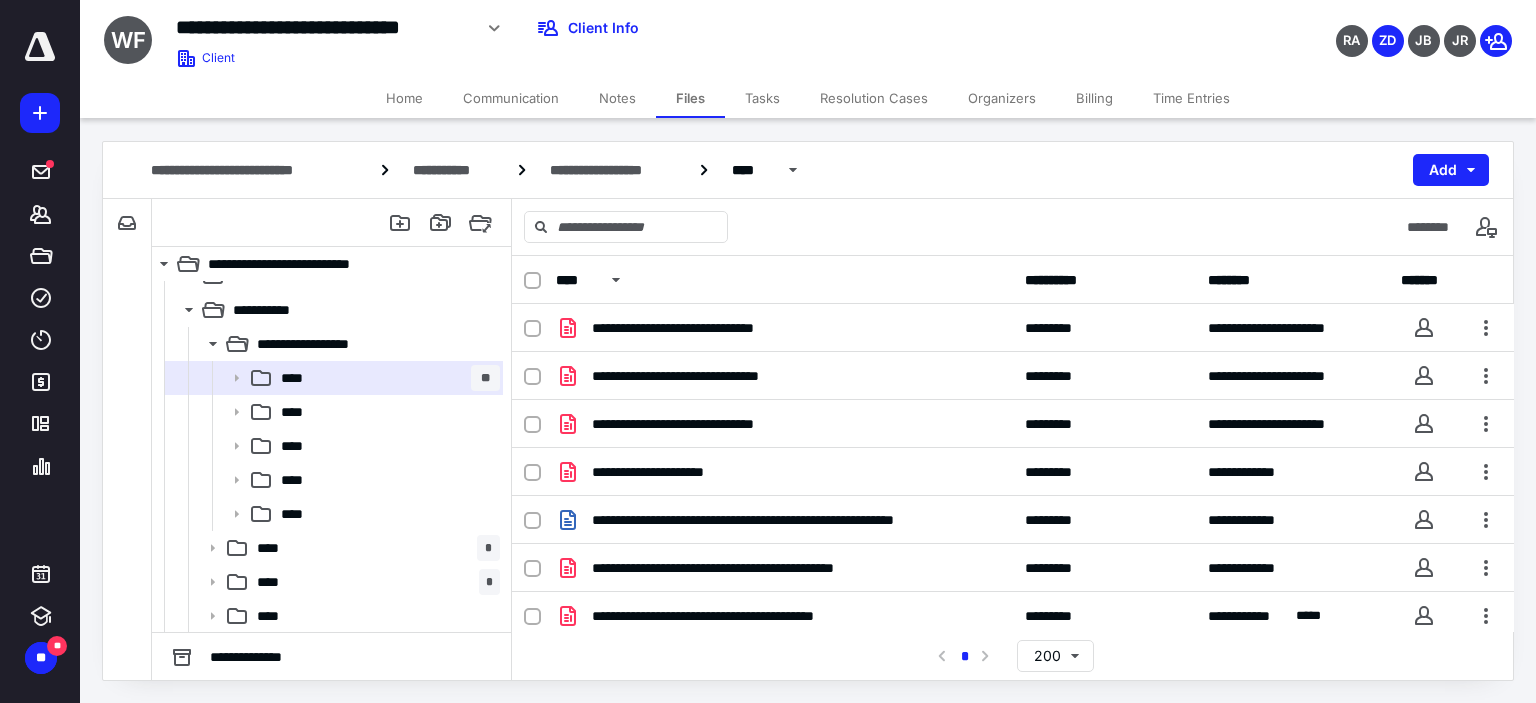 click at bounding box center [532, 281] 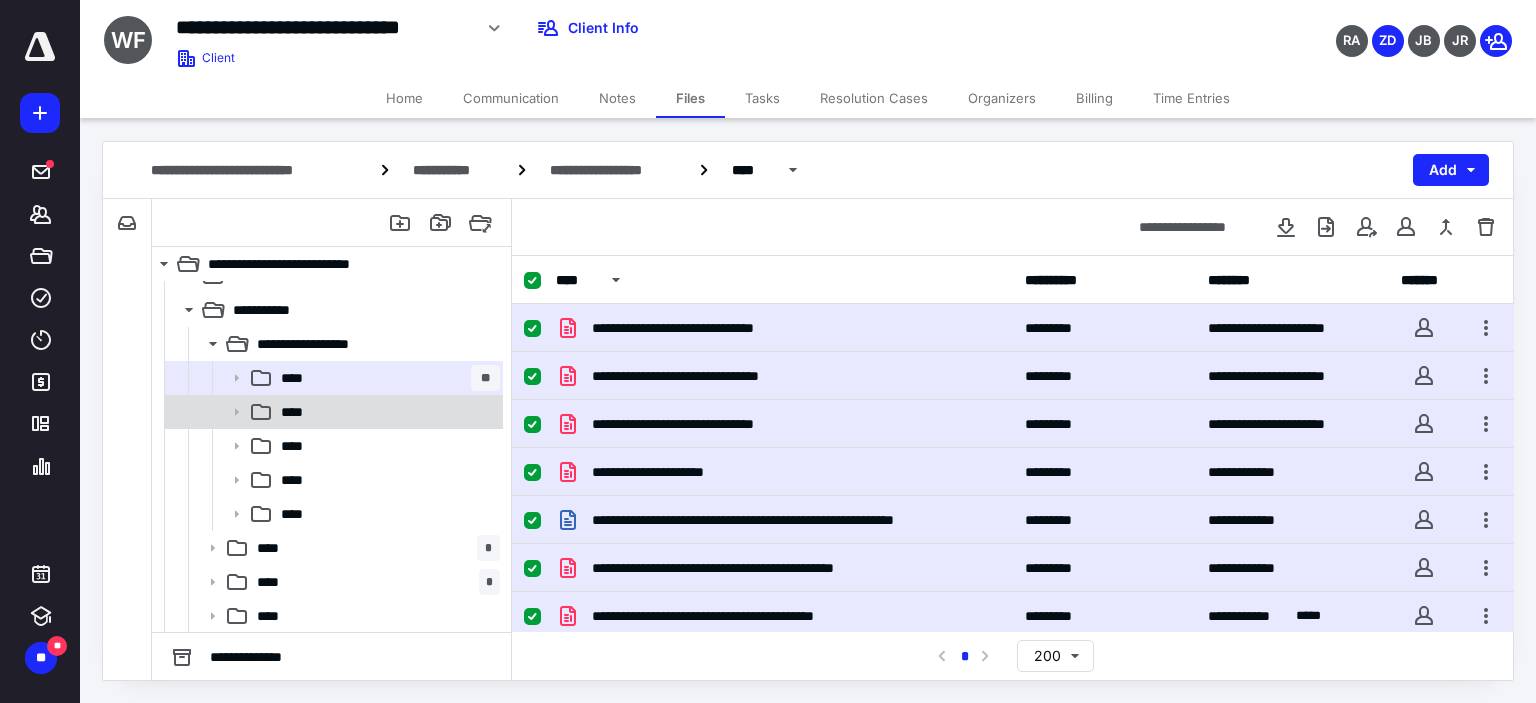 checkbox on "false" 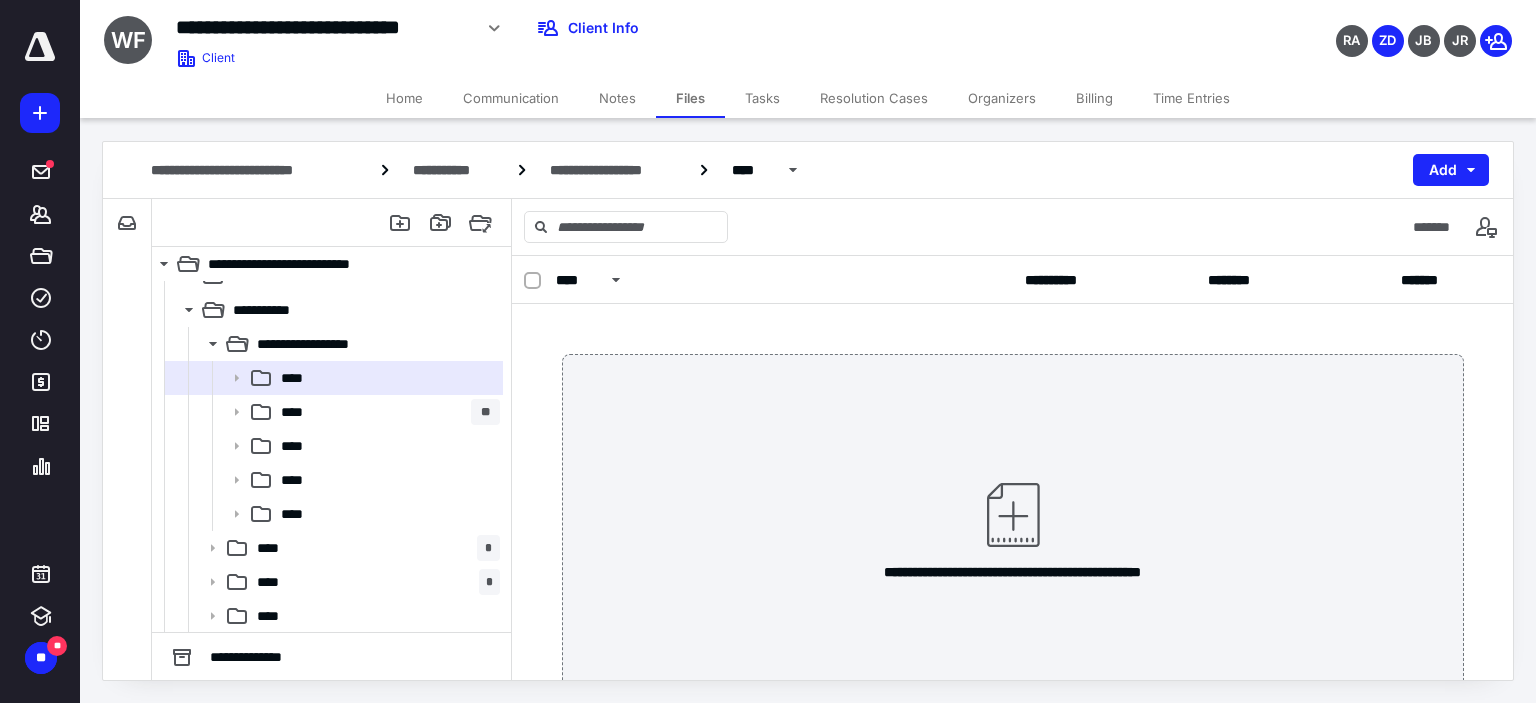 click on "Notes" at bounding box center [617, 98] 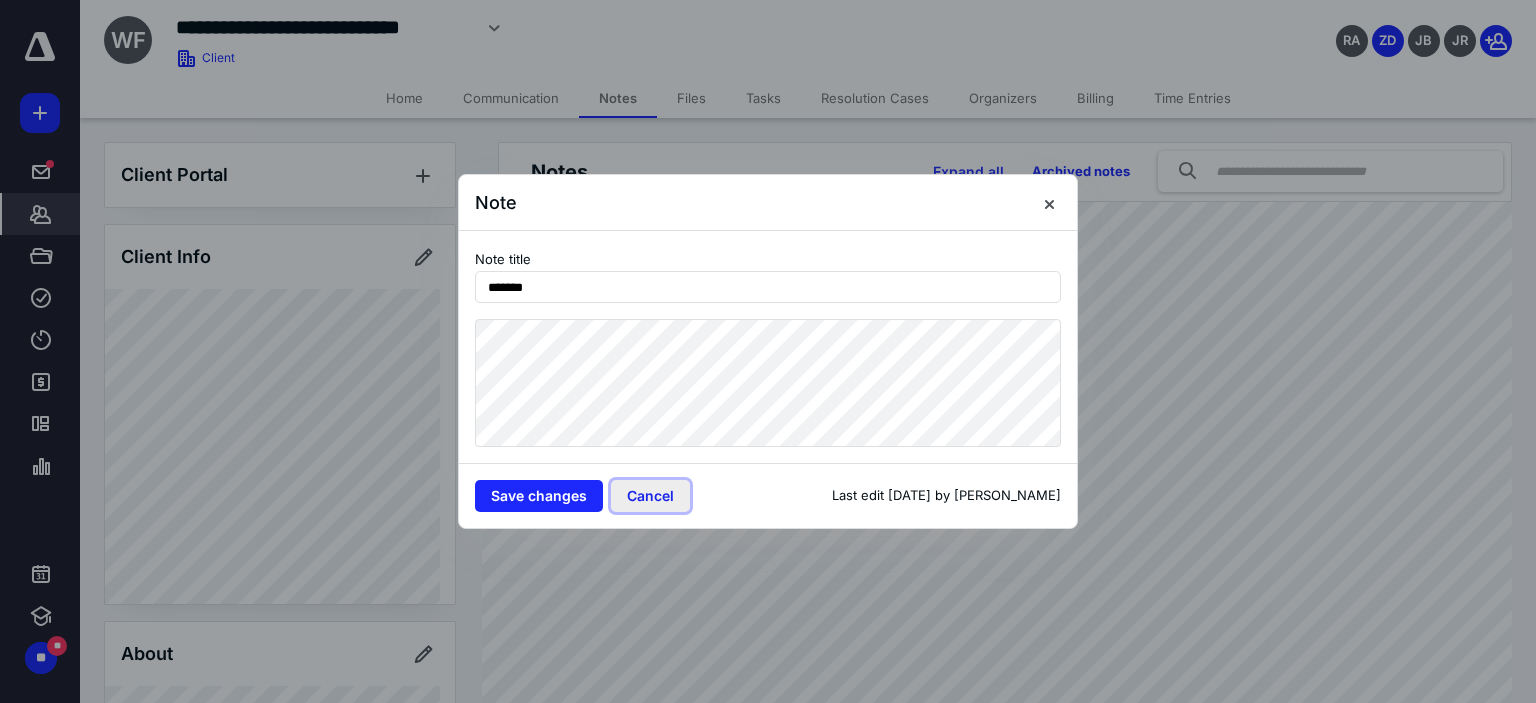 click on "Cancel" at bounding box center (650, 496) 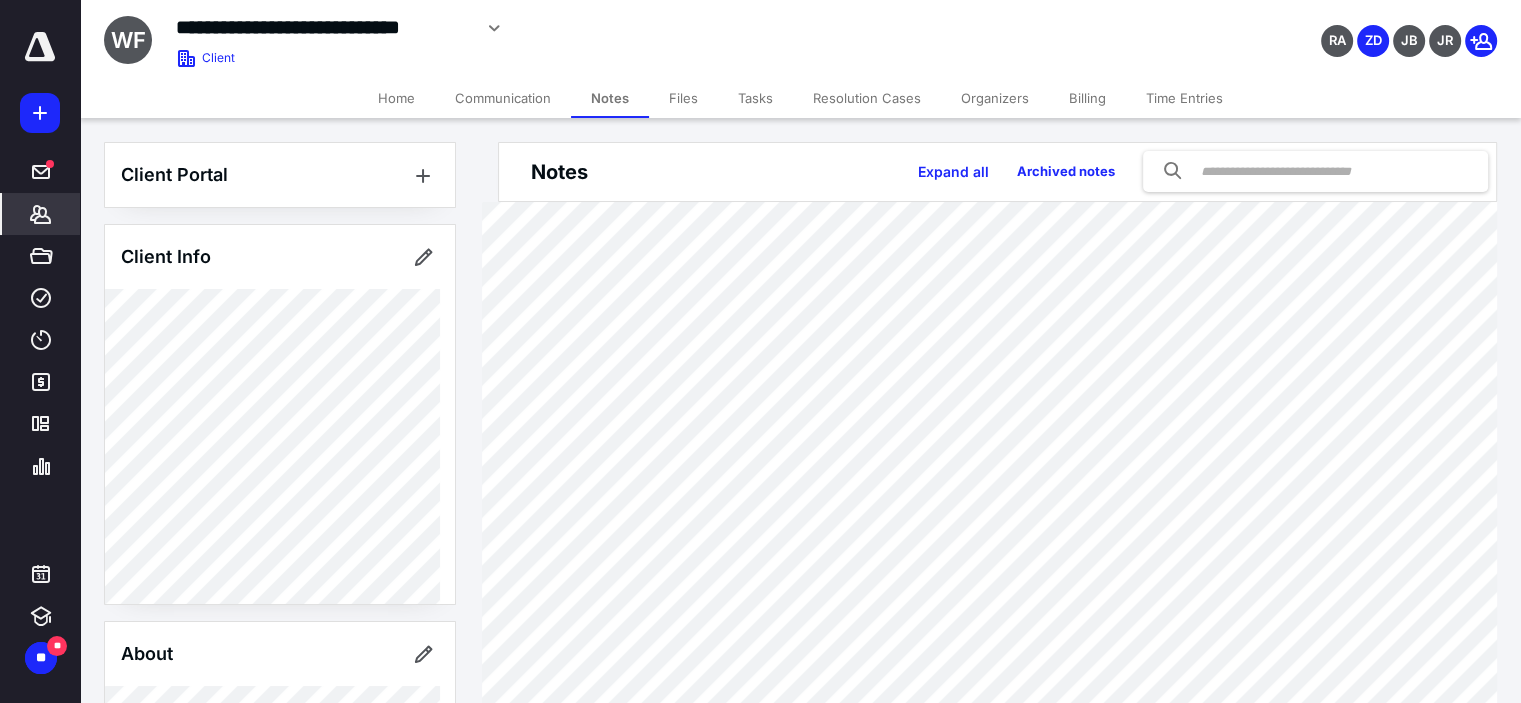 click on "Files" at bounding box center [683, 98] 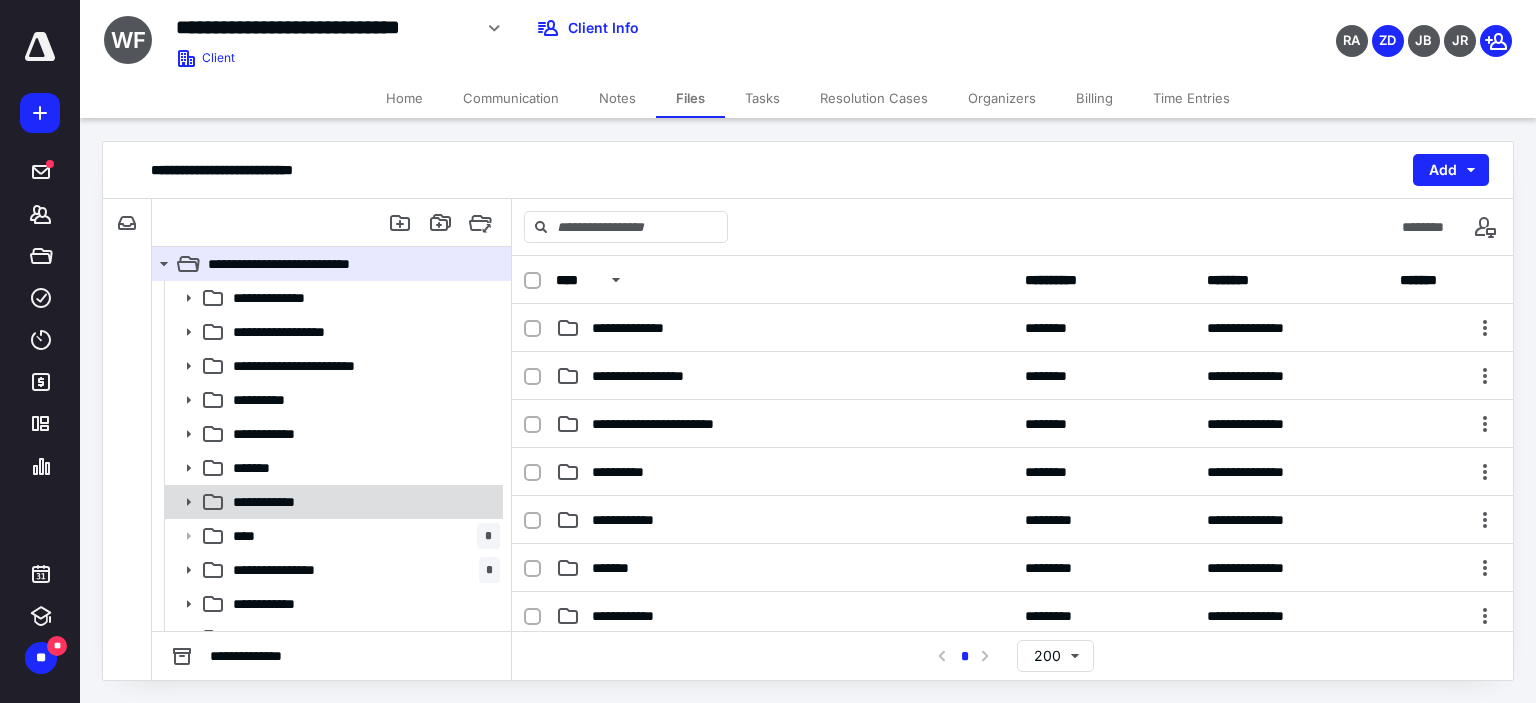 scroll, scrollTop: 22, scrollLeft: 0, axis: vertical 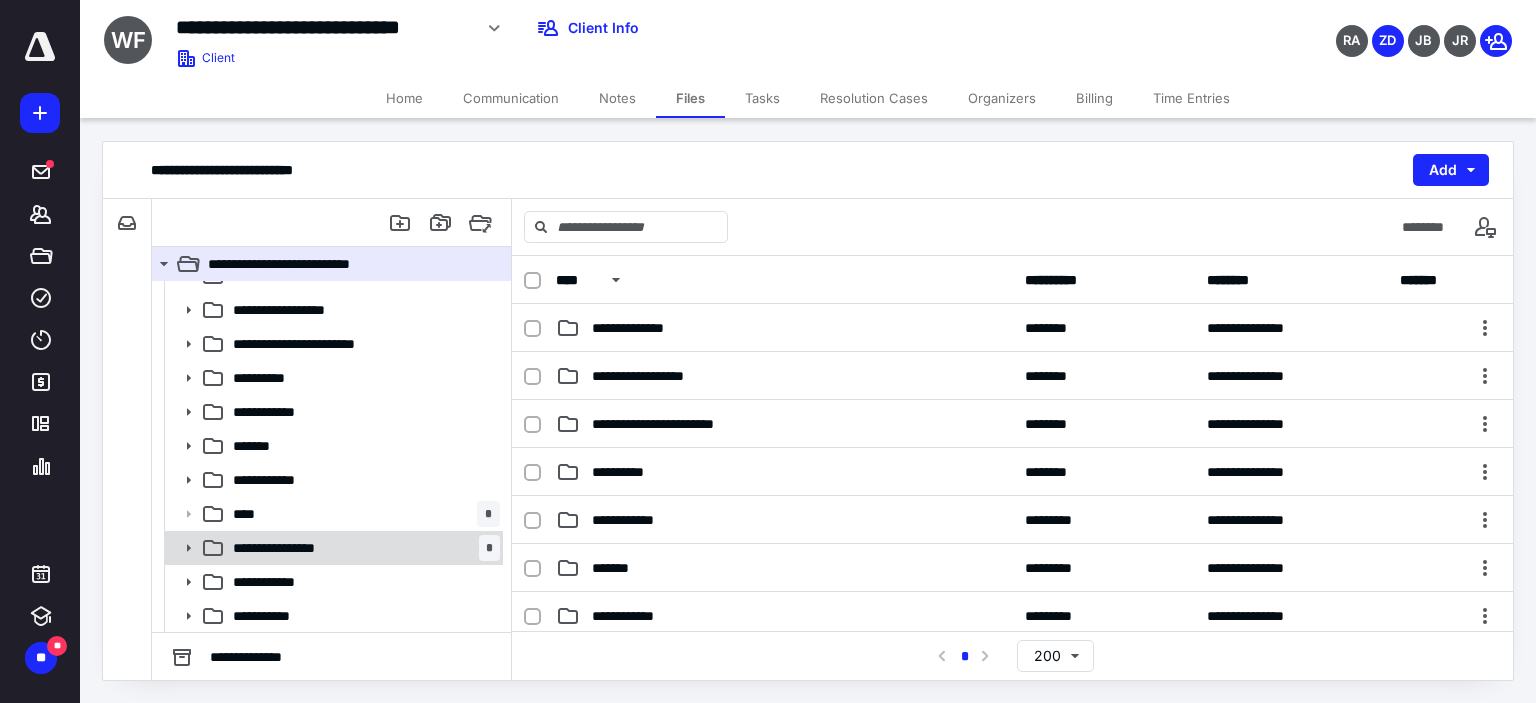 click 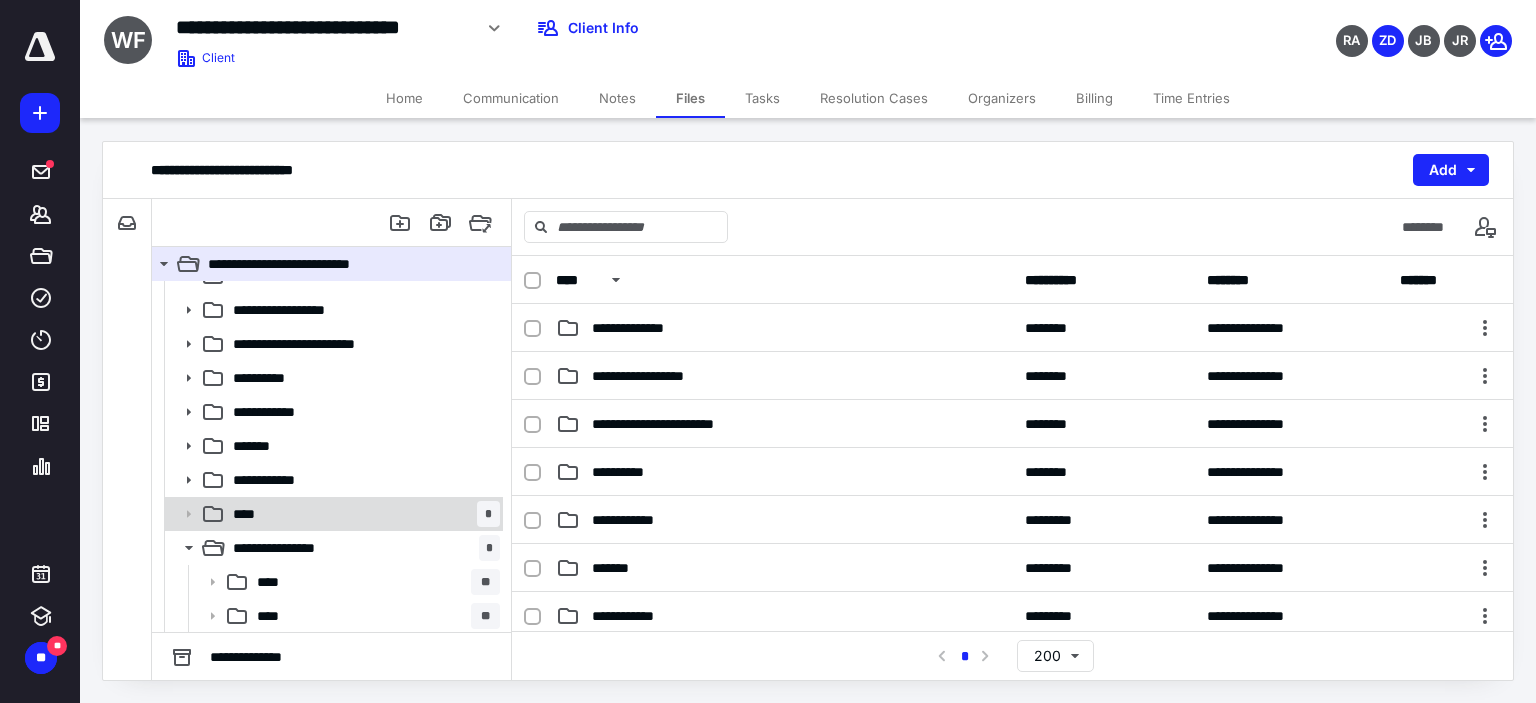 scroll, scrollTop: 226, scrollLeft: 0, axis: vertical 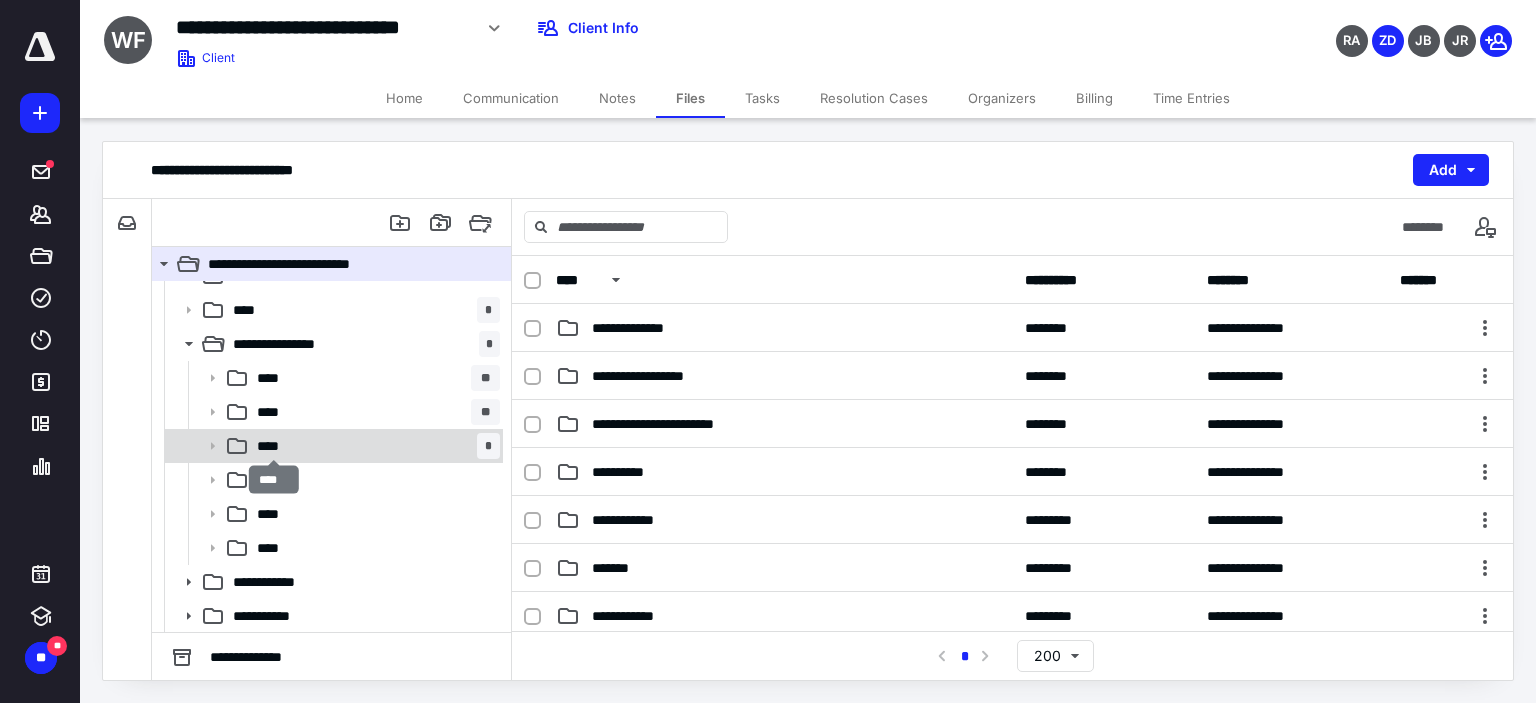click on "****" at bounding box center [274, 446] 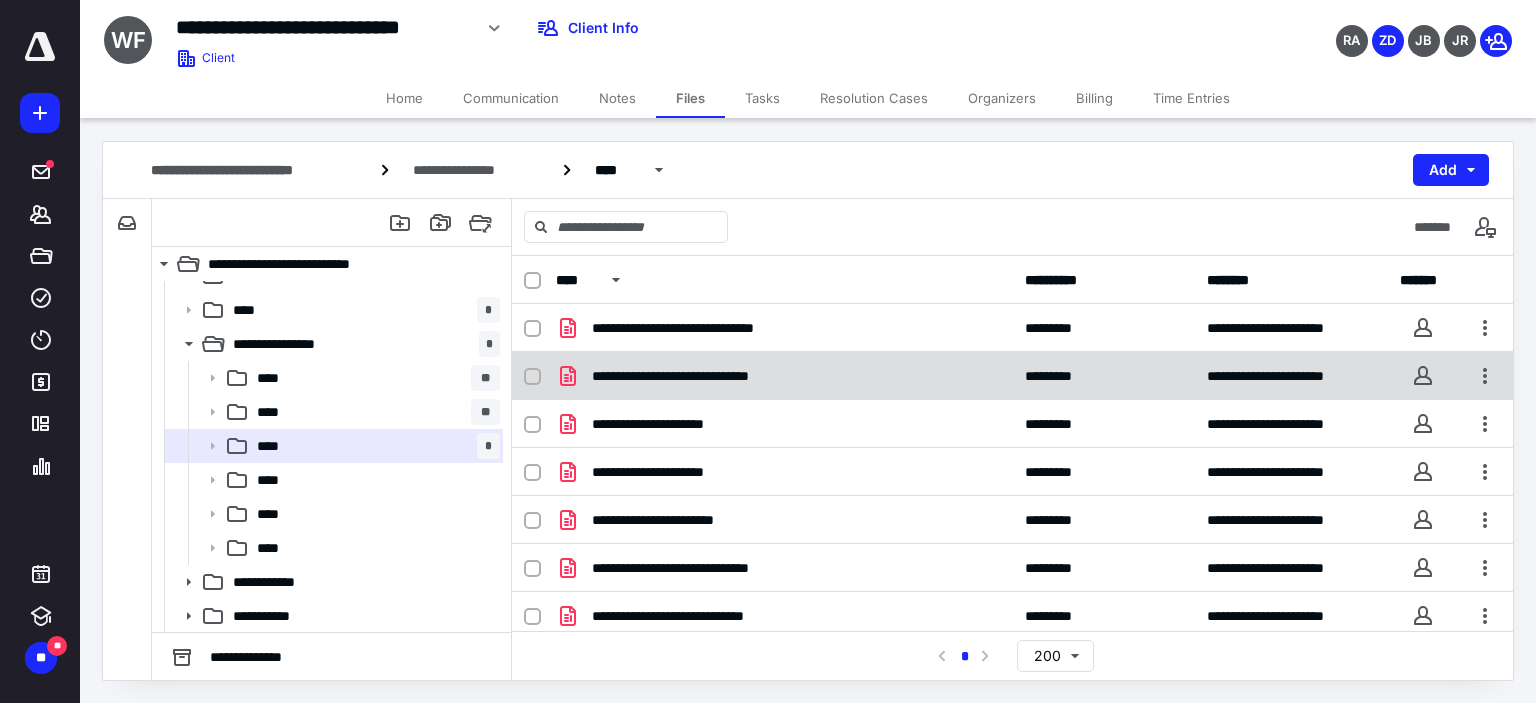 scroll, scrollTop: 6, scrollLeft: 0, axis: vertical 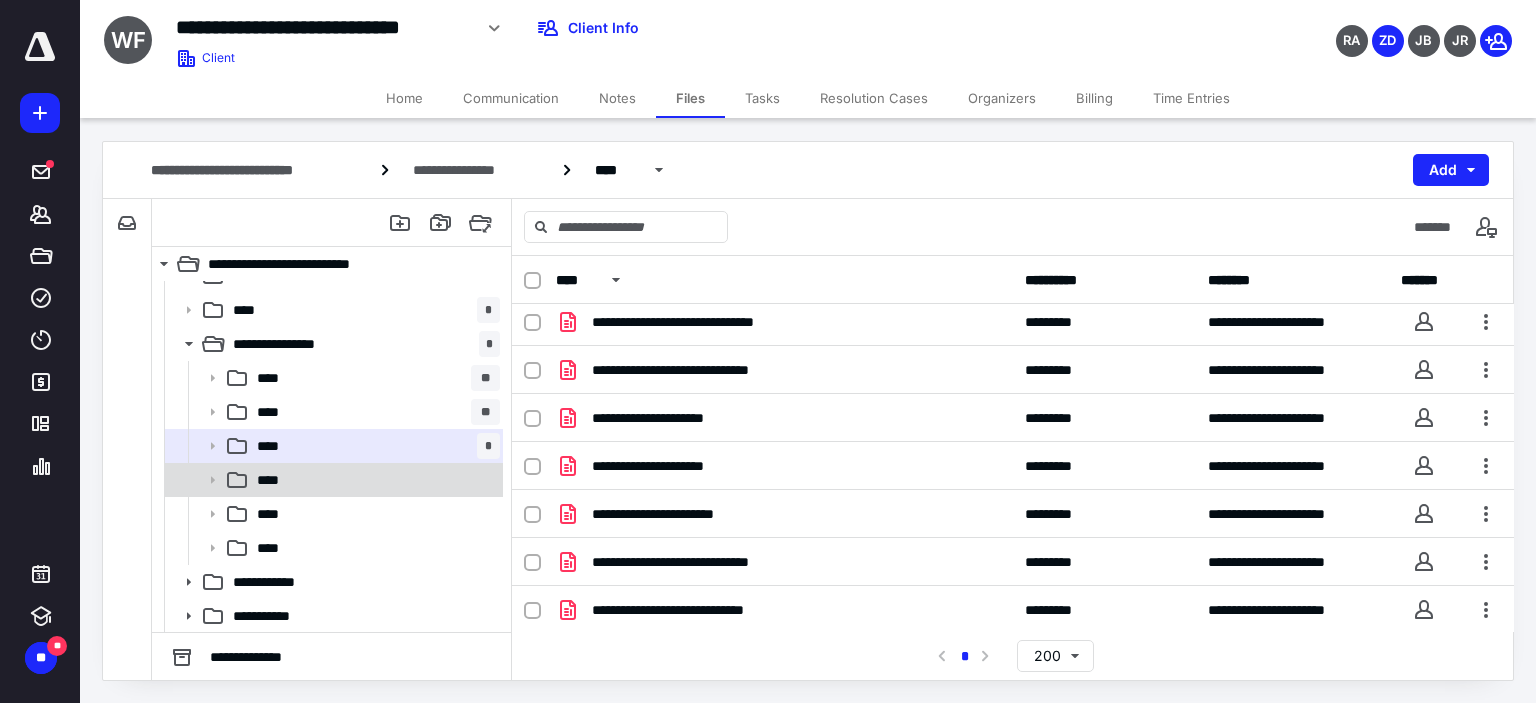 click on "****" at bounding box center (332, 480) 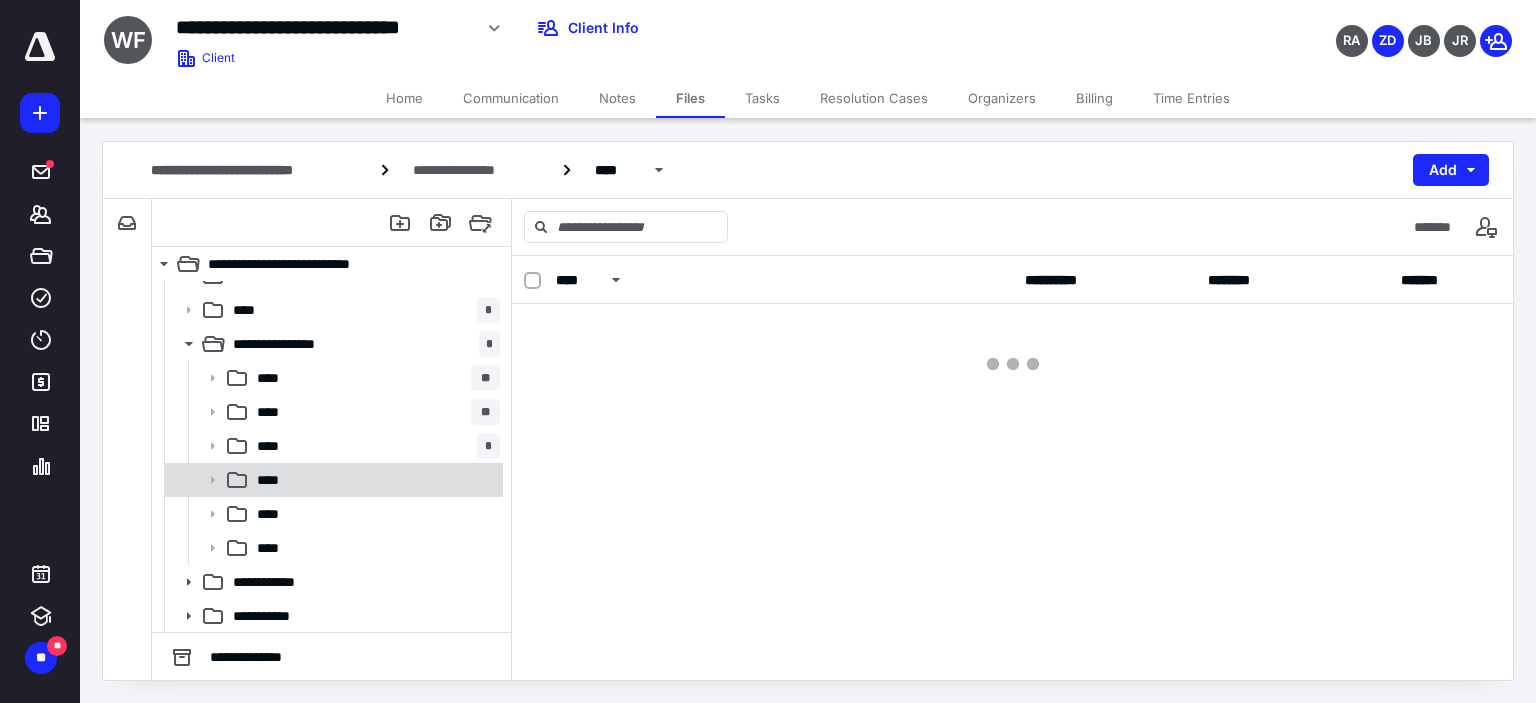 scroll, scrollTop: 0, scrollLeft: 0, axis: both 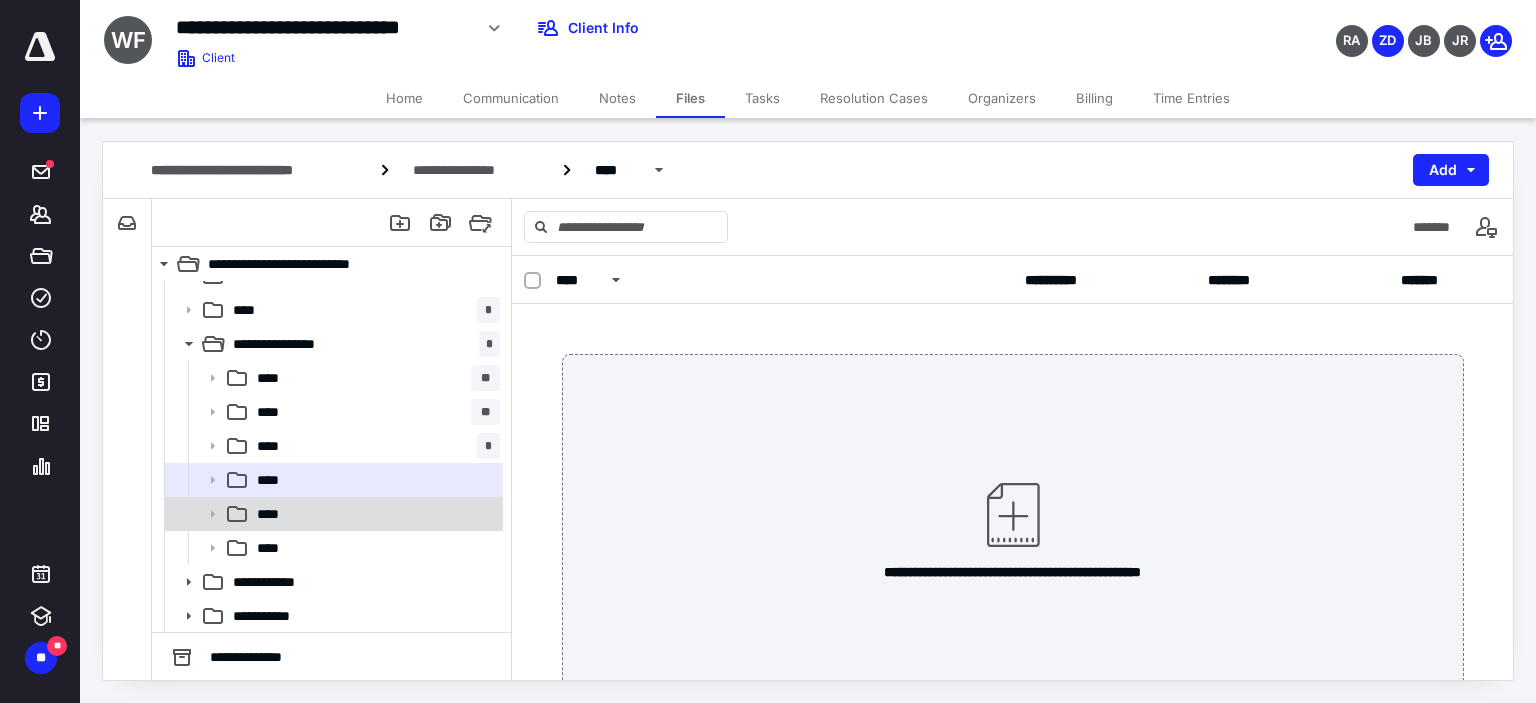 click on "****" at bounding box center (332, 514) 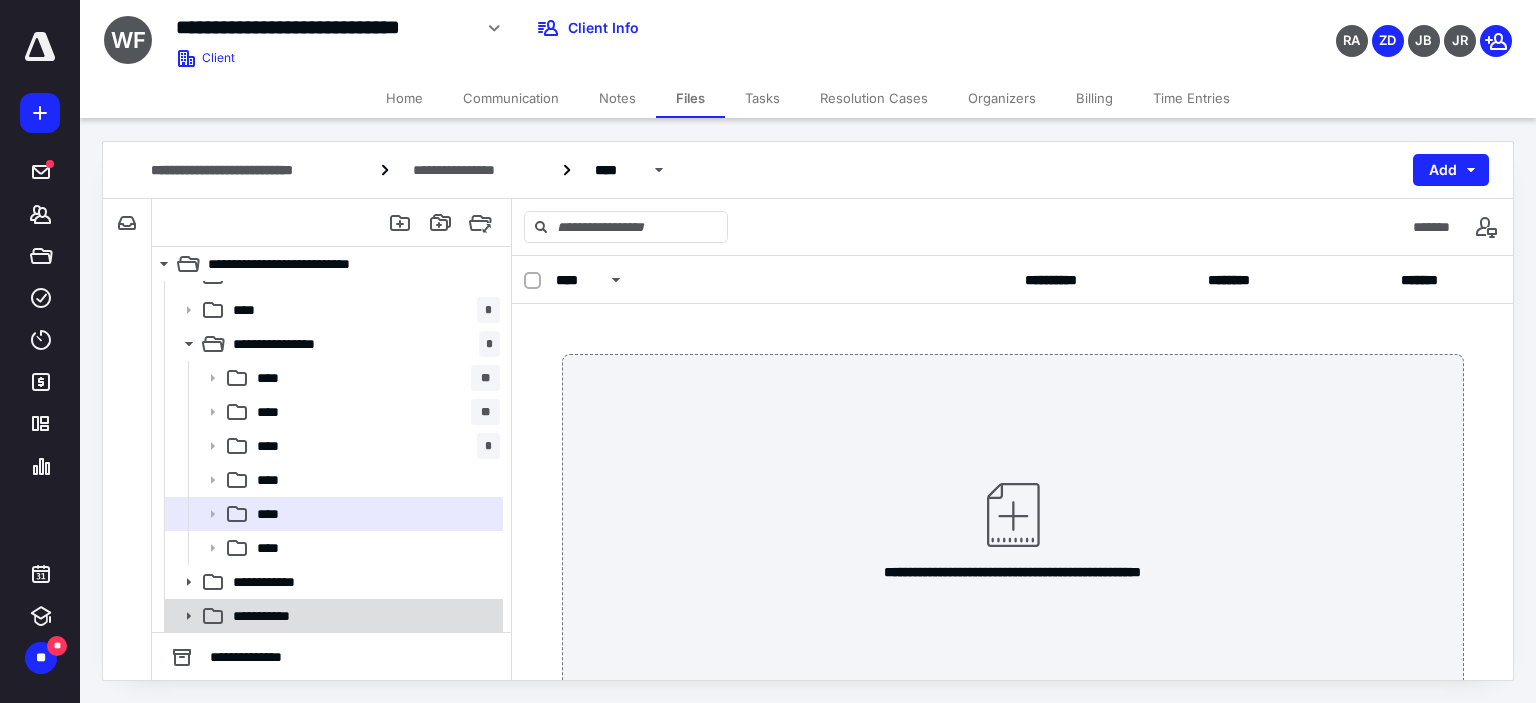click 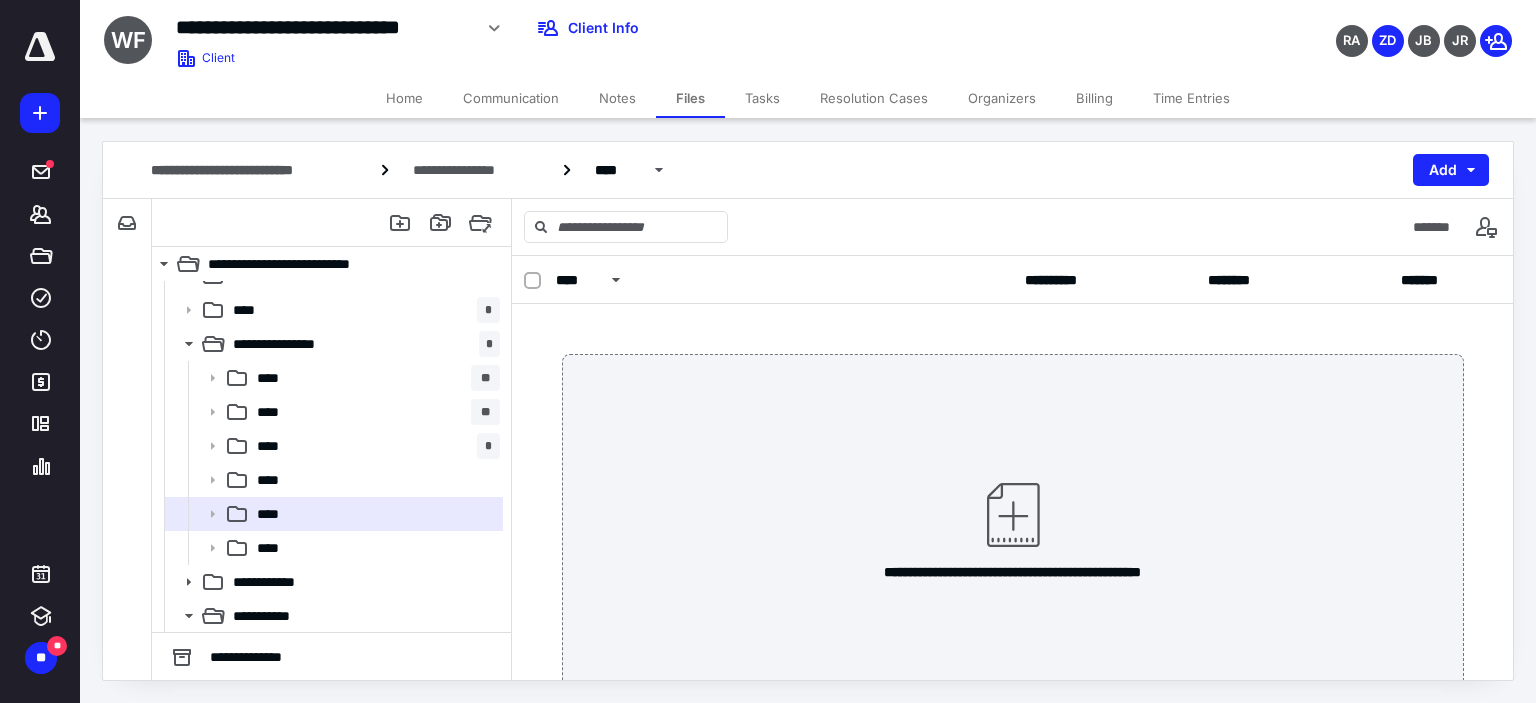 scroll, scrollTop: 362, scrollLeft: 0, axis: vertical 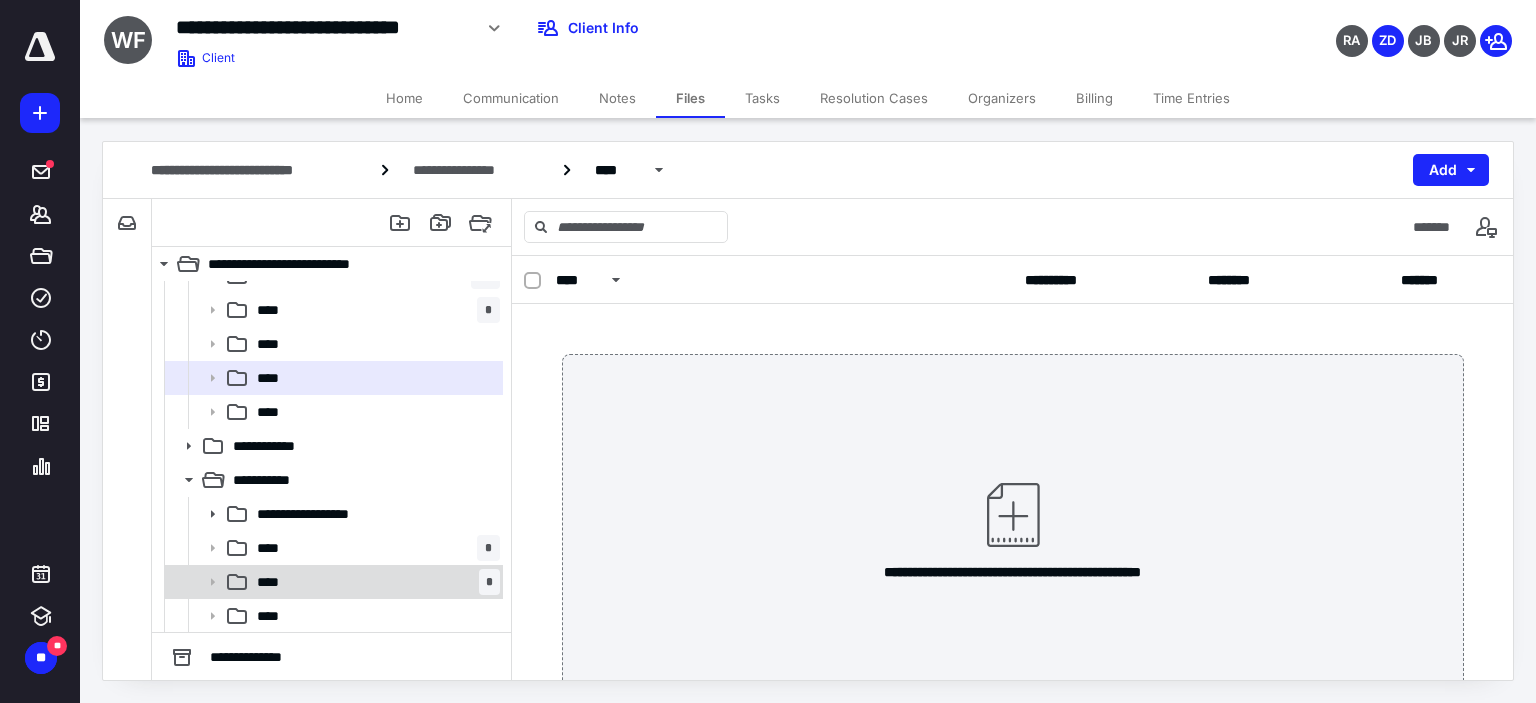 click on "**** *" at bounding box center (374, 582) 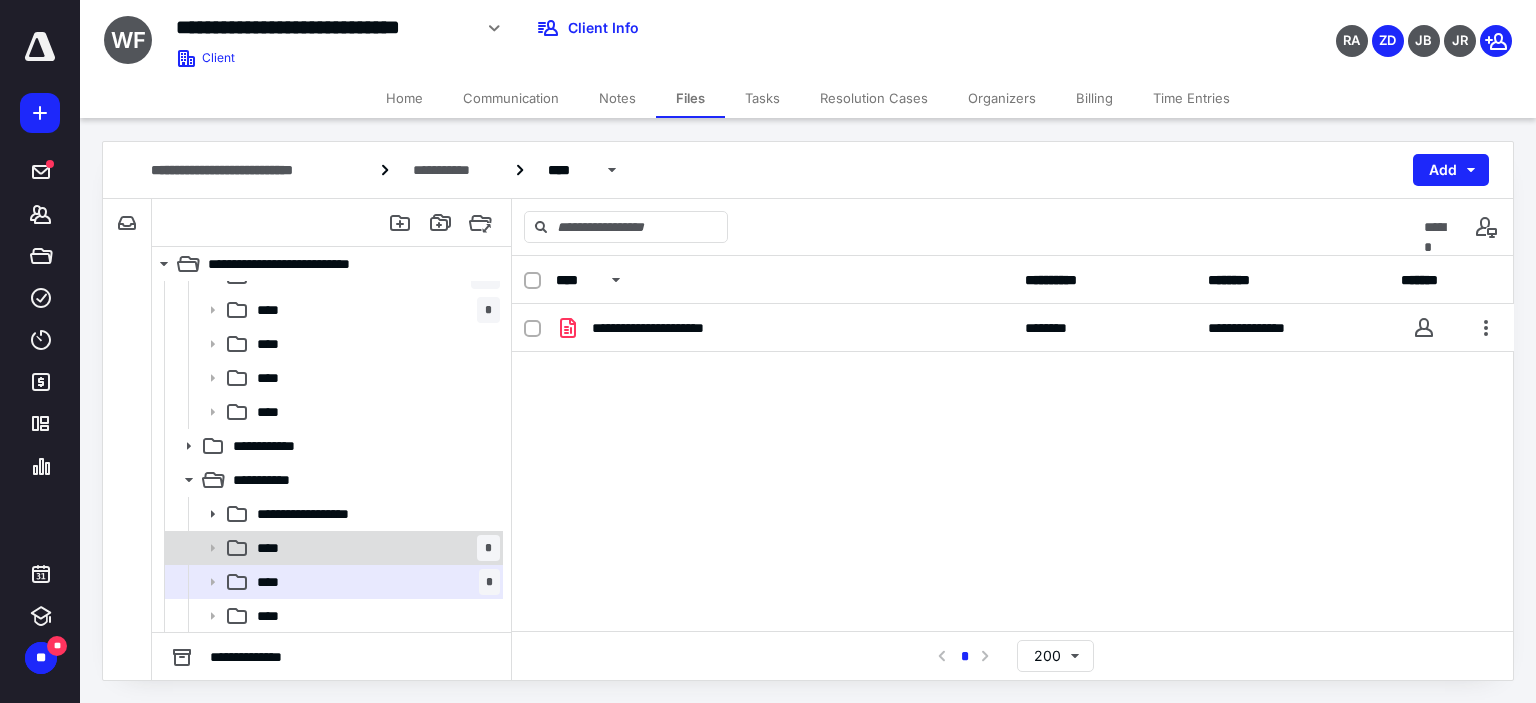 click on "**** *" at bounding box center (374, 548) 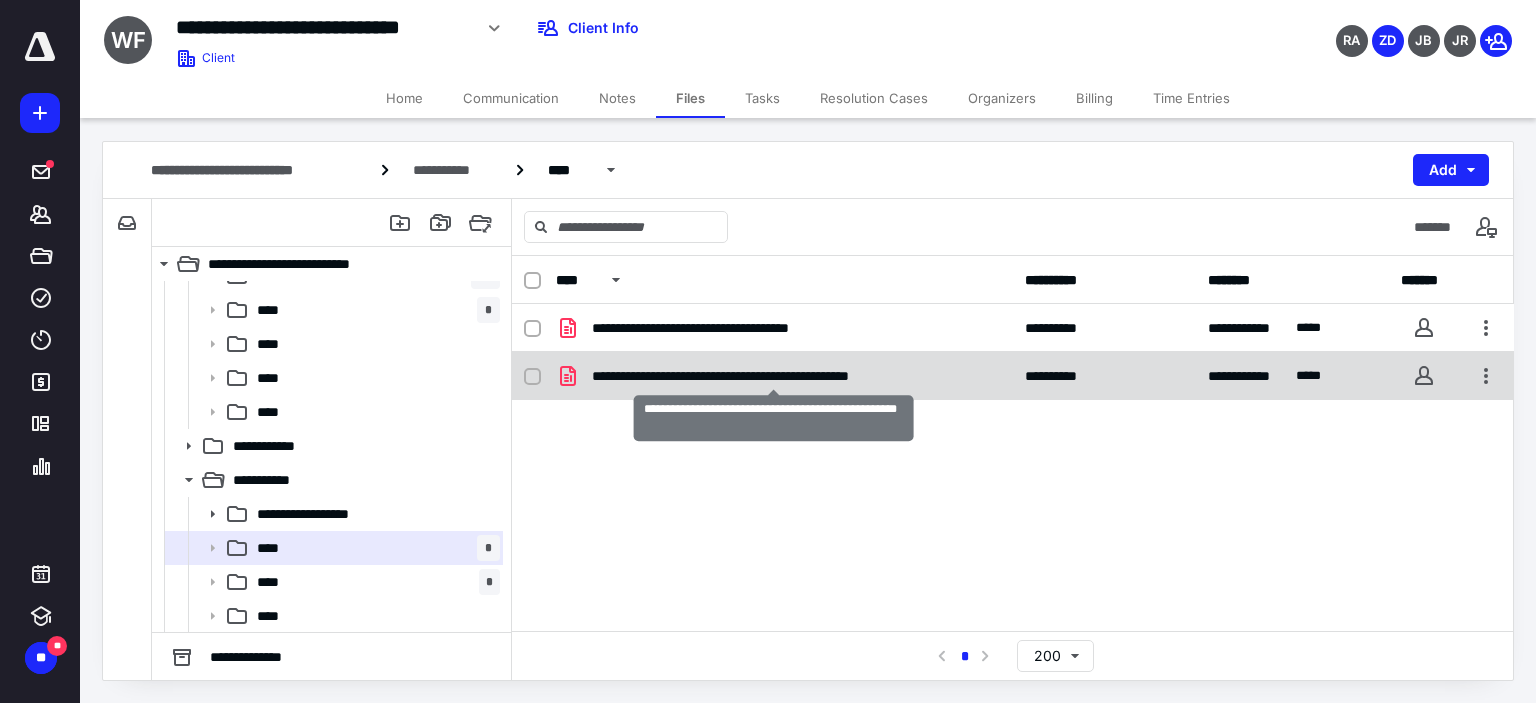 click on "**********" at bounding box center [774, 376] 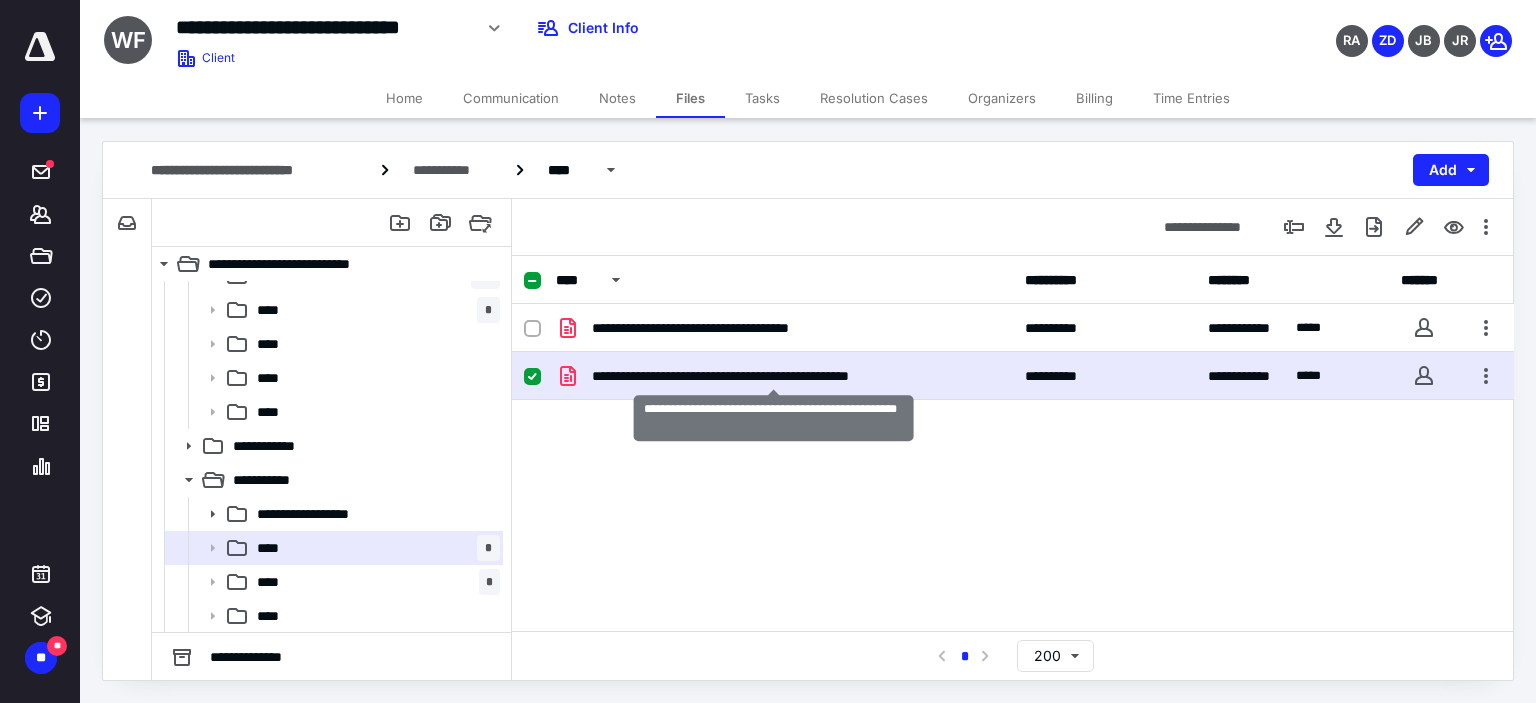 click on "**********" at bounding box center (774, 376) 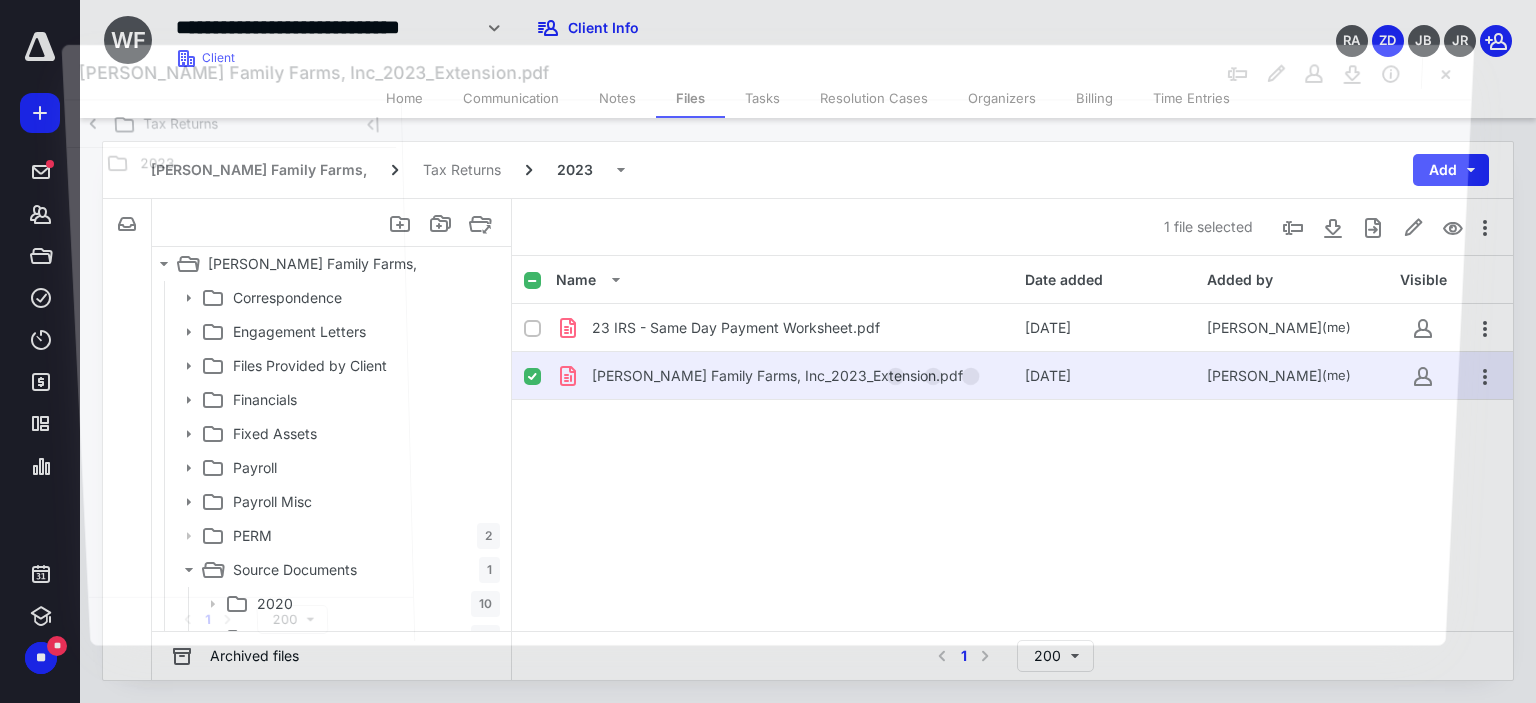 scroll, scrollTop: 362, scrollLeft: 0, axis: vertical 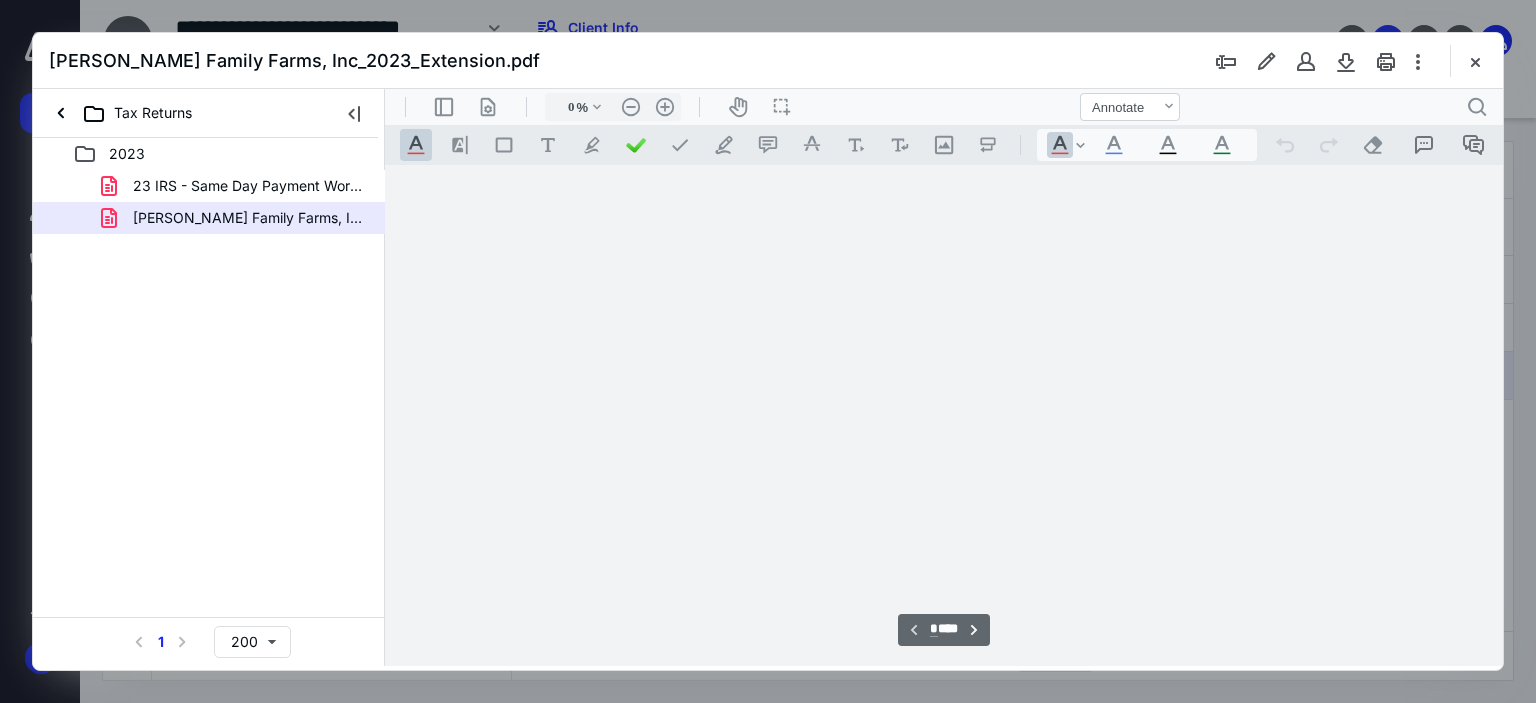 type on "179" 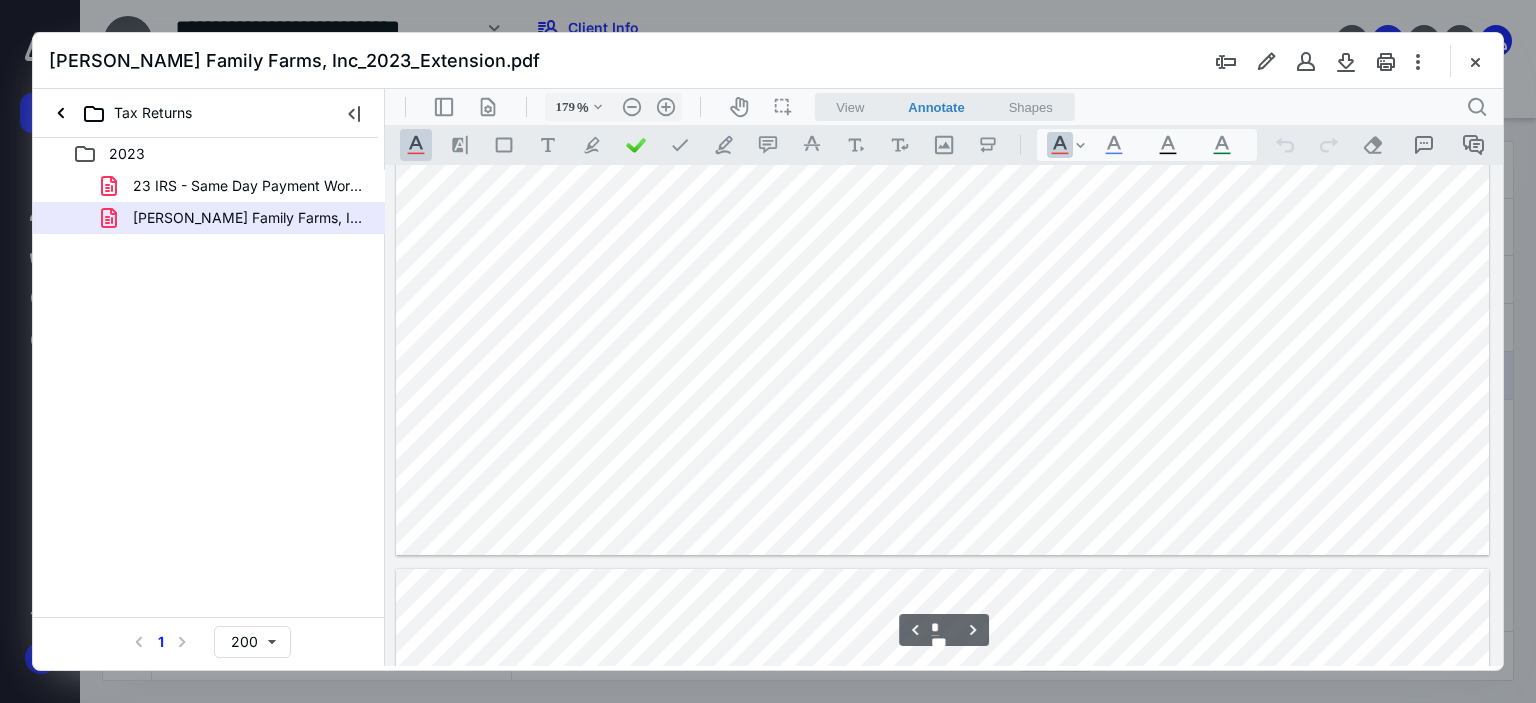 scroll, scrollTop: 3888, scrollLeft: 0, axis: vertical 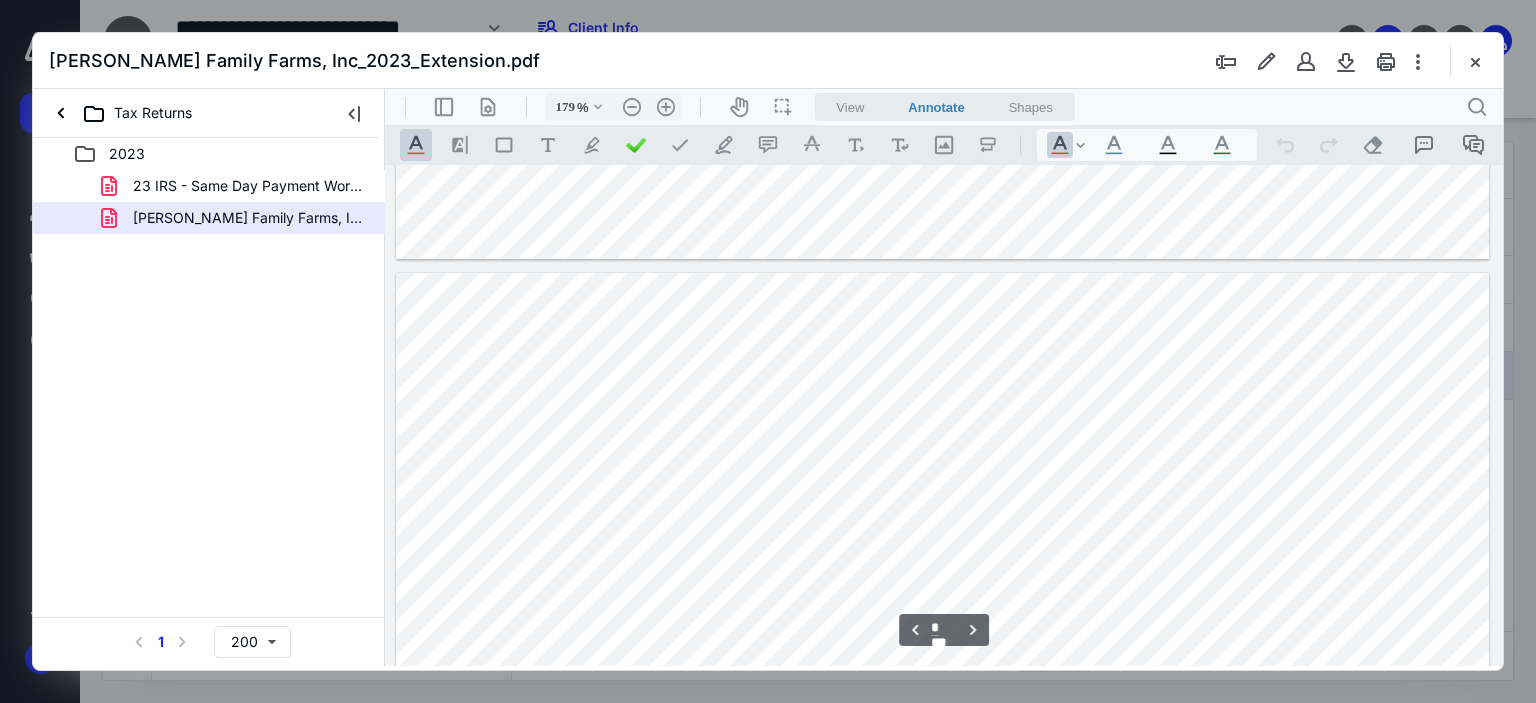 type on "*" 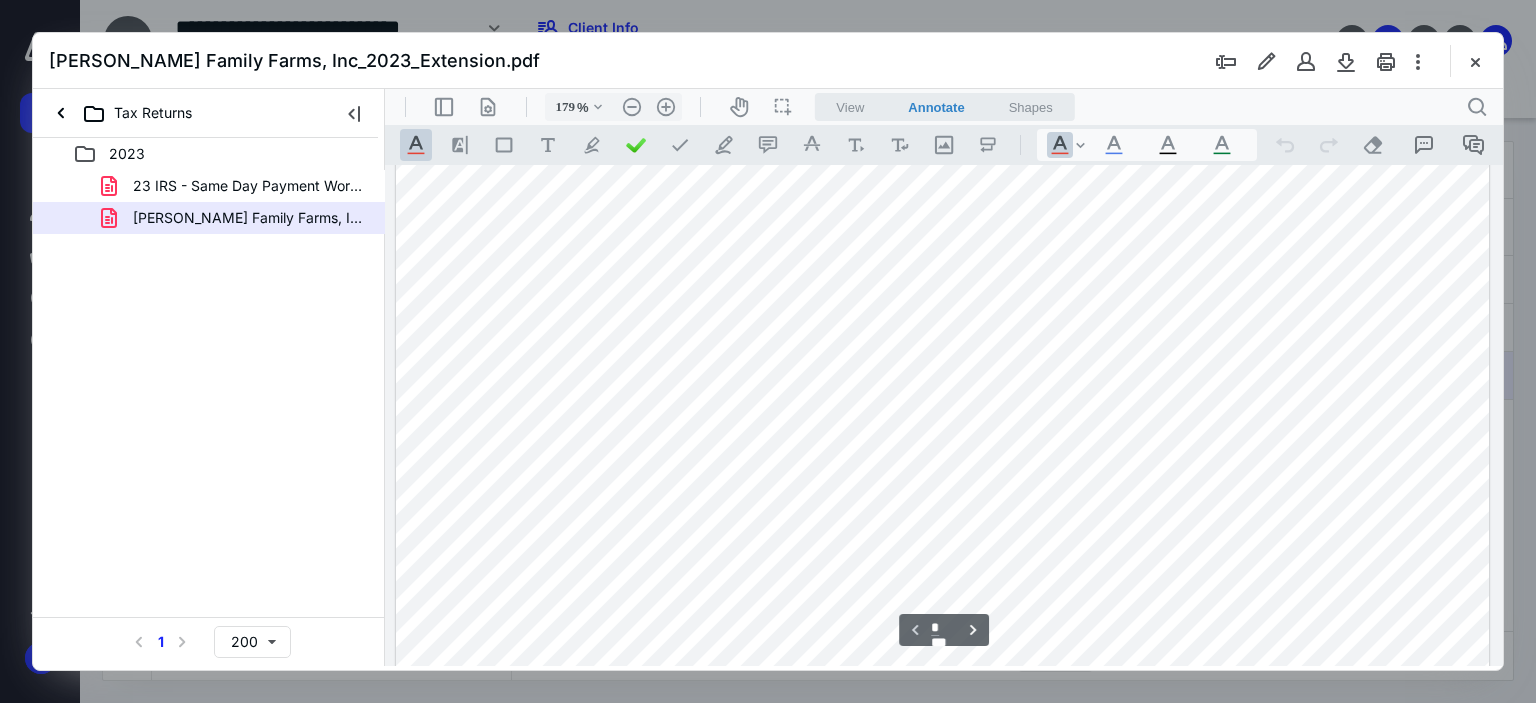 scroll, scrollTop: 0, scrollLeft: 0, axis: both 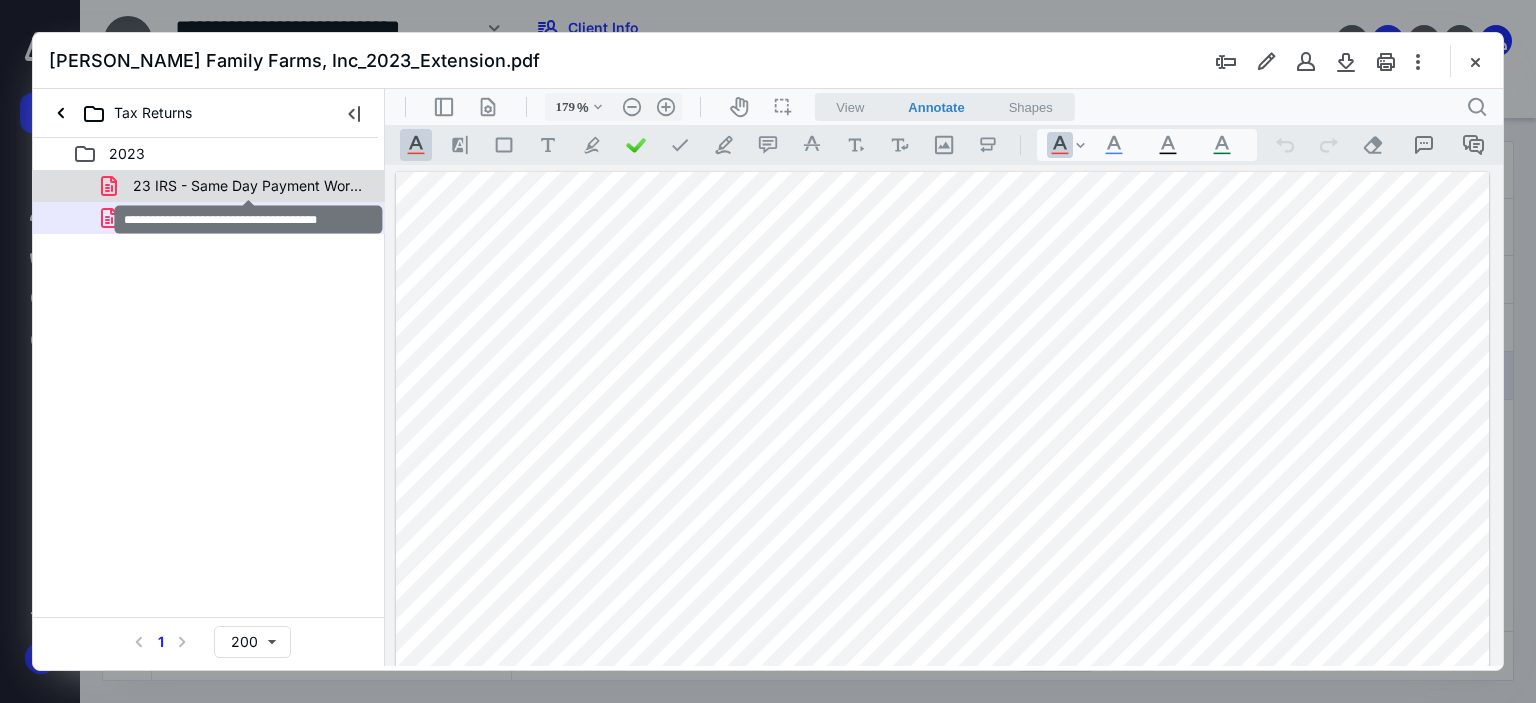 click on "23 IRS - Same Day Payment Worksheet.pdf" at bounding box center (249, 186) 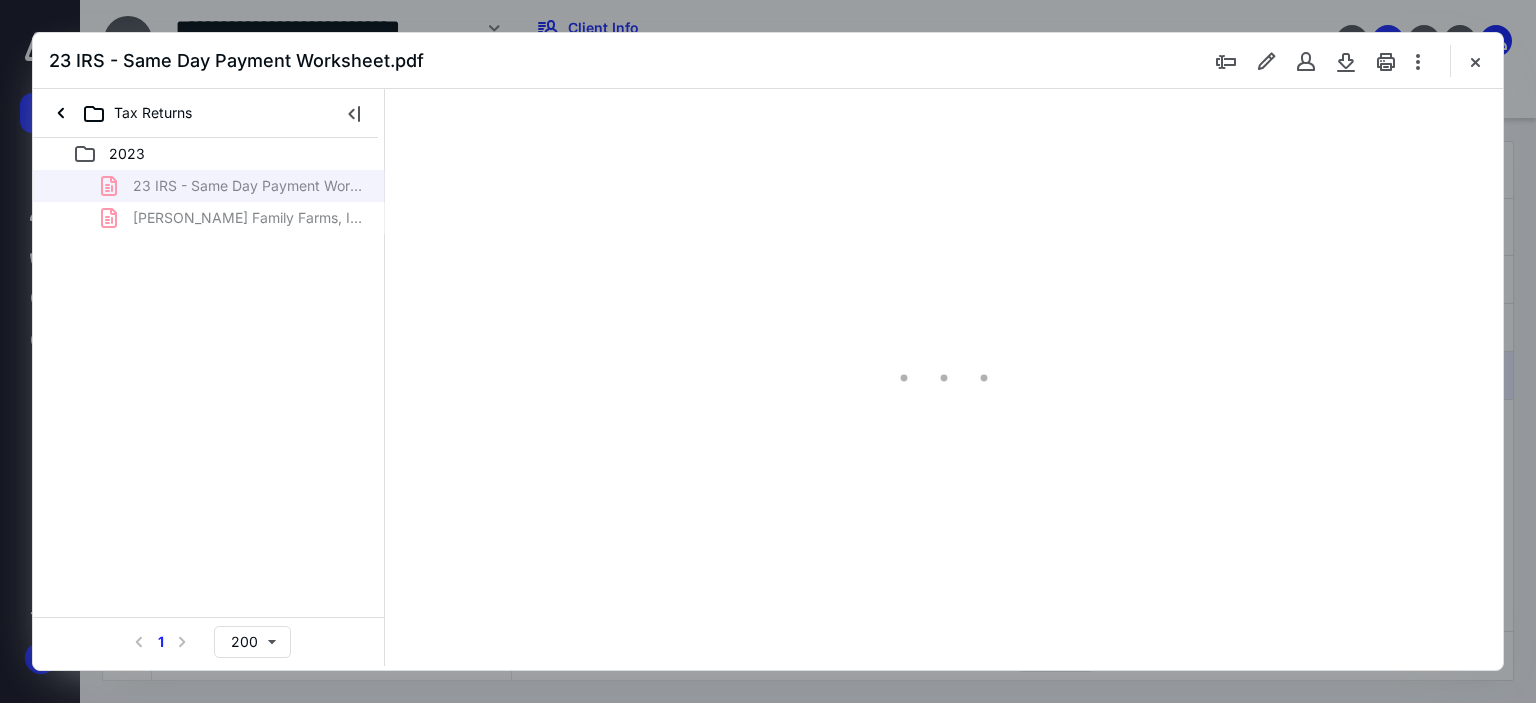 type on "179" 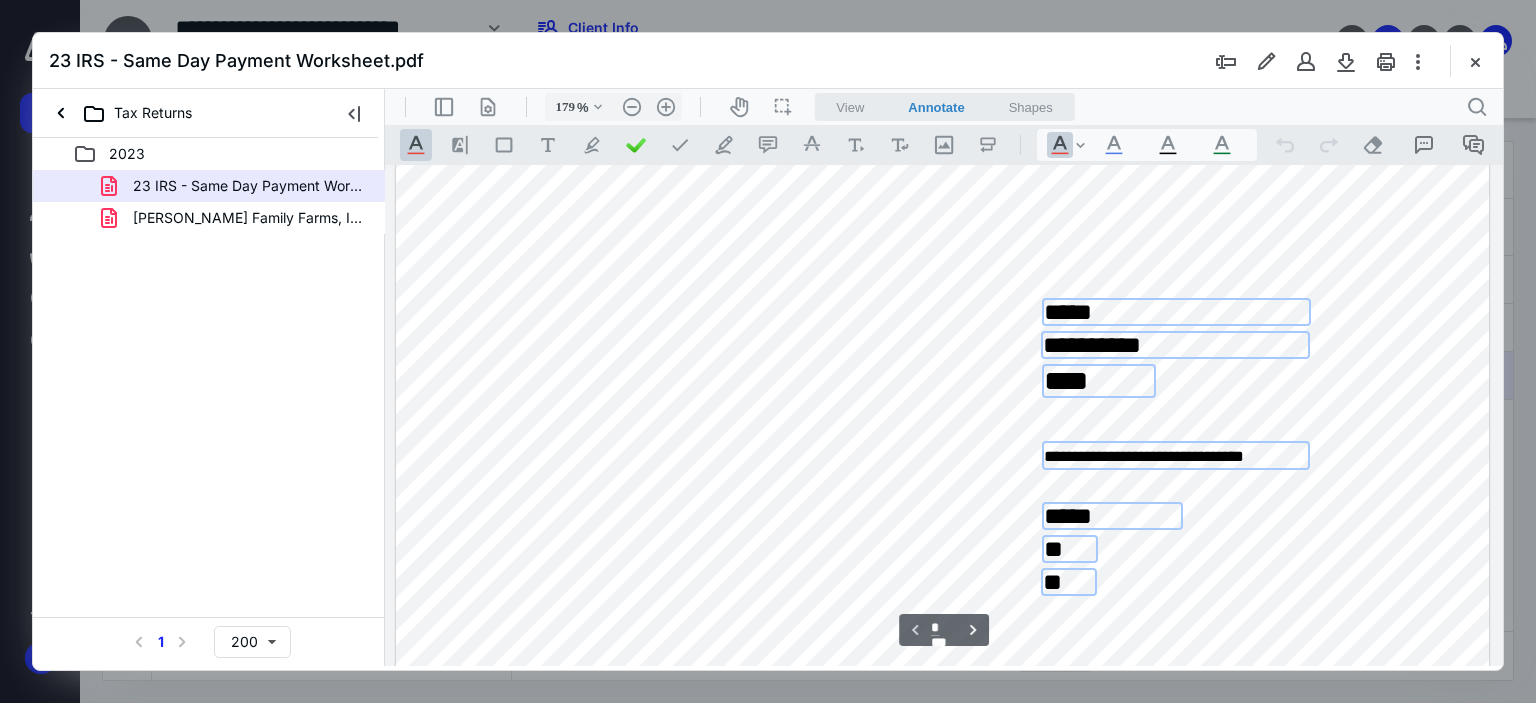 scroll, scrollTop: 88, scrollLeft: 0, axis: vertical 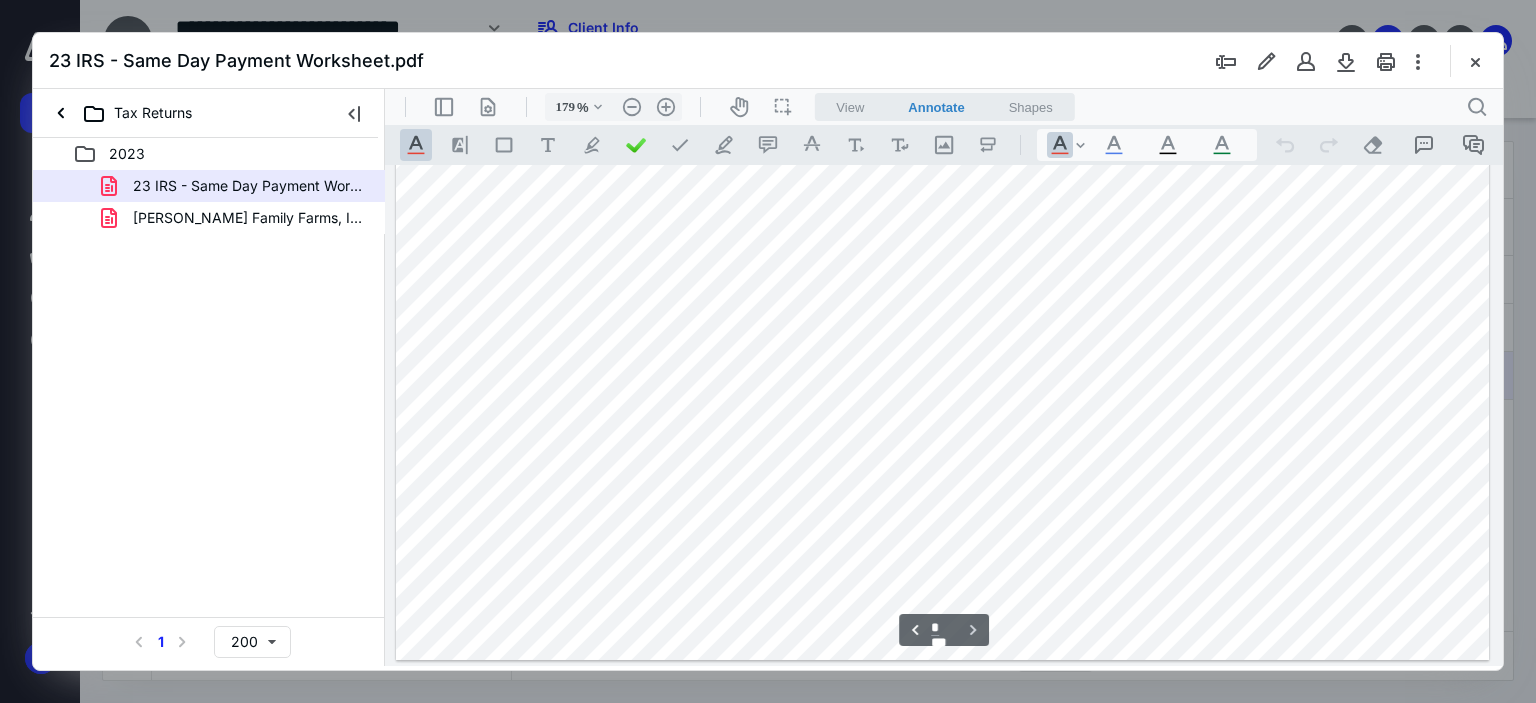 type on "*" 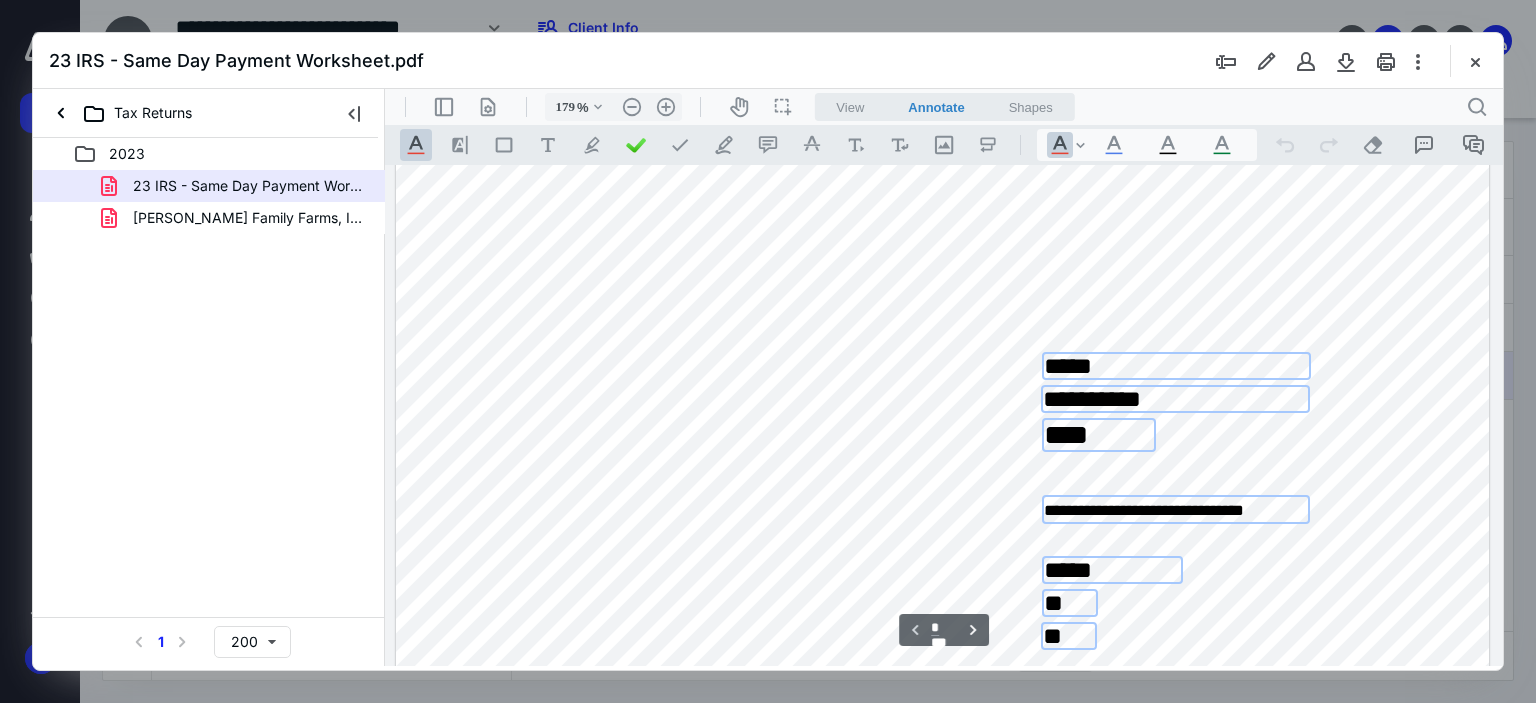 scroll, scrollTop: 0, scrollLeft: 0, axis: both 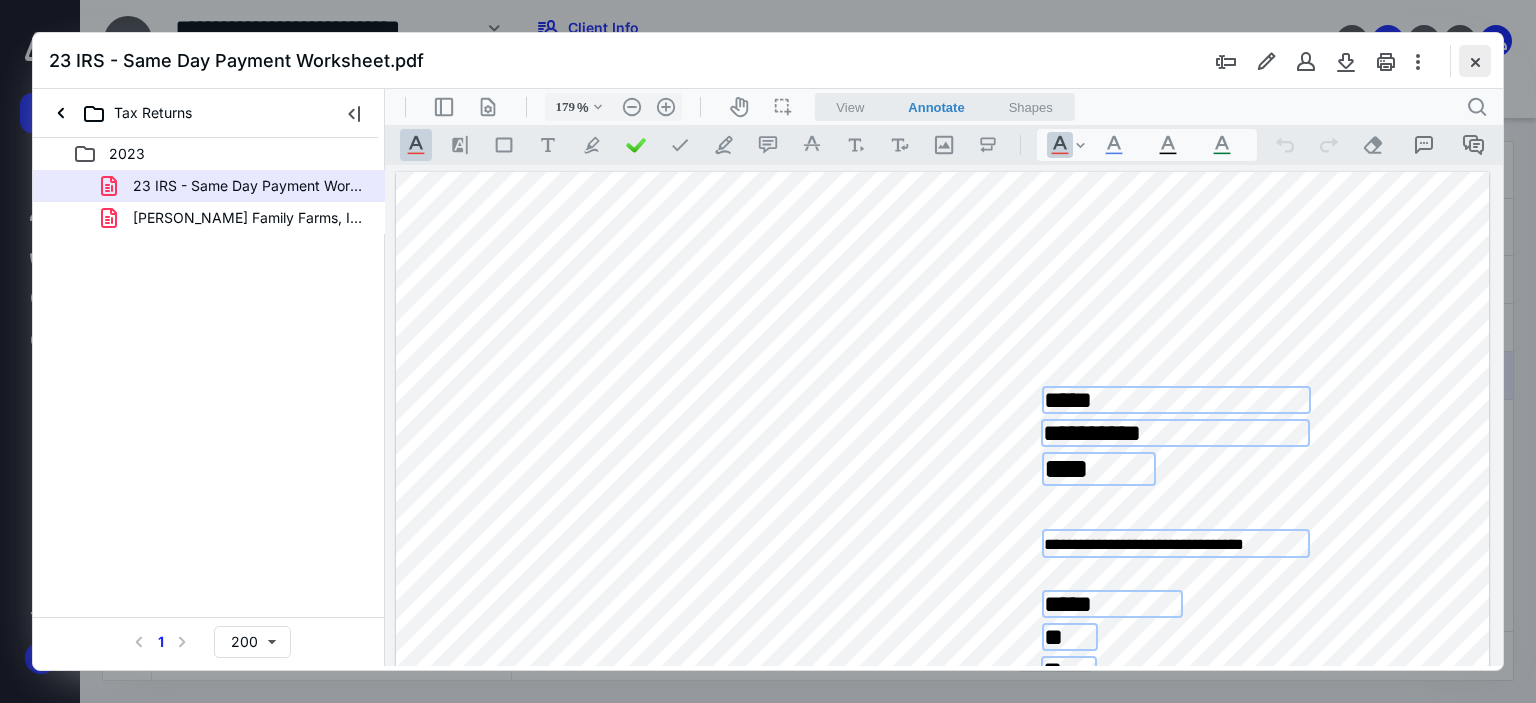 click at bounding box center (1475, 61) 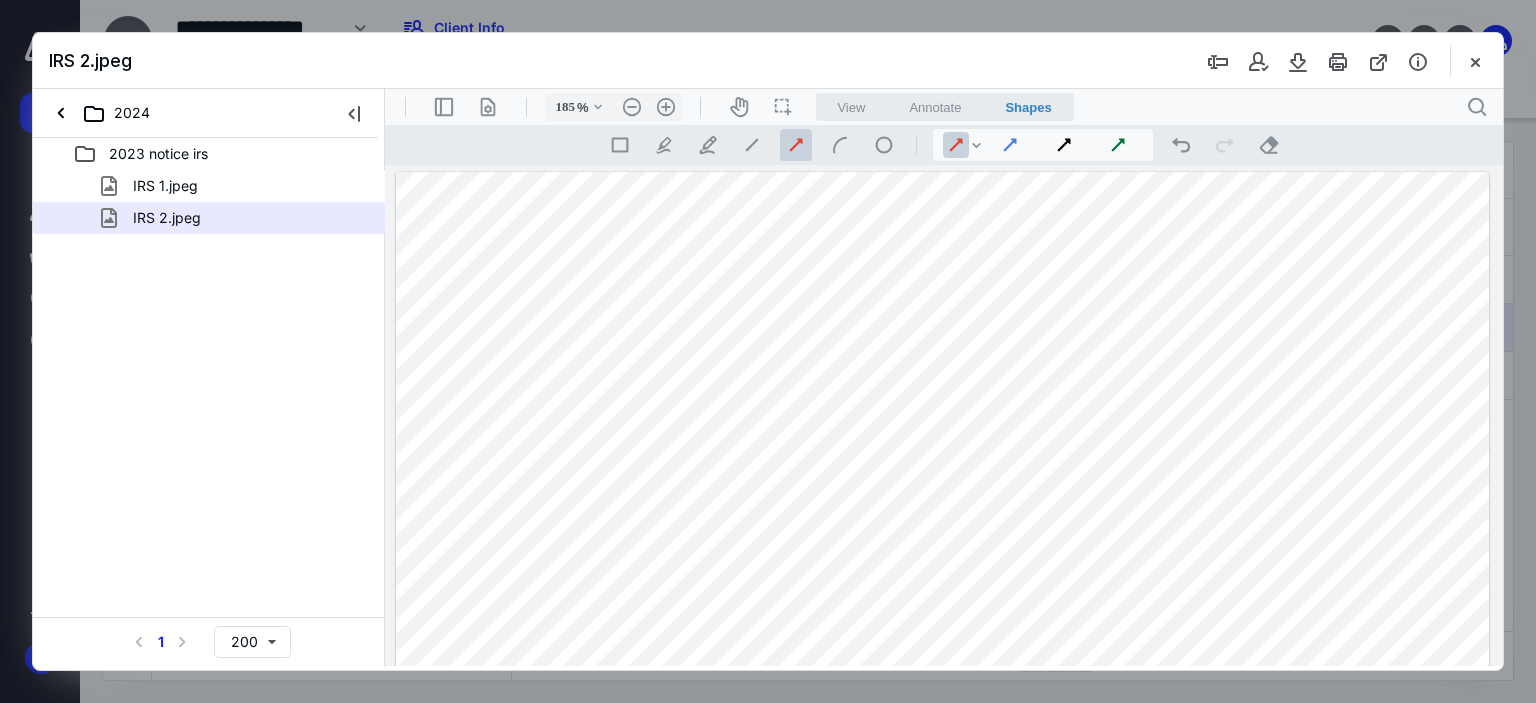 scroll, scrollTop: 0, scrollLeft: 0, axis: both 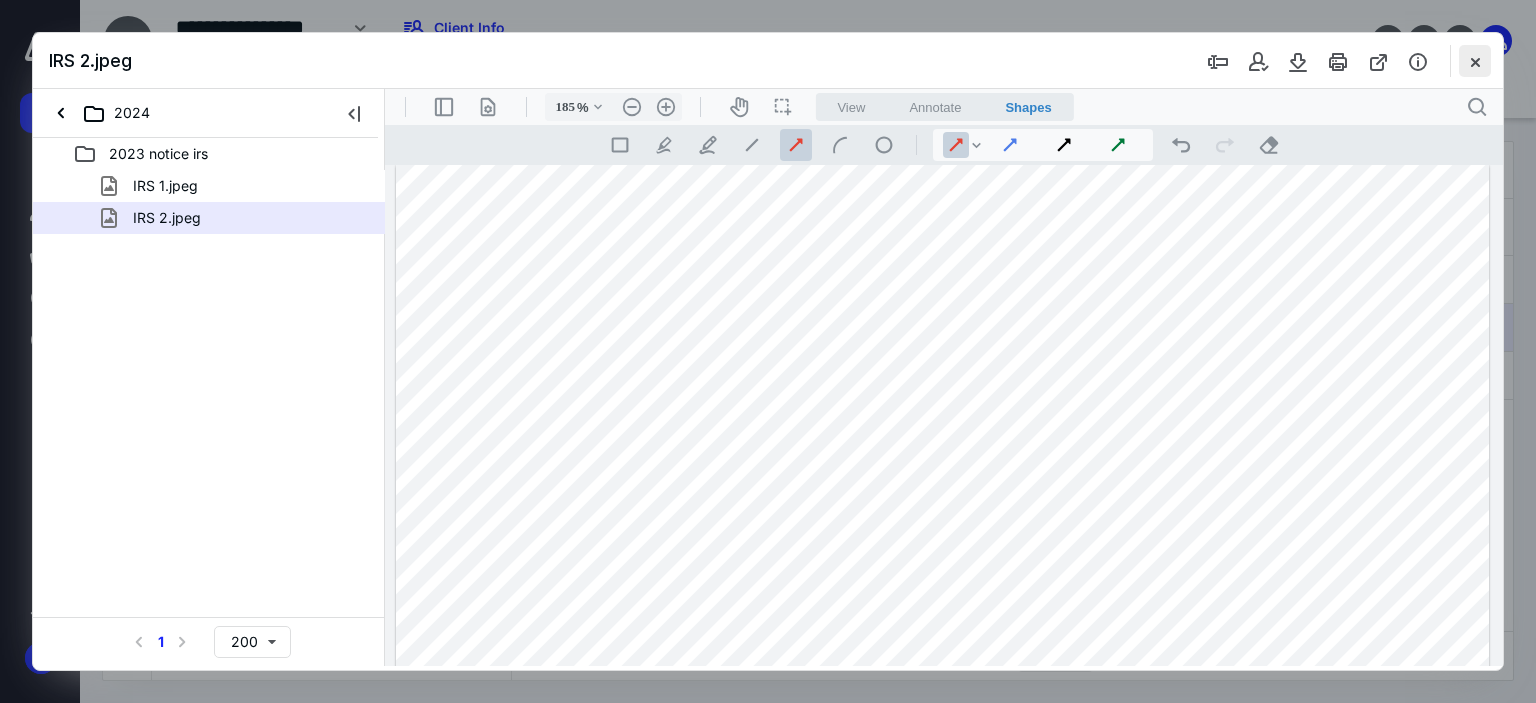 click at bounding box center [1475, 61] 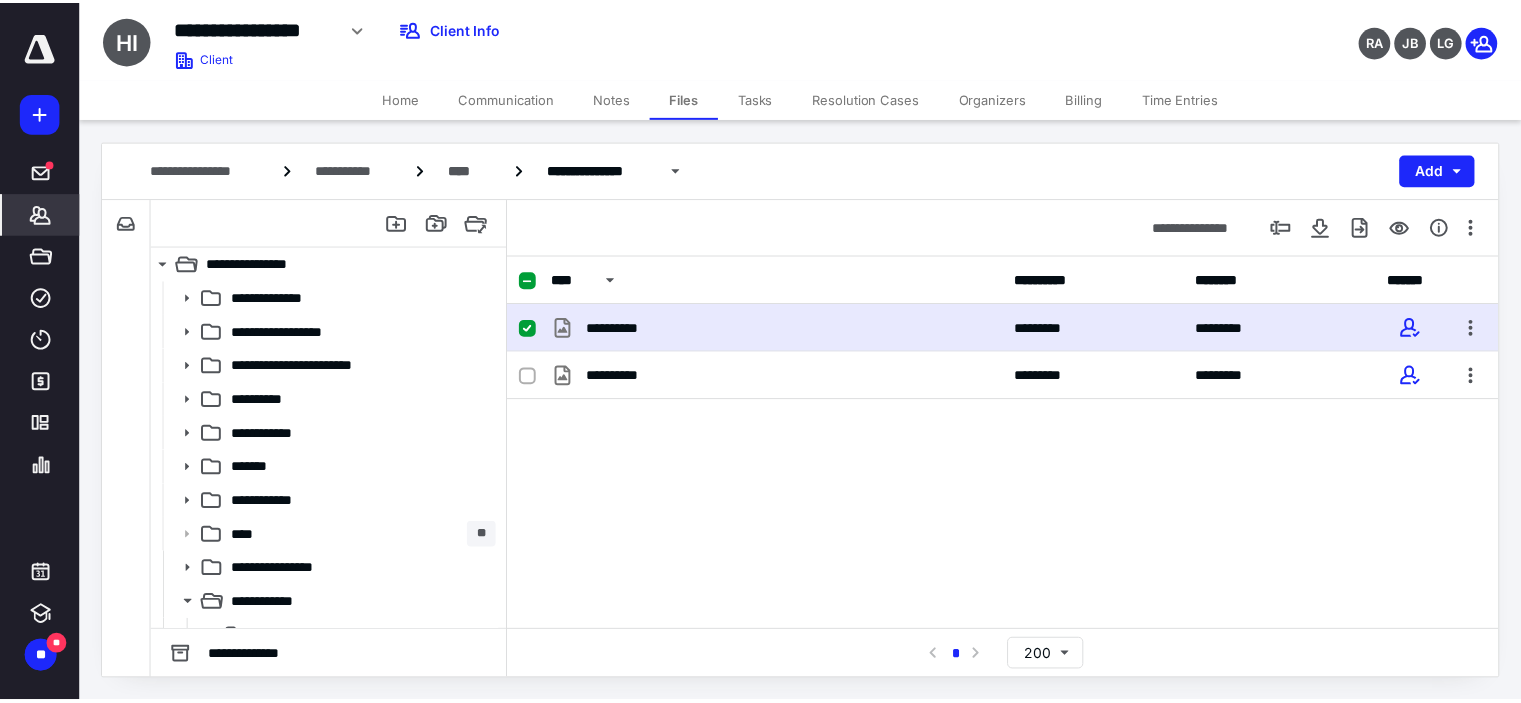 scroll, scrollTop: 0, scrollLeft: 0, axis: both 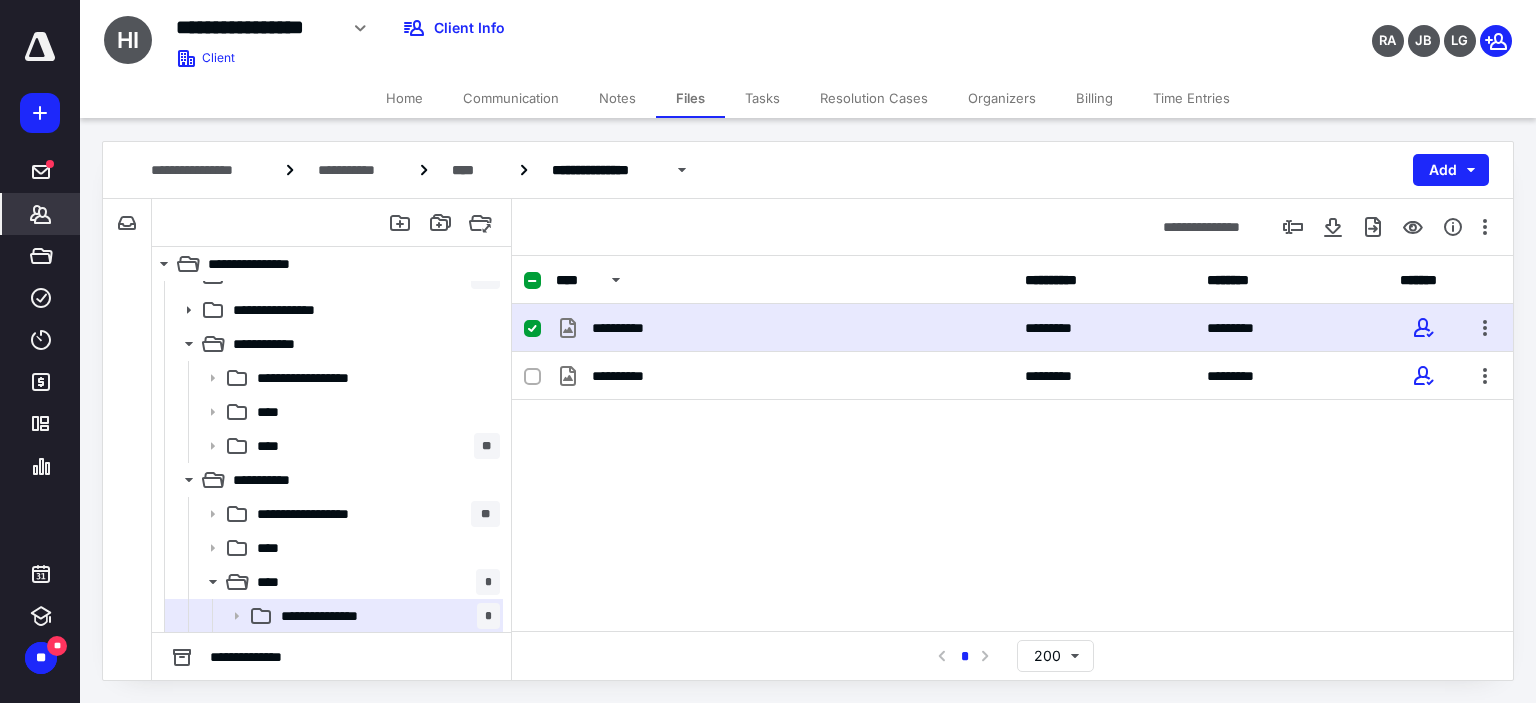 click on "*******" at bounding box center [41, 214] 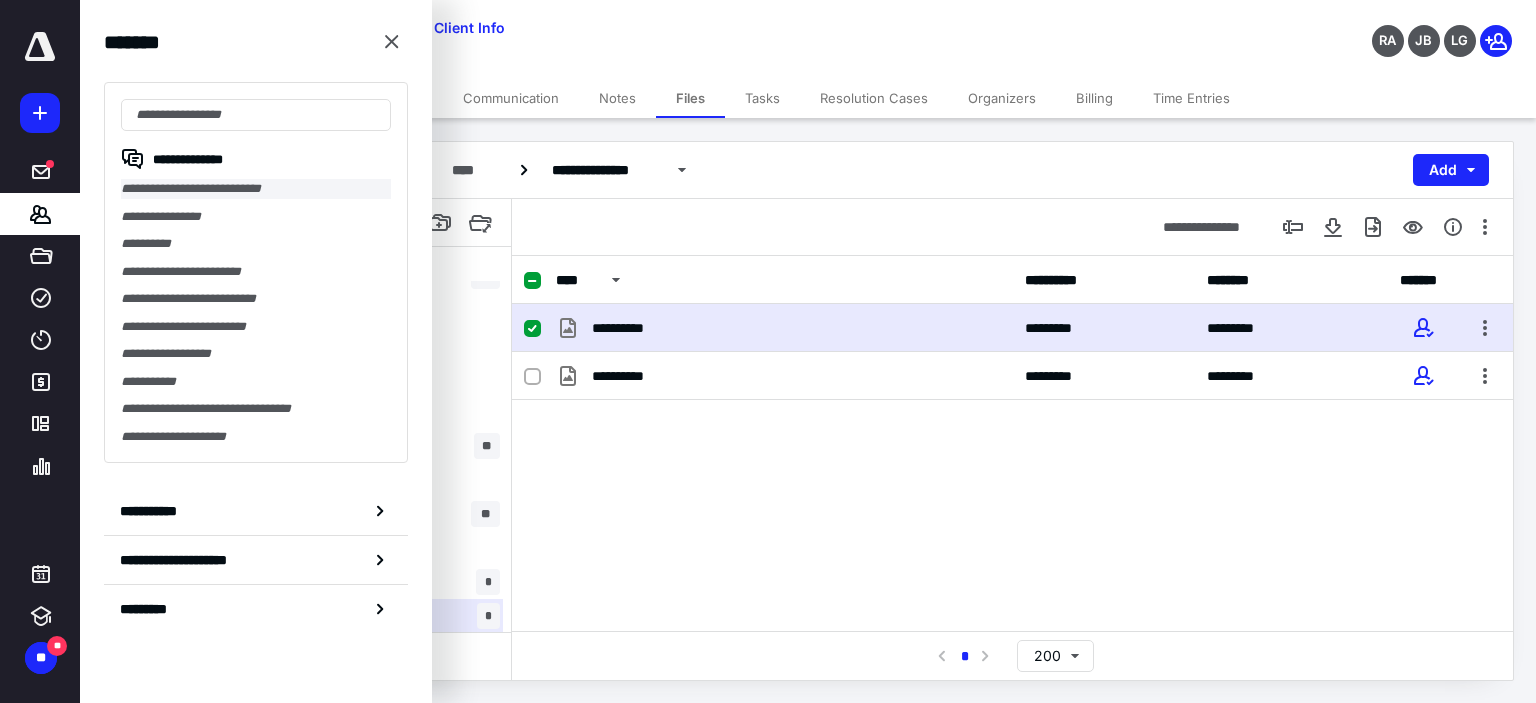 click on "**********" at bounding box center (256, 189) 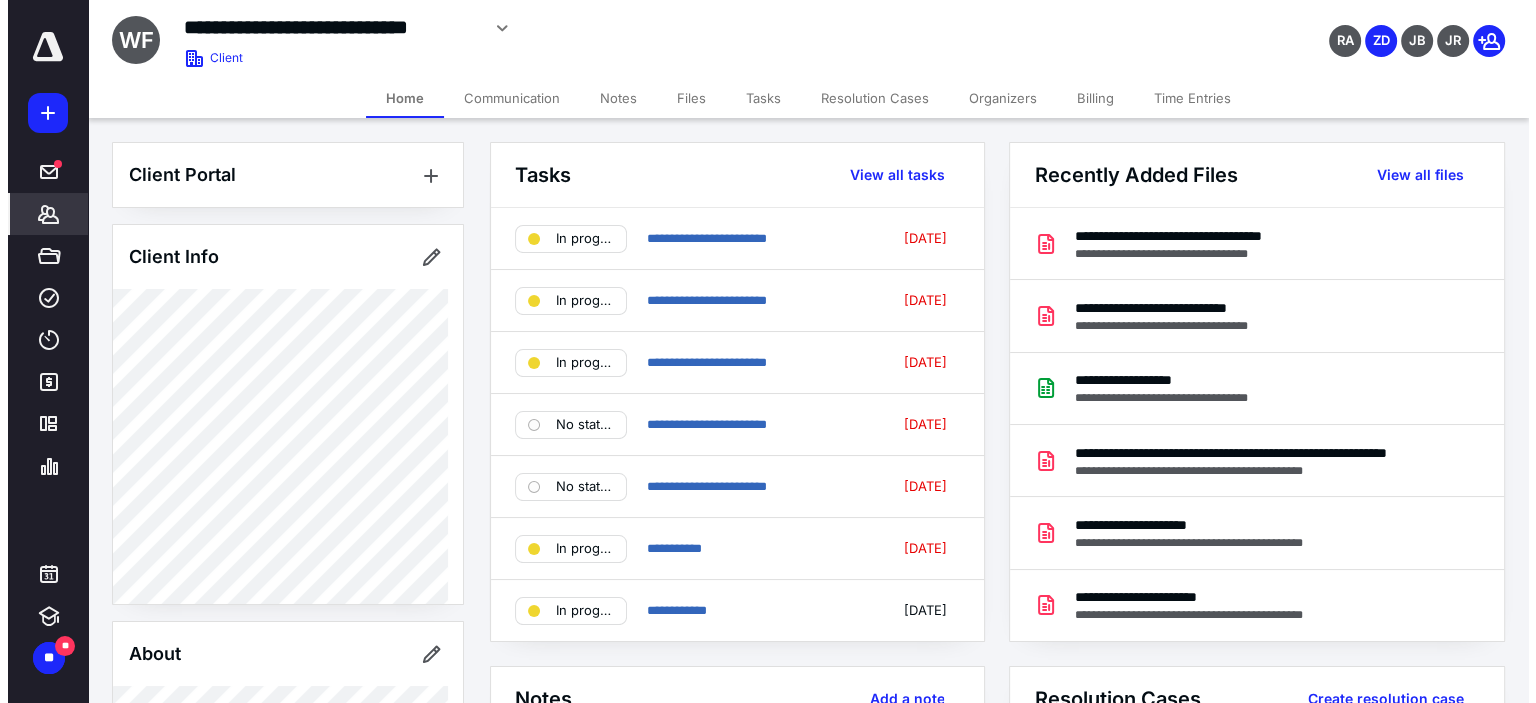scroll, scrollTop: 614, scrollLeft: 0, axis: vertical 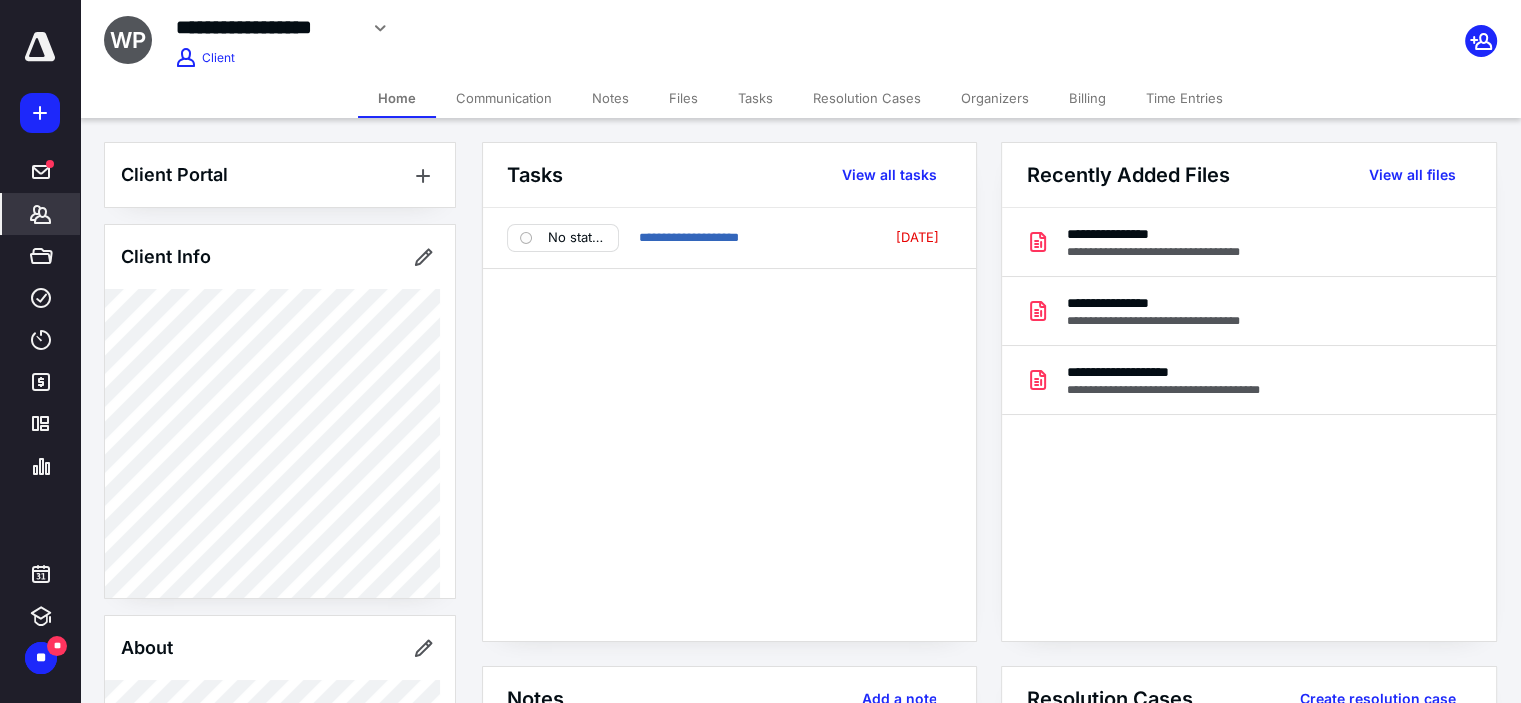 click on "Files" at bounding box center [683, 98] 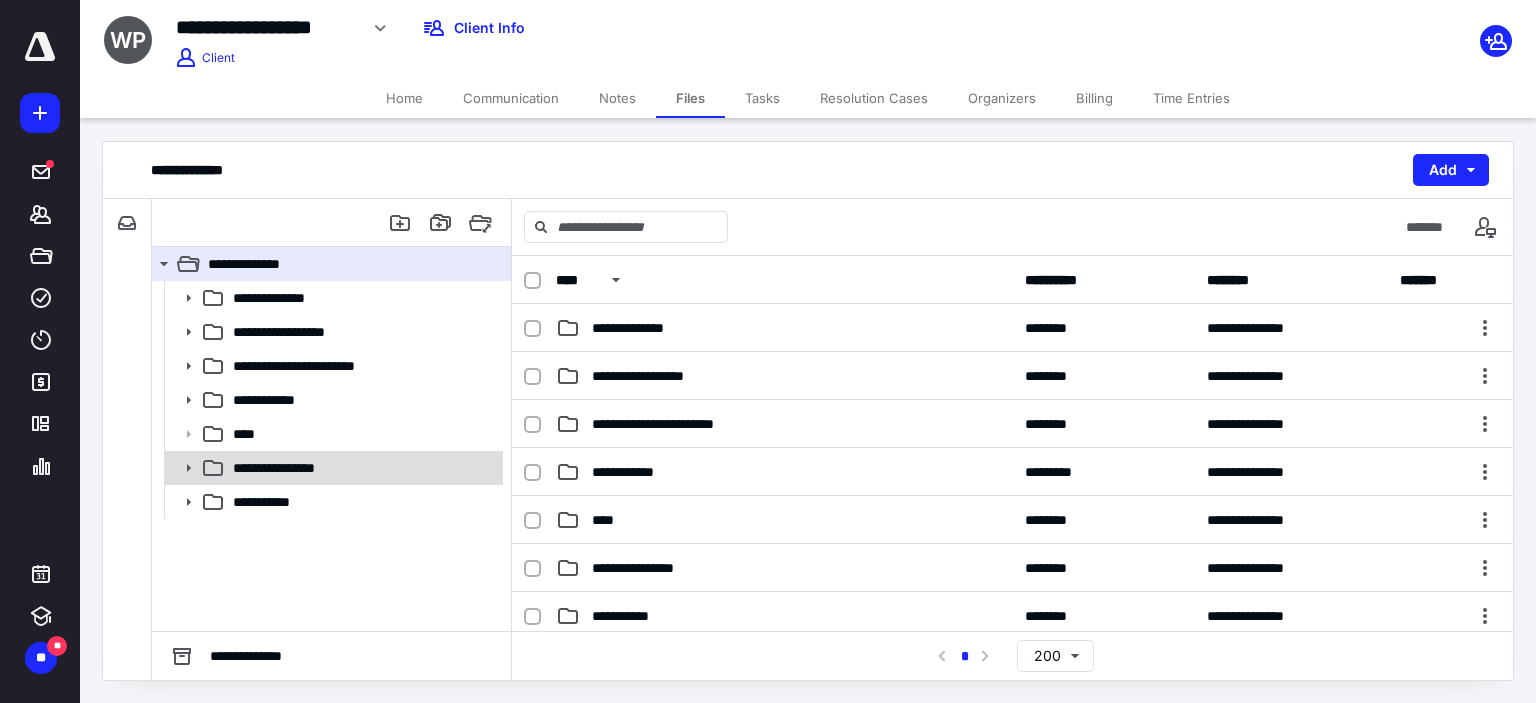 click 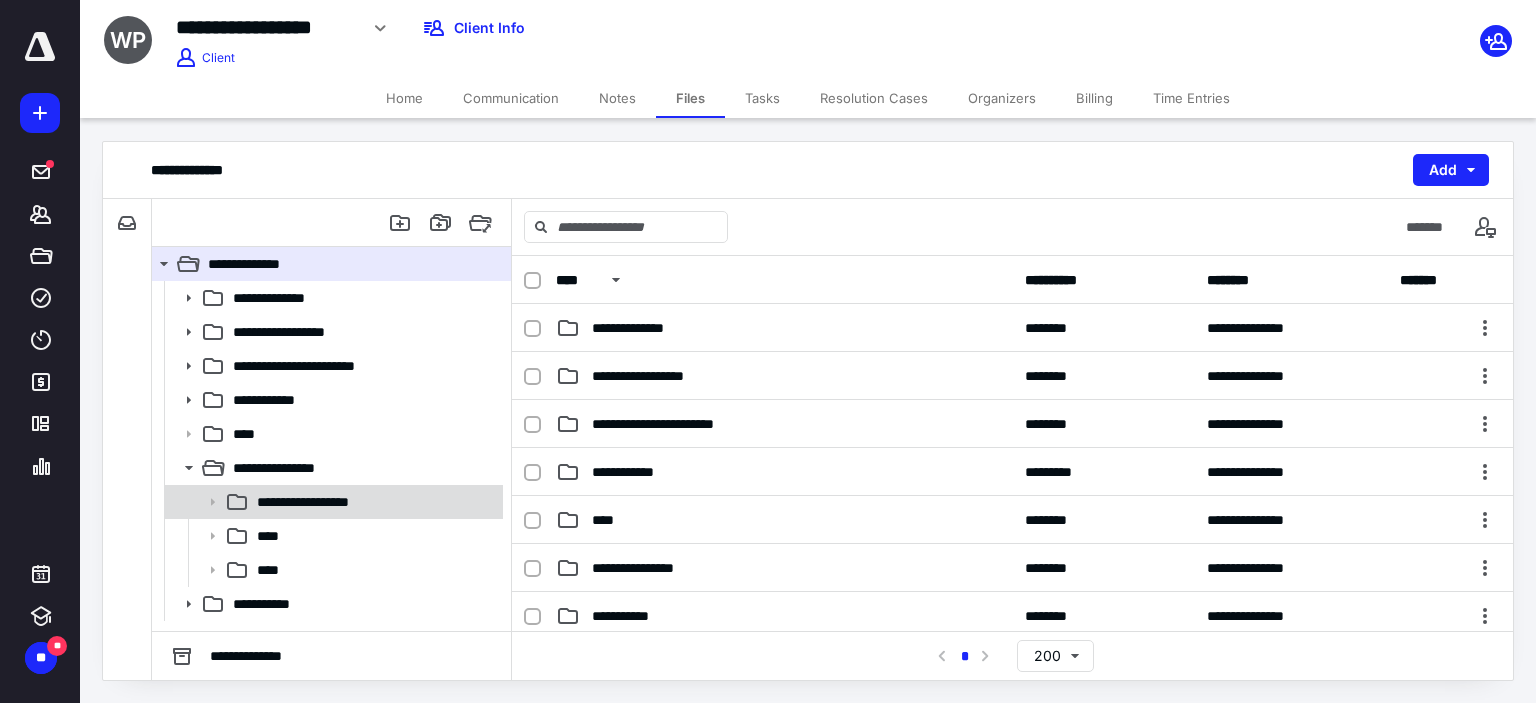click 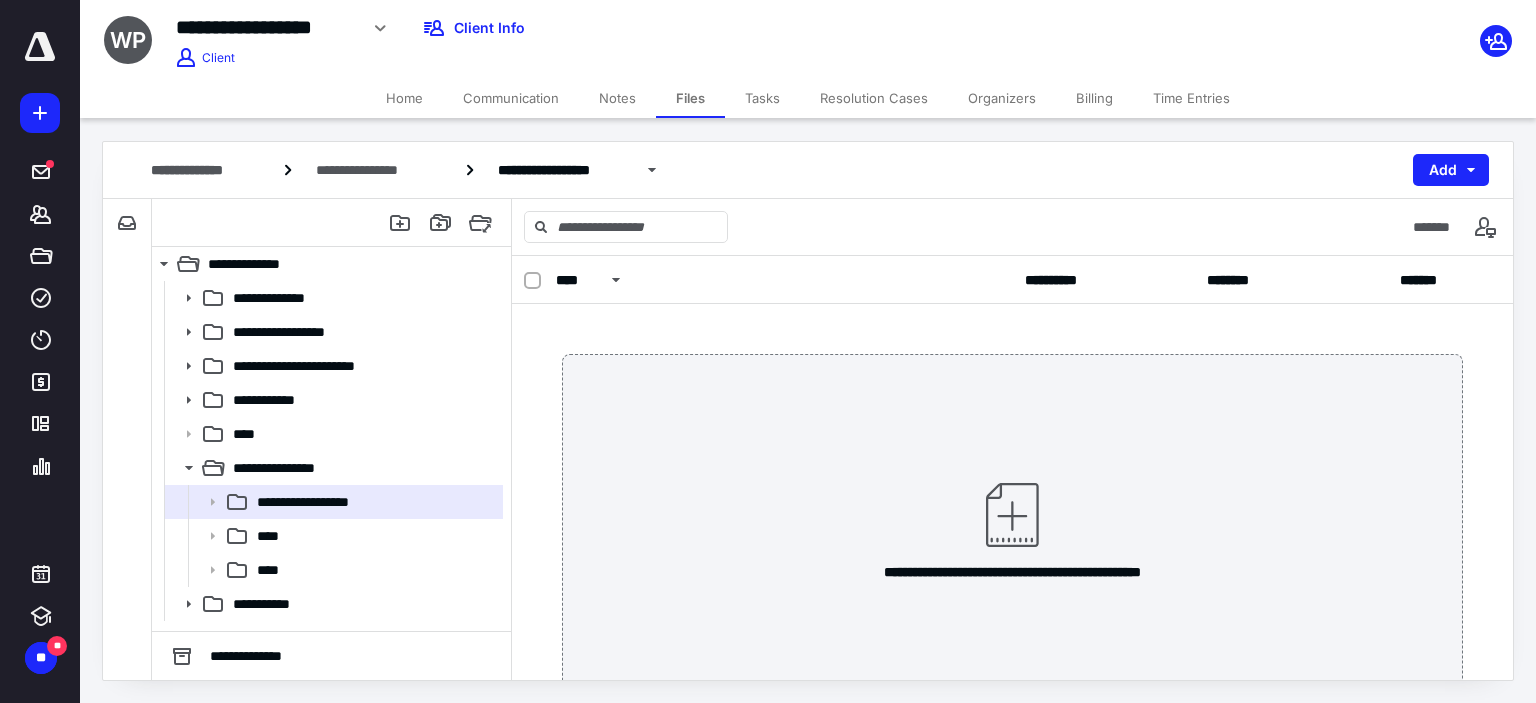 click on "**********" at bounding box center (570, 35) 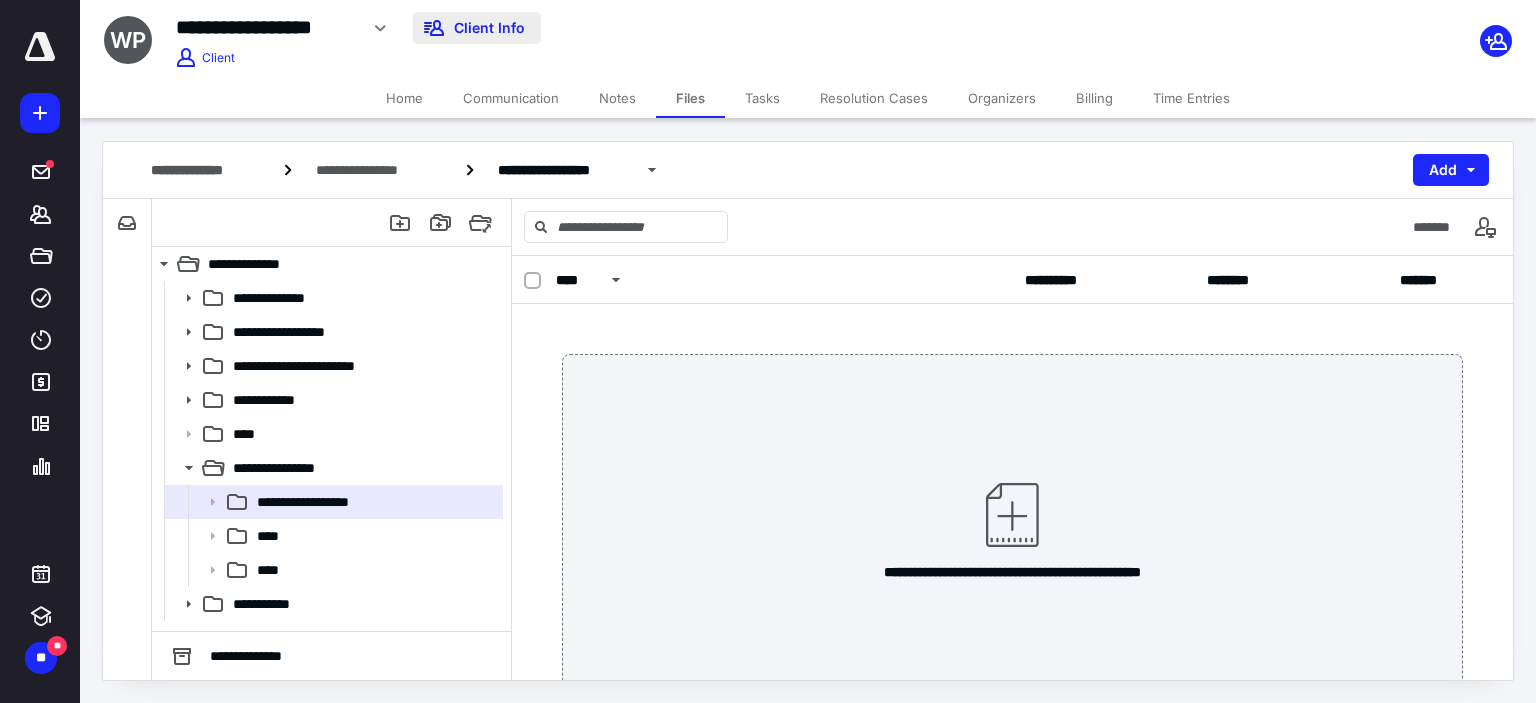click on "Client Info" at bounding box center (477, 28) 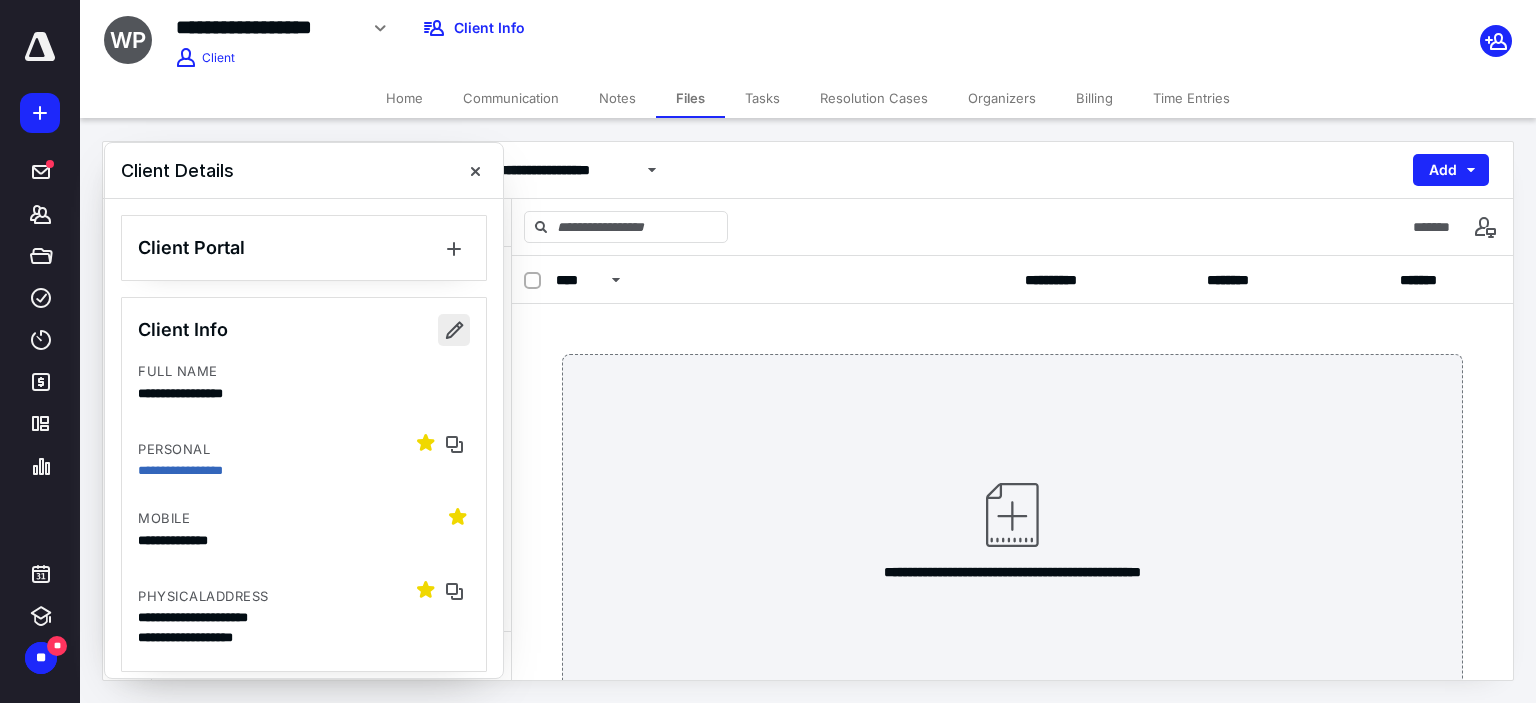 click at bounding box center [454, 330] 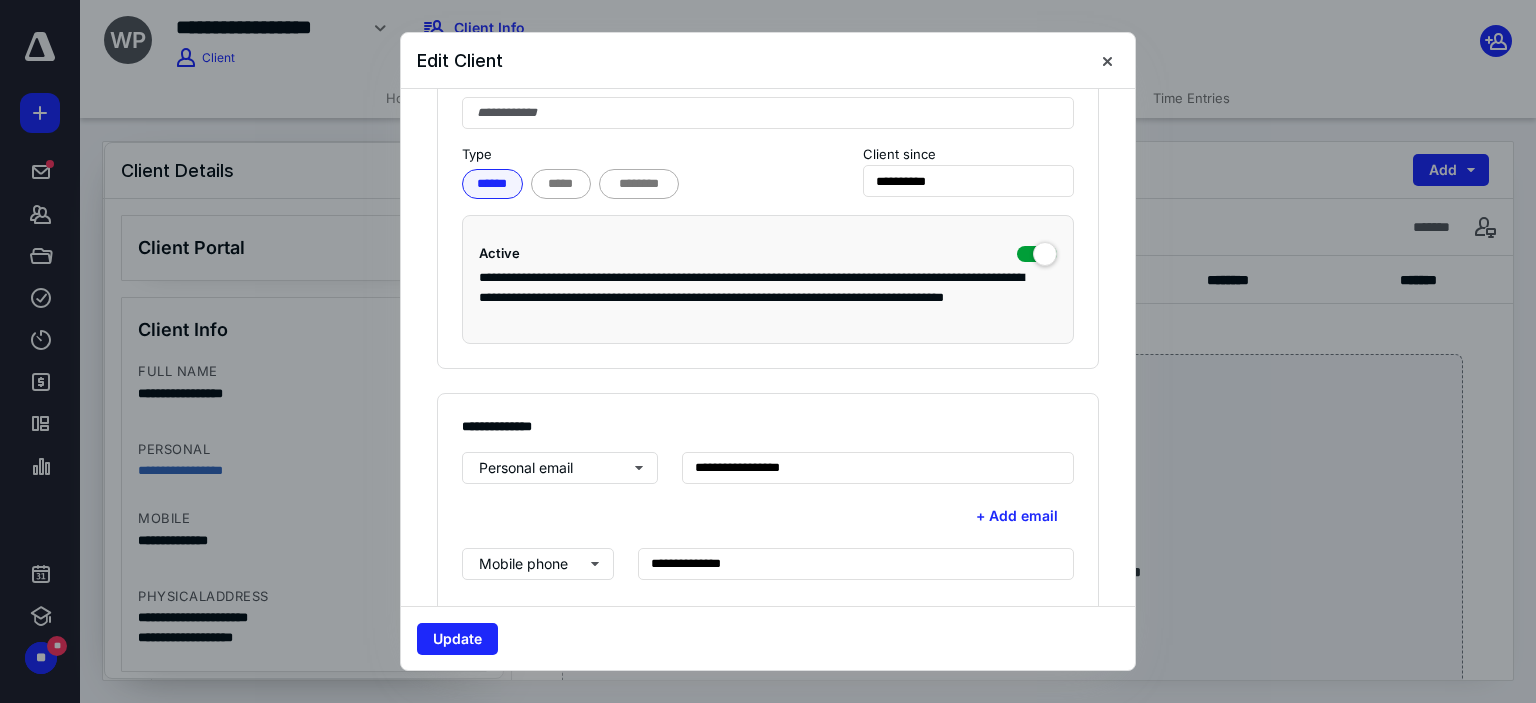 scroll, scrollTop: 415, scrollLeft: 0, axis: vertical 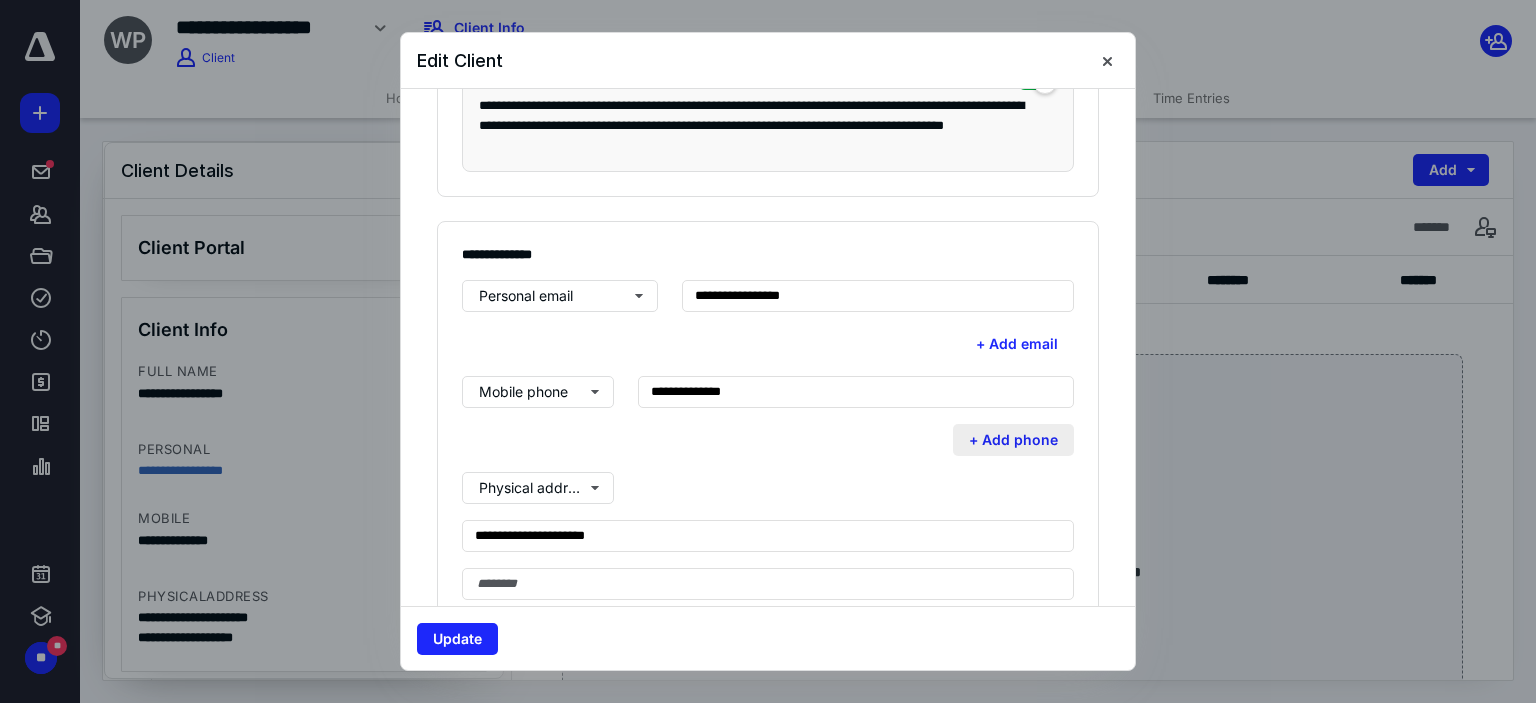 click on "+ Add phone" at bounding box center [1013, 440] 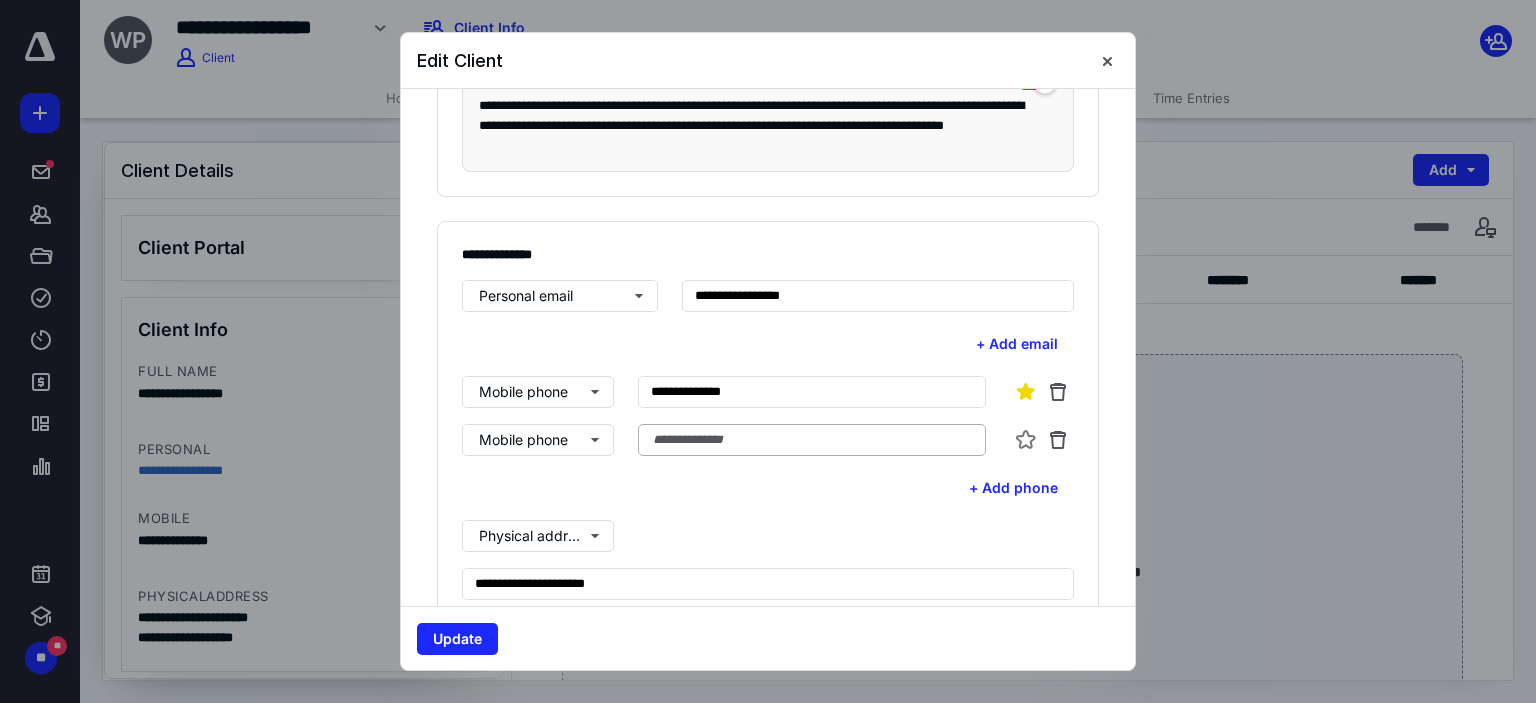 click at bounding box center (812, 440) 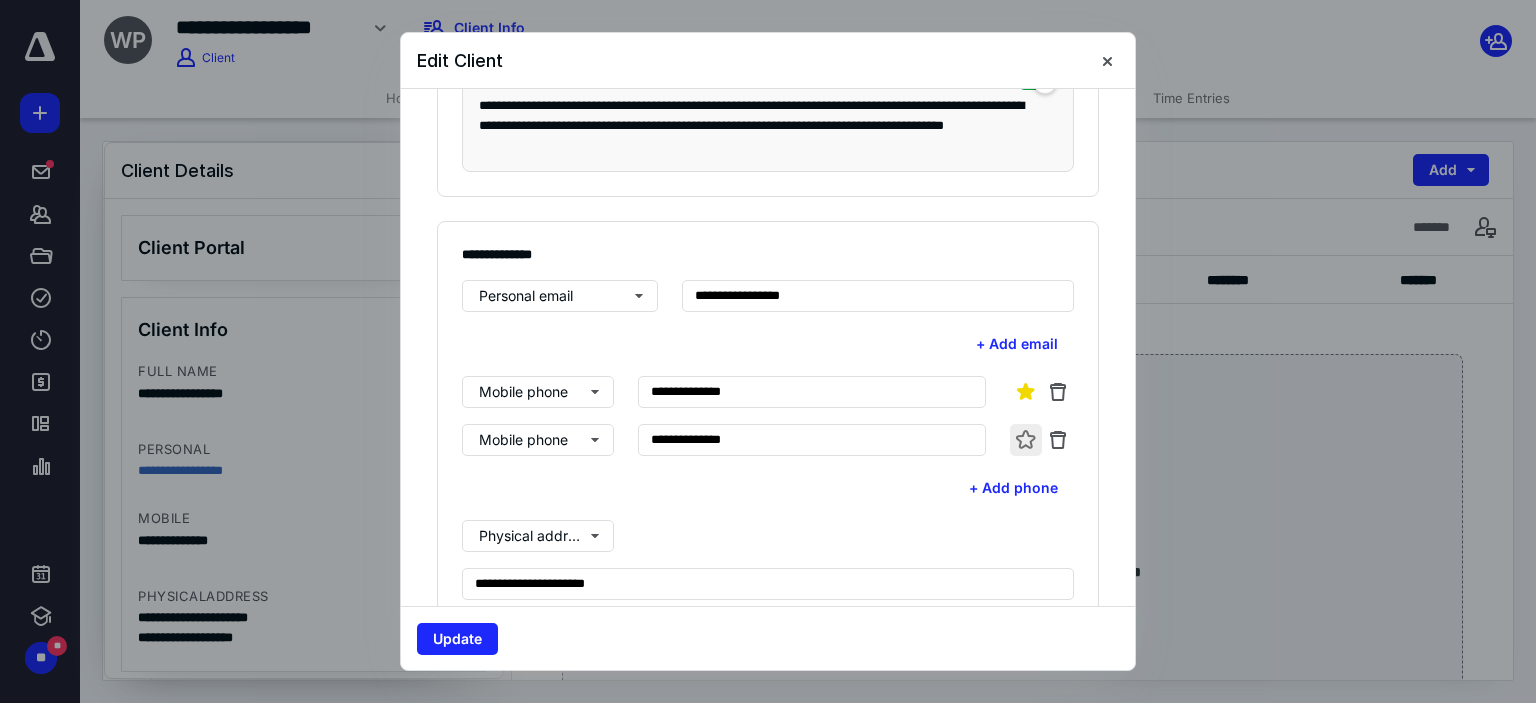 type on "**********" 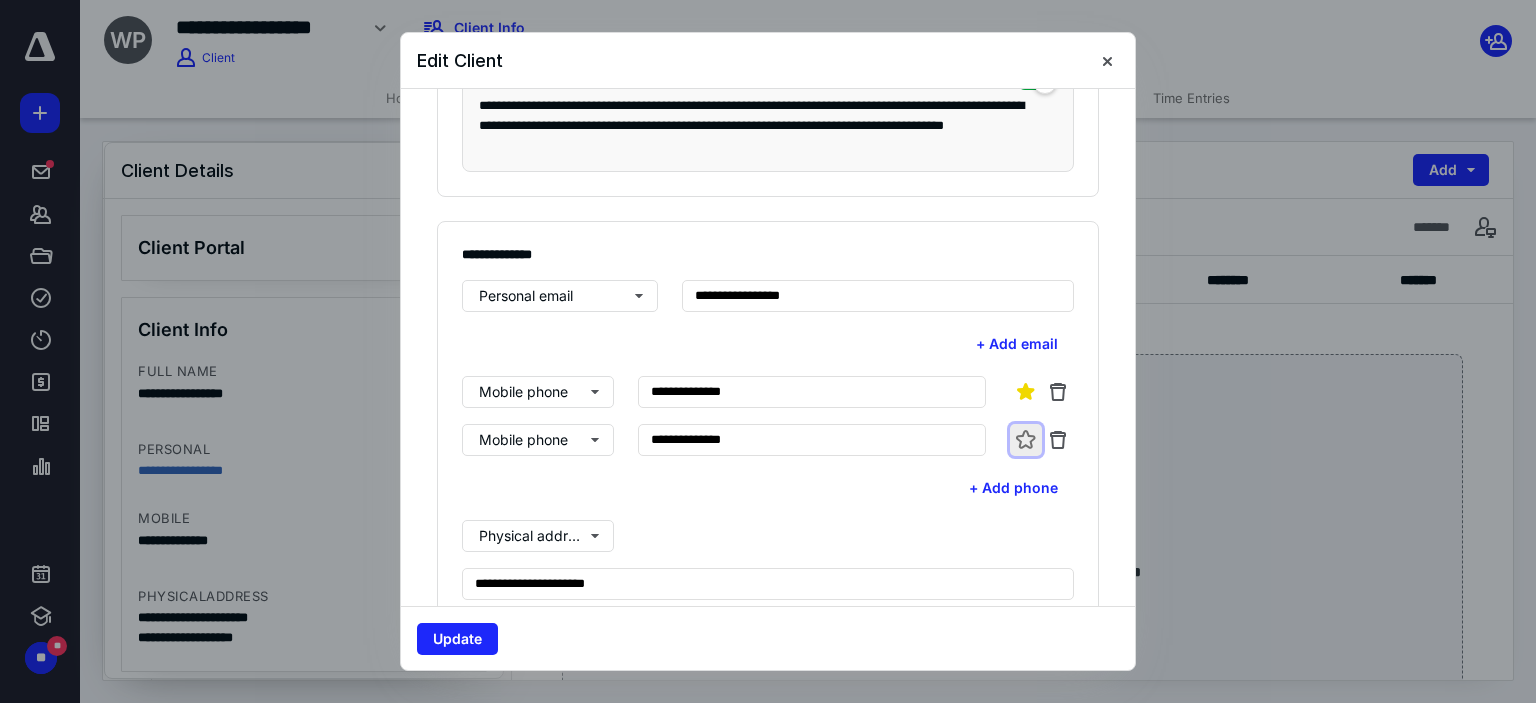 click at bounding box center (1026, 440) 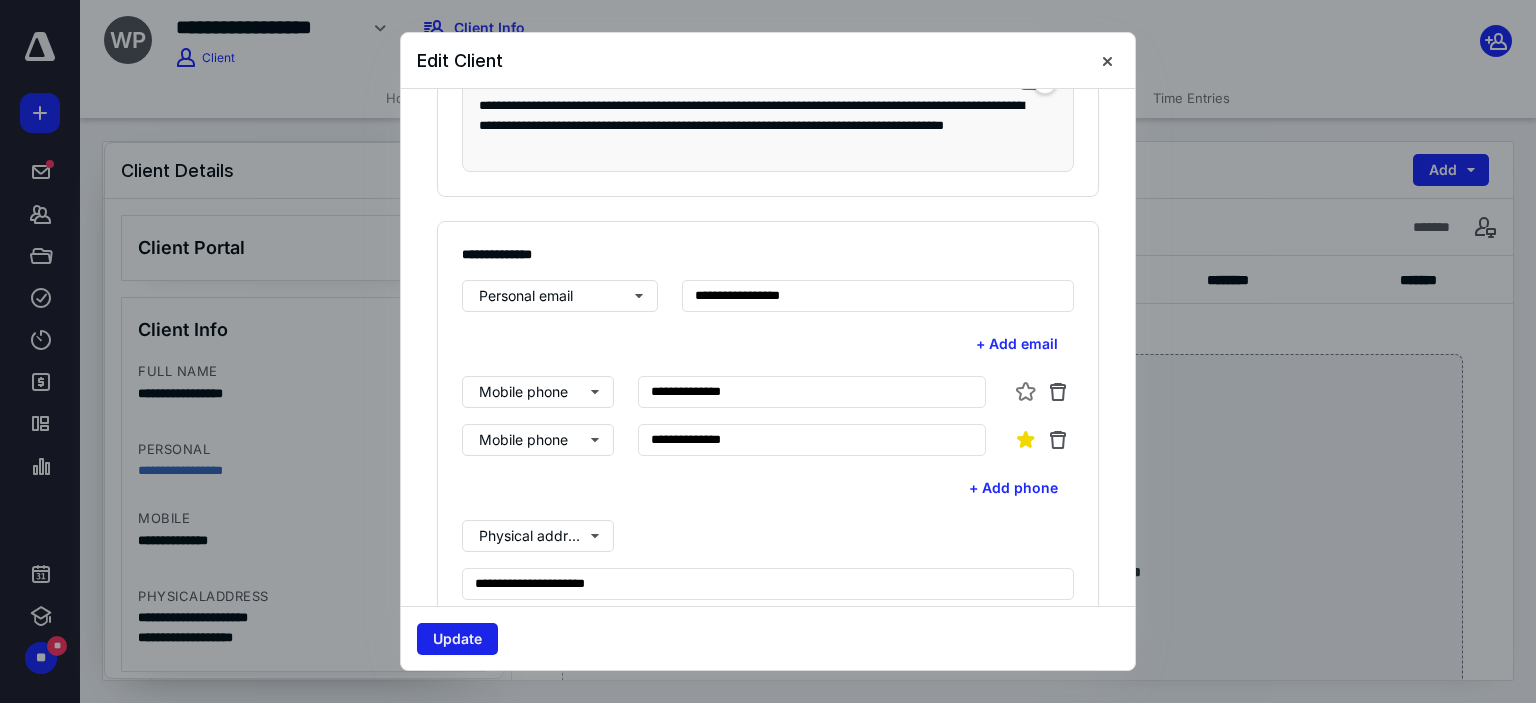 click on "Update" at bounding box center [457, 639] 